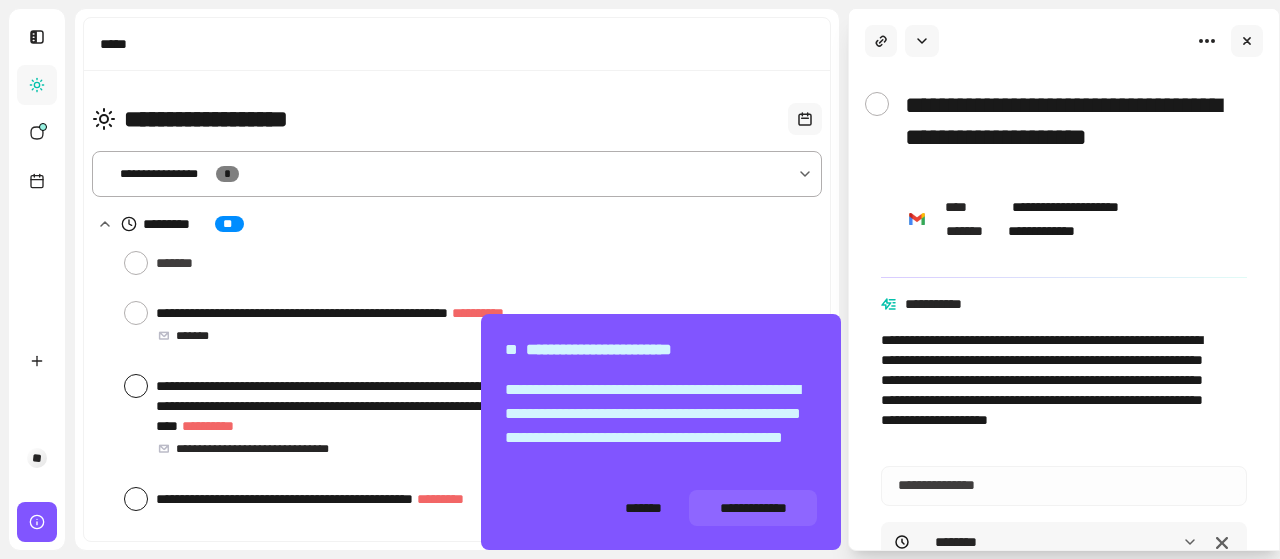 scroll, scrollTop: 0, scrollLeft: 0, axis: both 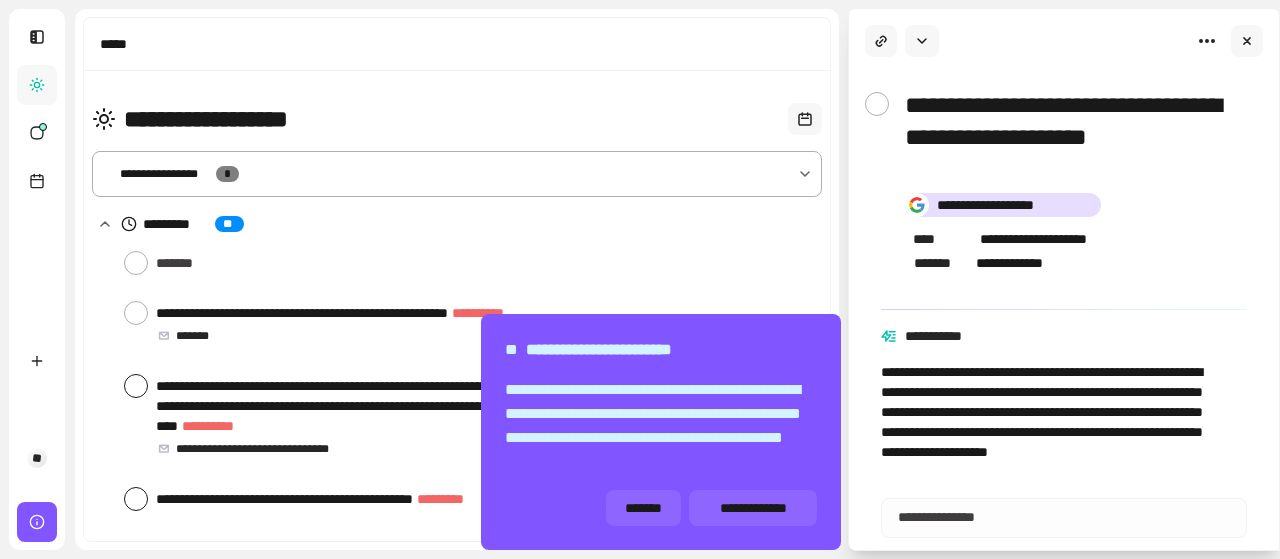 click on "*******" at bounding box center (643, 508) 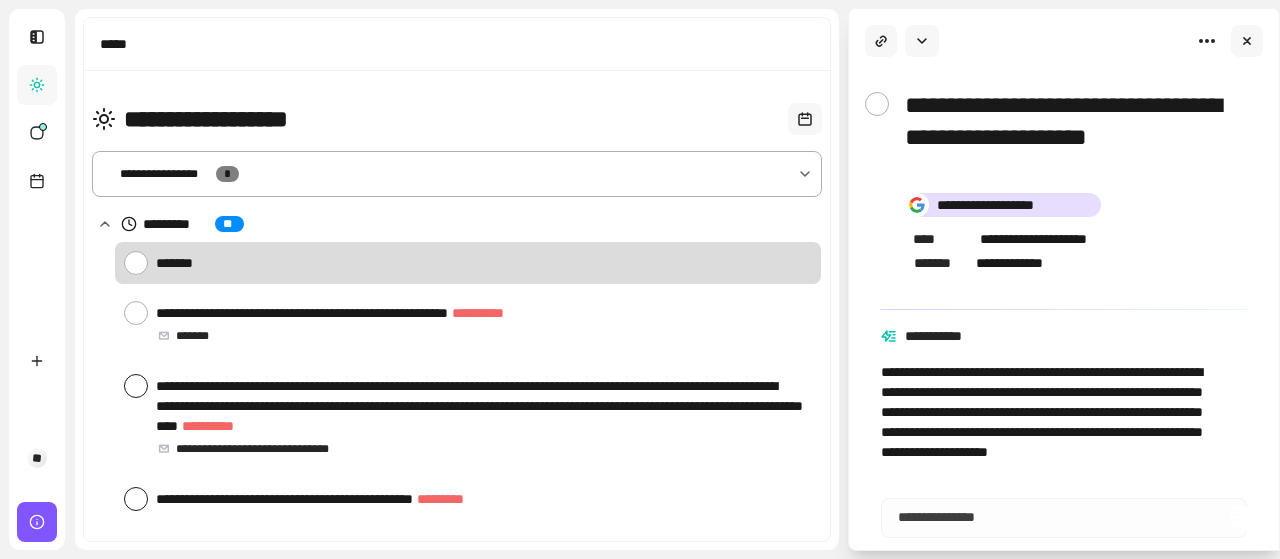 scroll, scrollTop: 0, scrollLeft: 0, axis: both 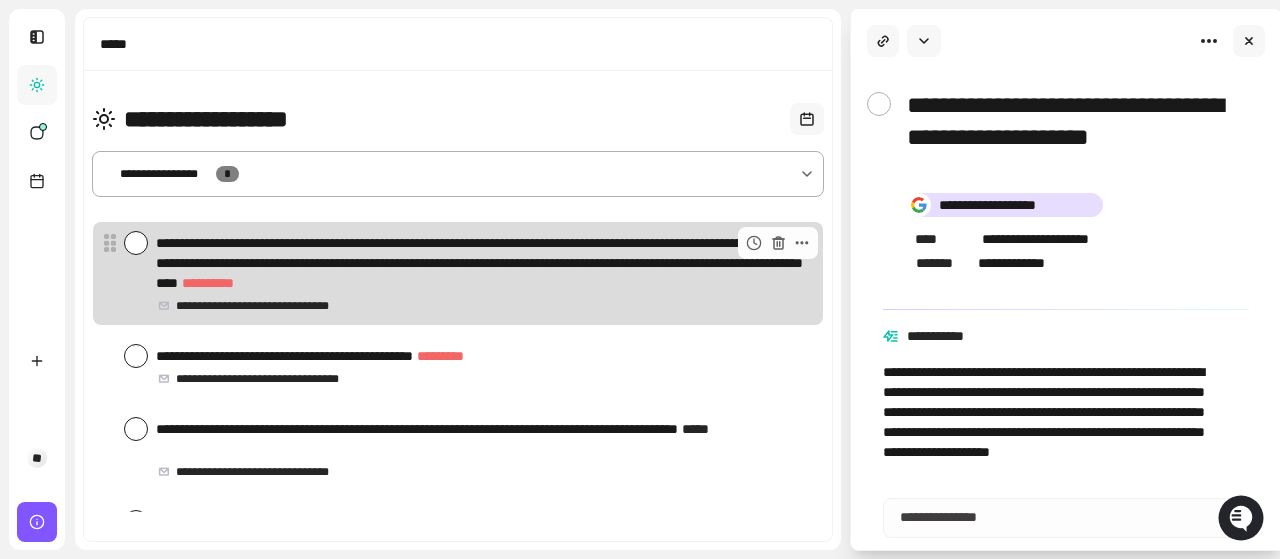 click at bounding box center [136, 243] 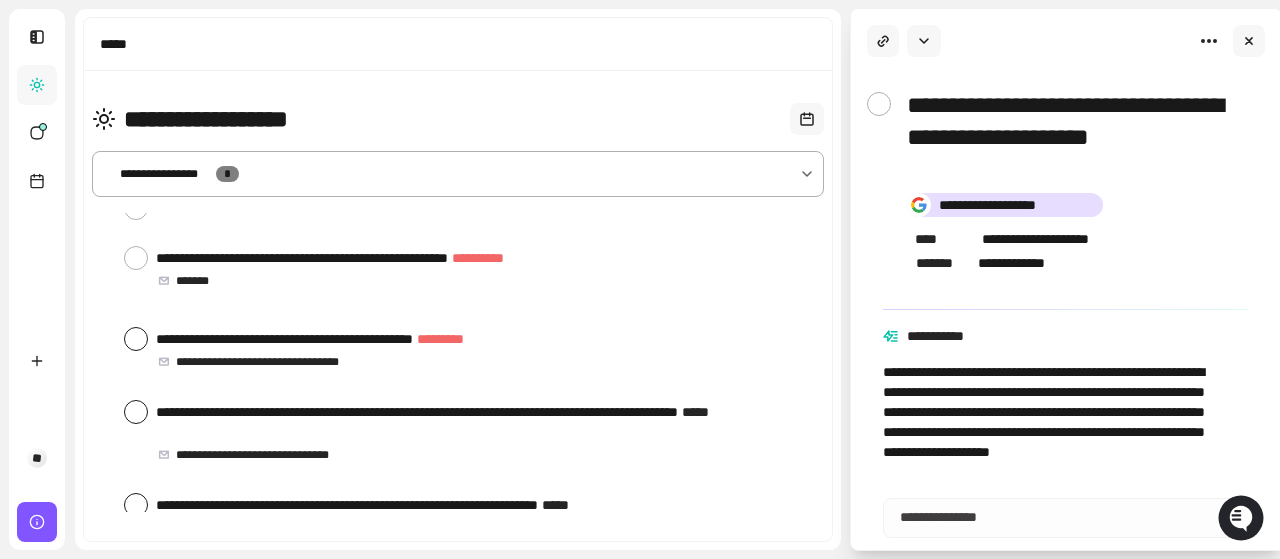 scroll, scrollTop: 31, scrollLeft: 0, axis: vertical 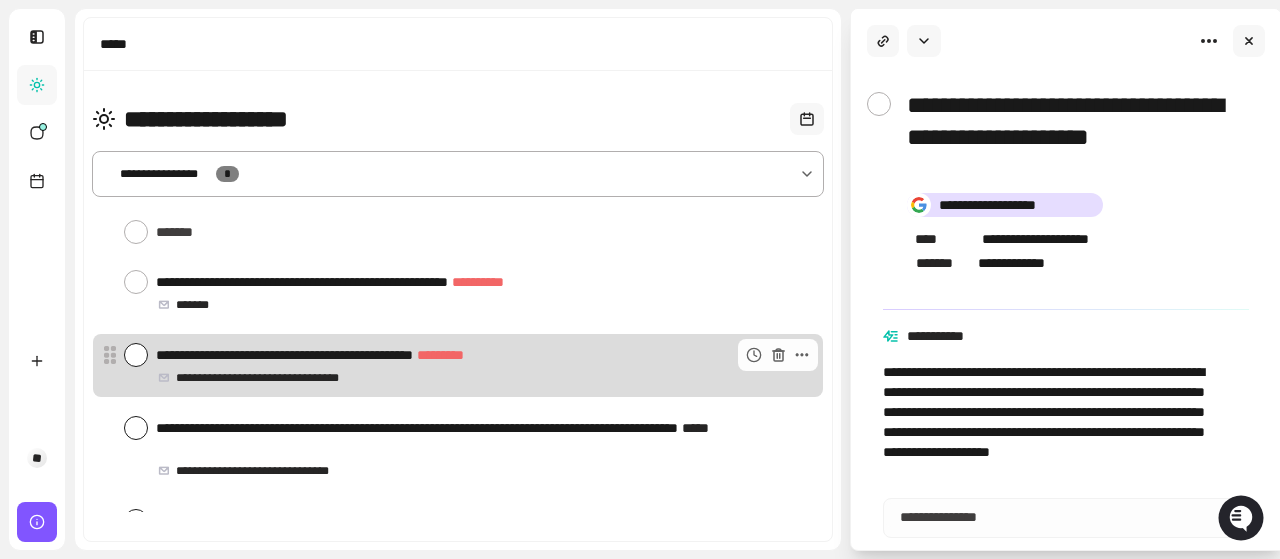 click at bounding box center (136, 355) 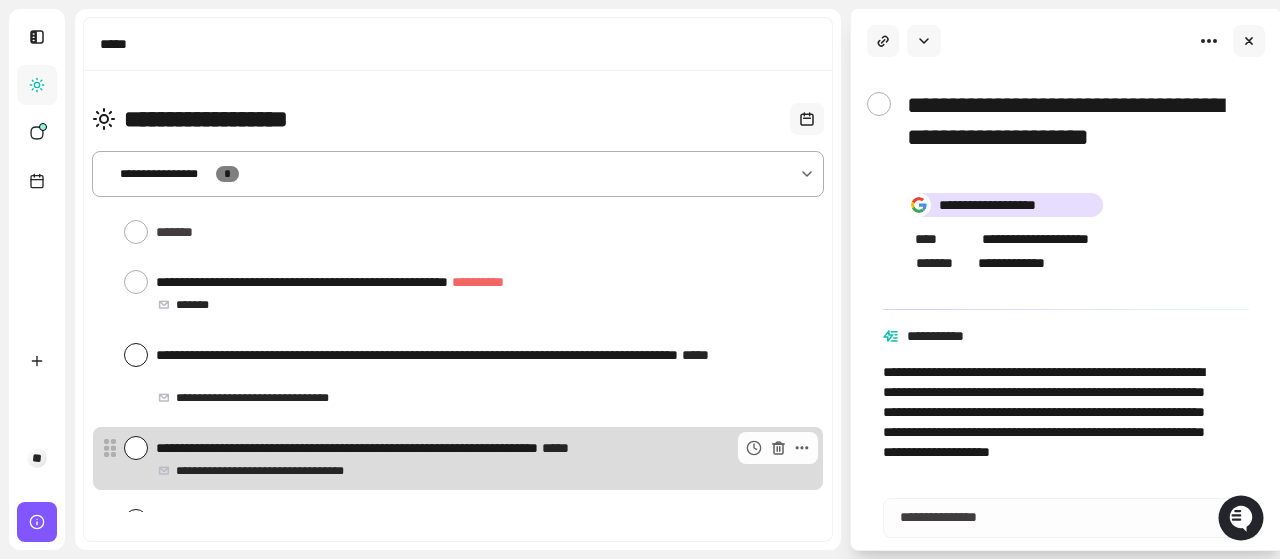 click at bounding box center (136, 448) 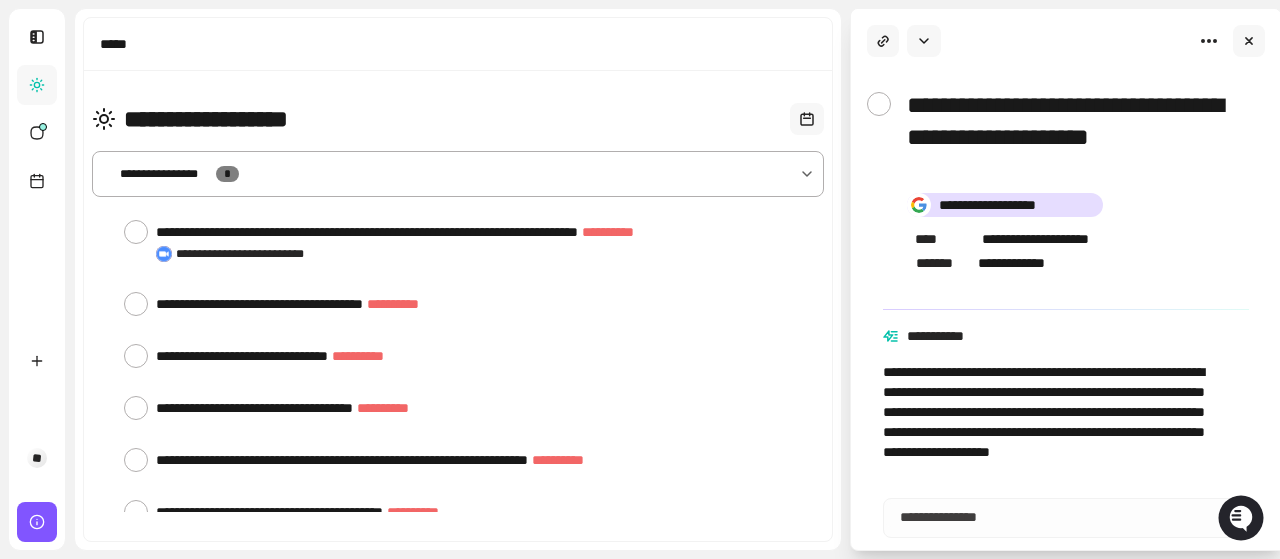 scroll, scrollTop: 330, scrollLeft: 0, axis: vertical 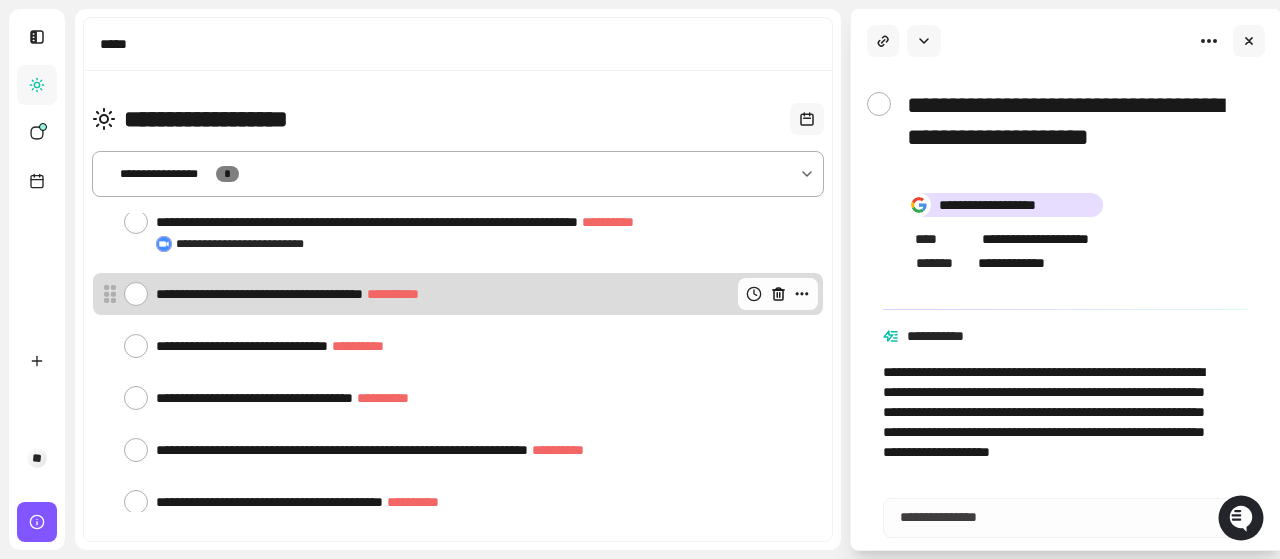 click 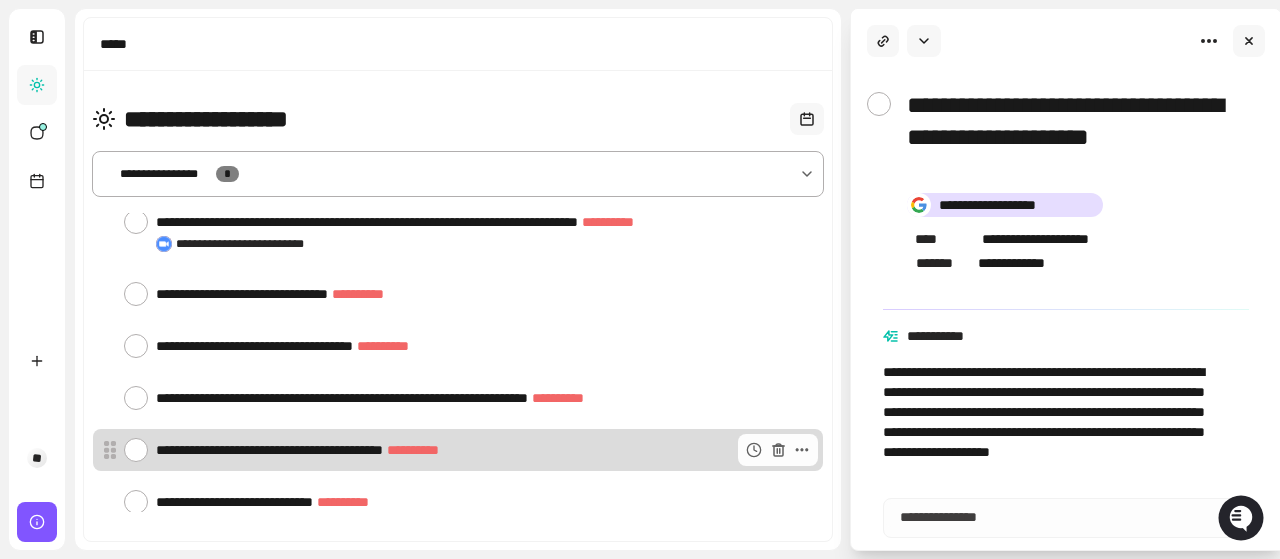click on "**********" at bounding box center [477, 450] 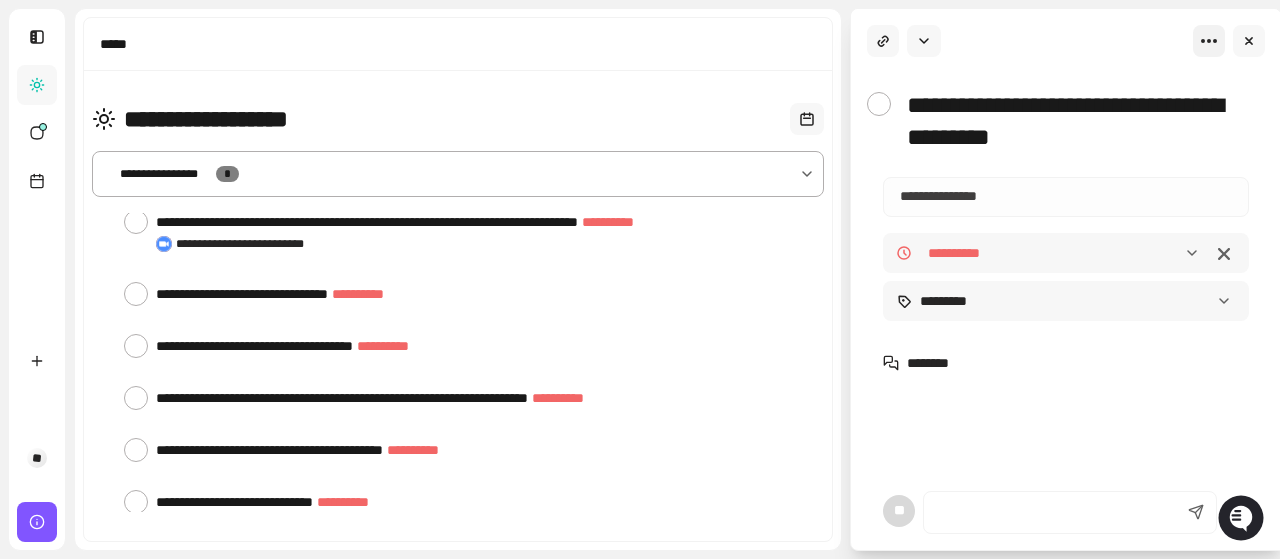 click on "**********" at bounding box center (640, 279) 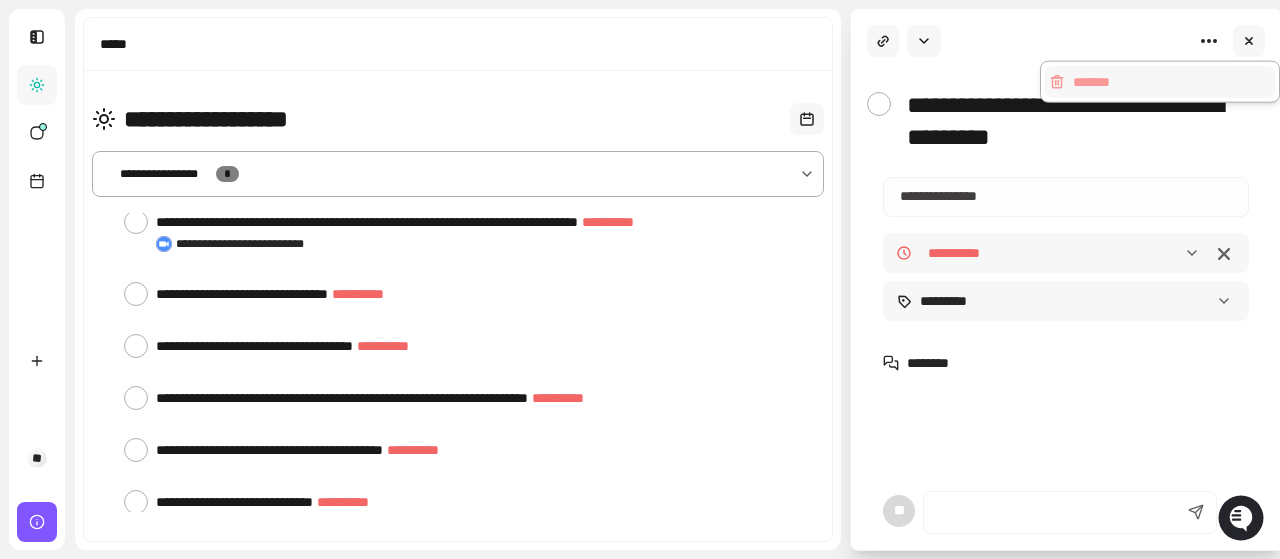 click on "**********" at bounding box center (640, 279) 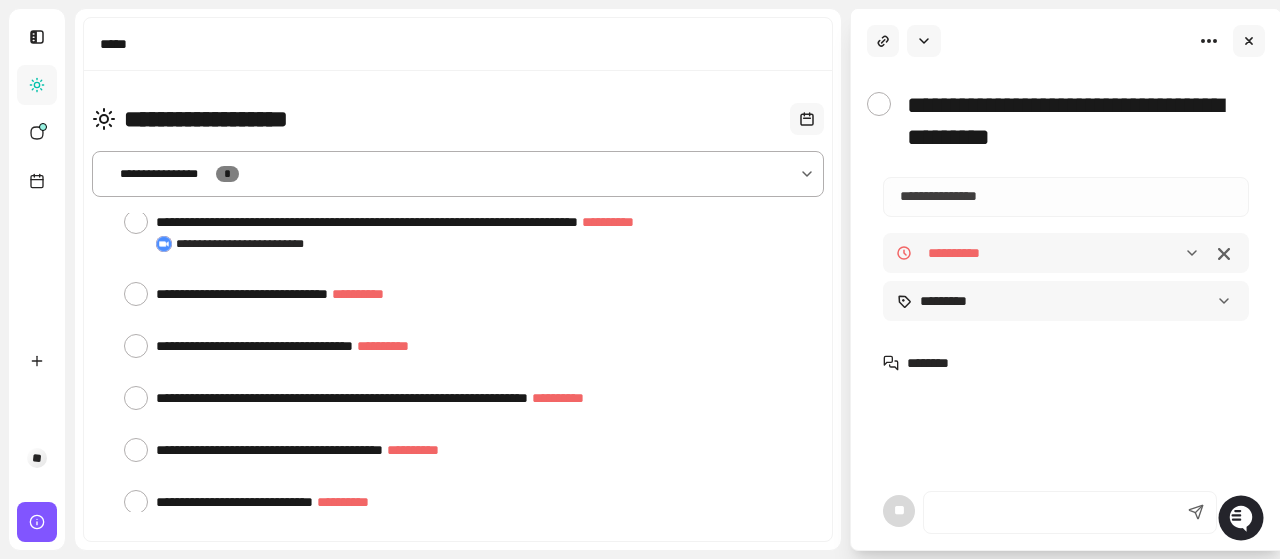 click at bounding box center (879, 104) 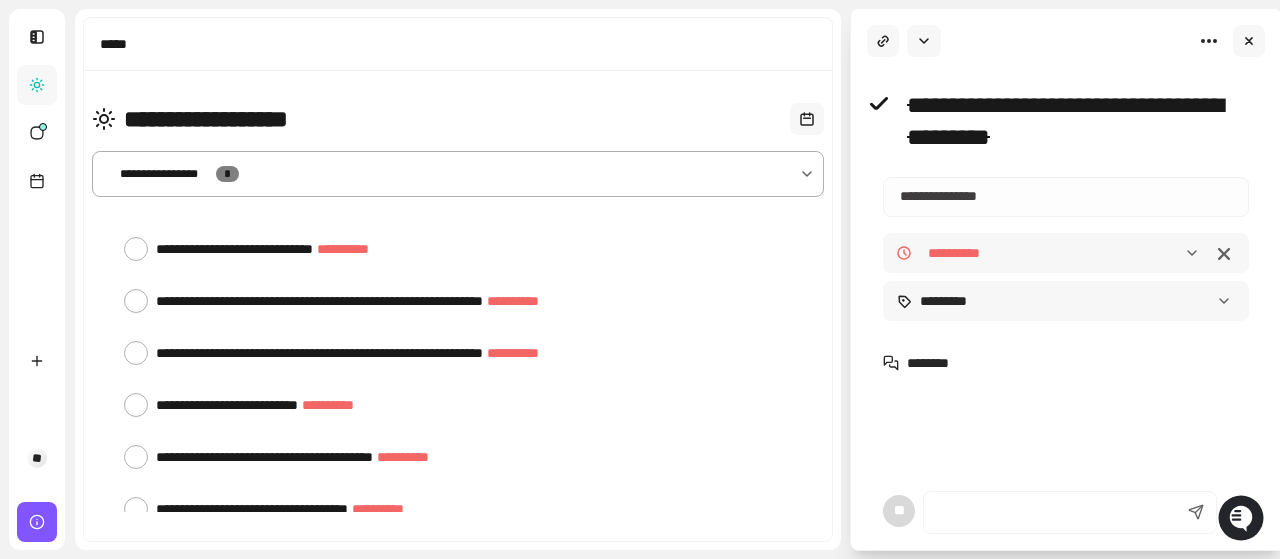 scroll, scrollTop: 533, scrollLeft: 0, axis: vertical 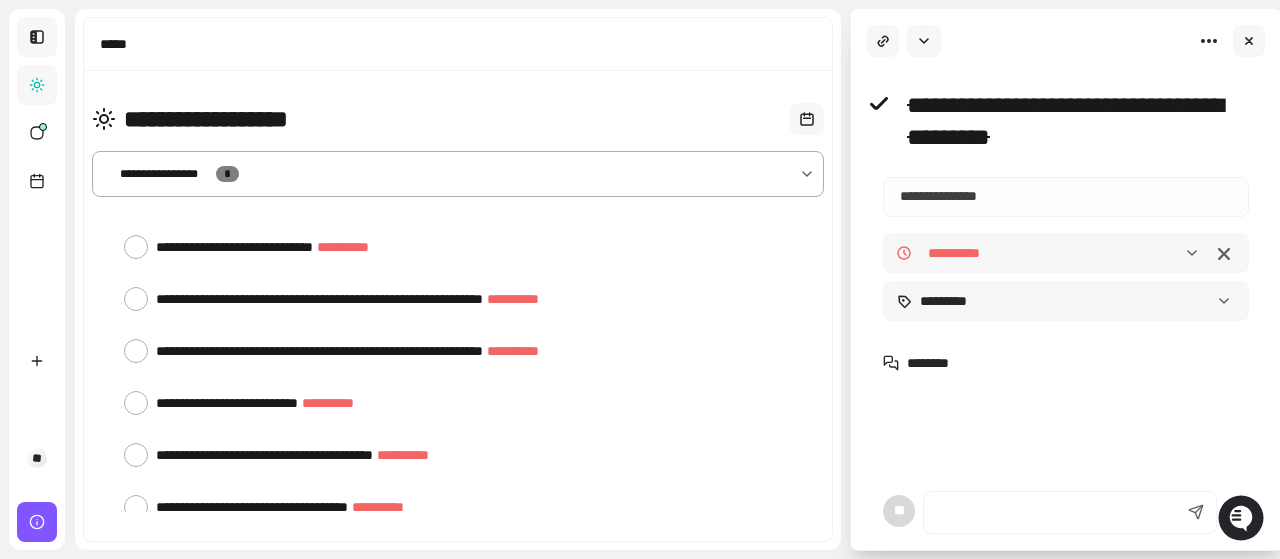 click at bounding box center (37, 37) 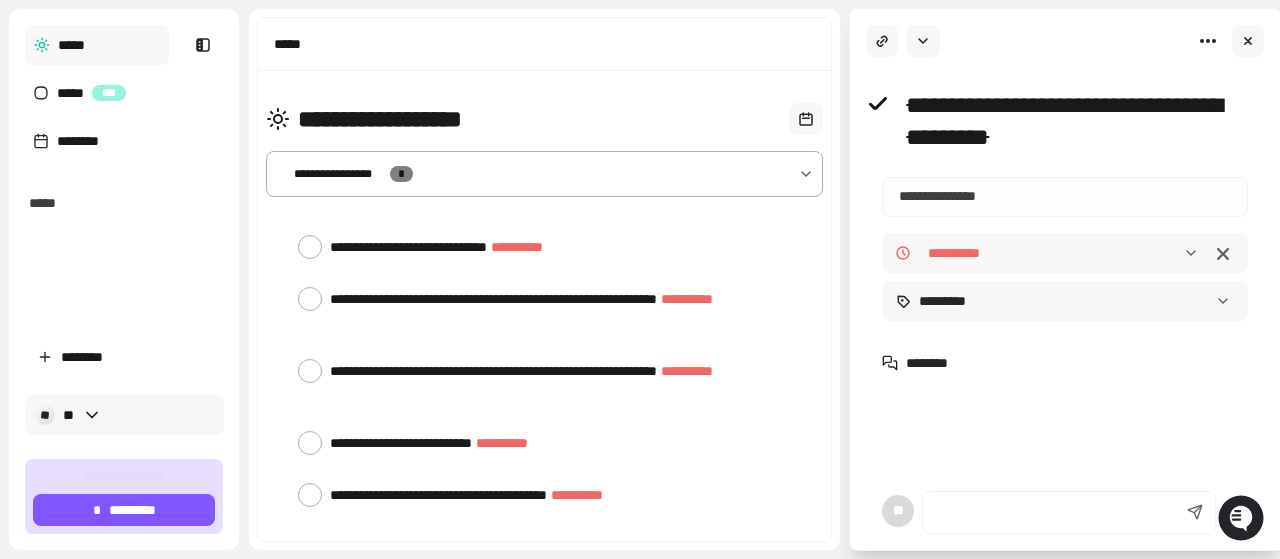click on "** **" at bounding box center [124, 415] 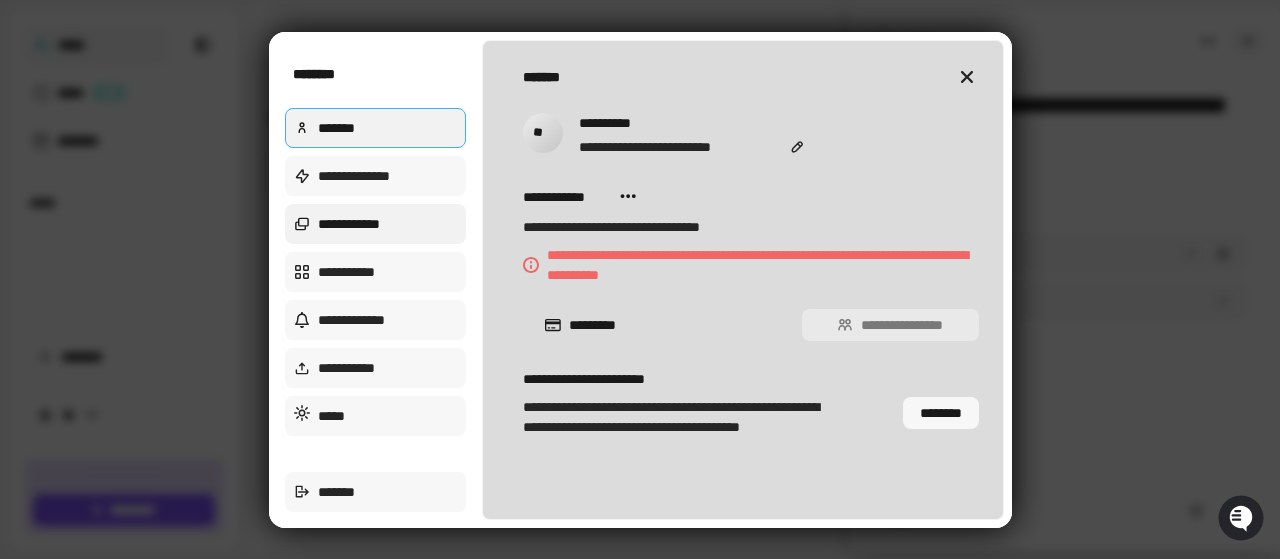 click on "**********" at bounding box center (376, 224) 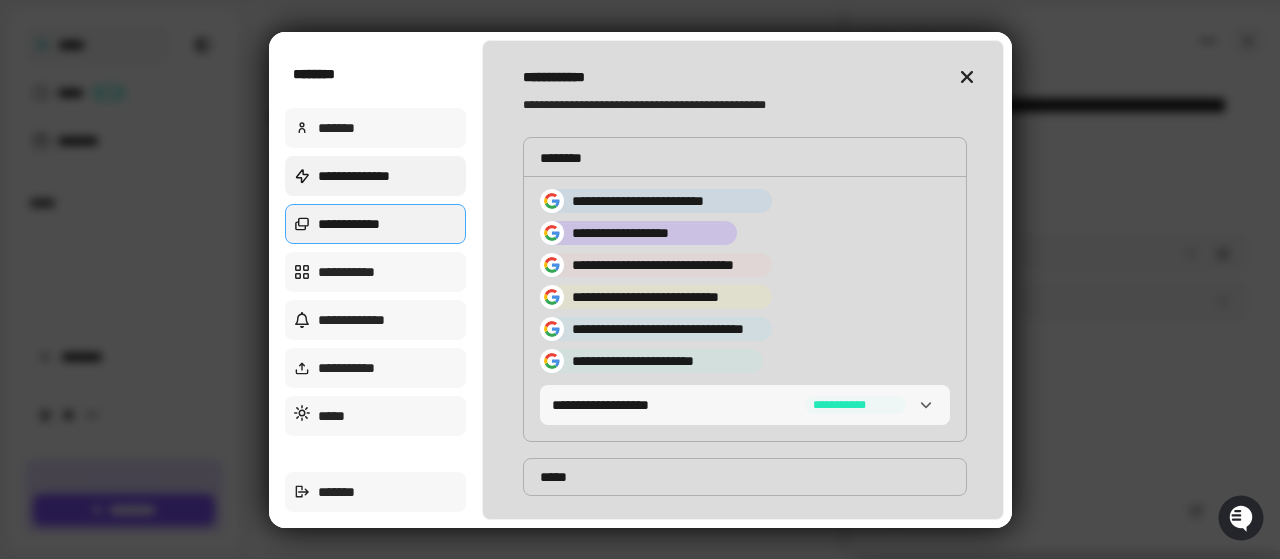click on "**********" at bounding box center (376, 176) 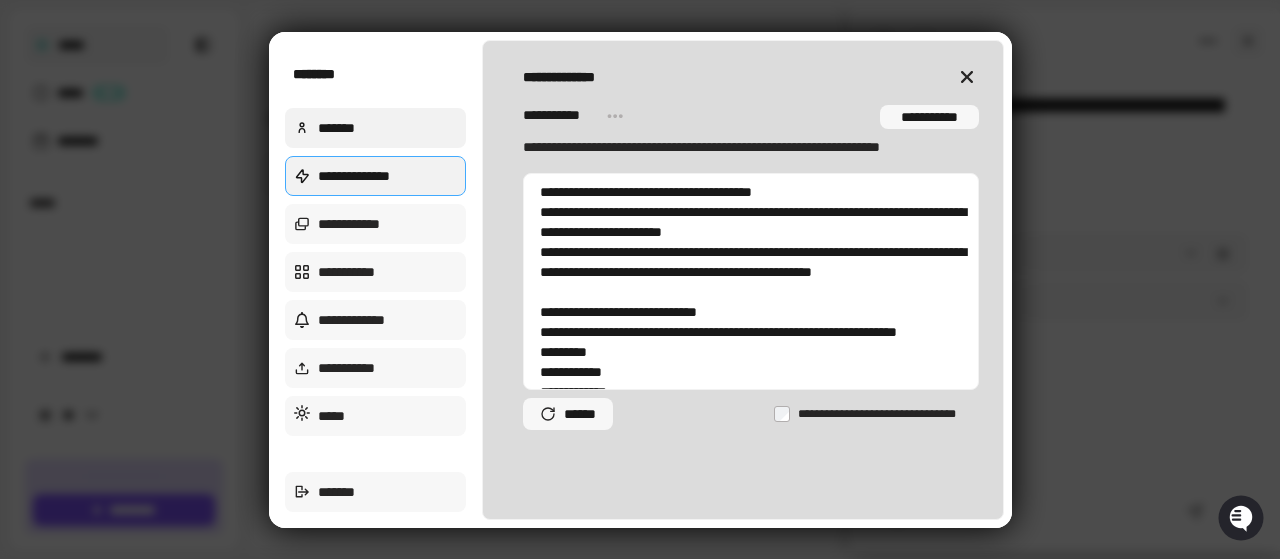 click on "*******" at bounding box center (376, 128) 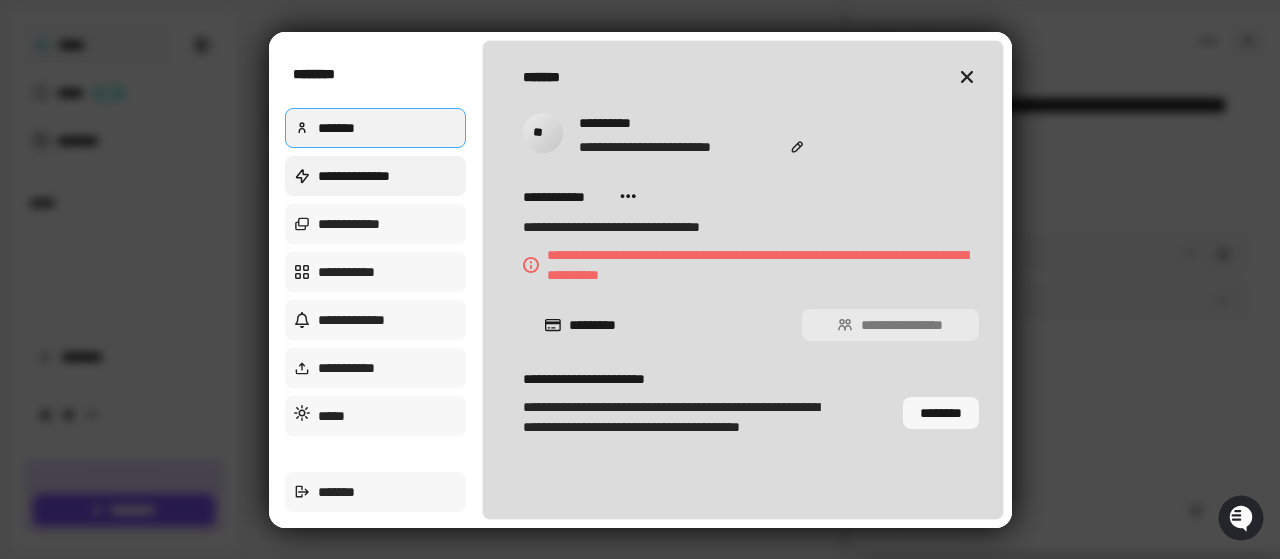 click on "**********" at bounding box center [376, 176] 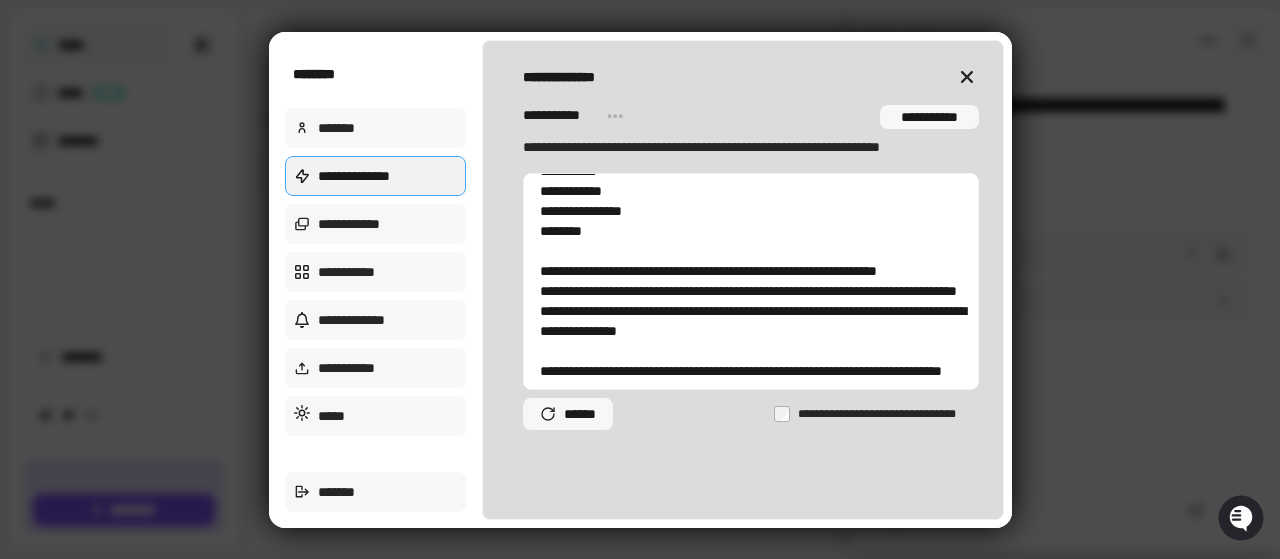 scroll, scrollTop: 380, scrollLeft: 0, axis: vertical 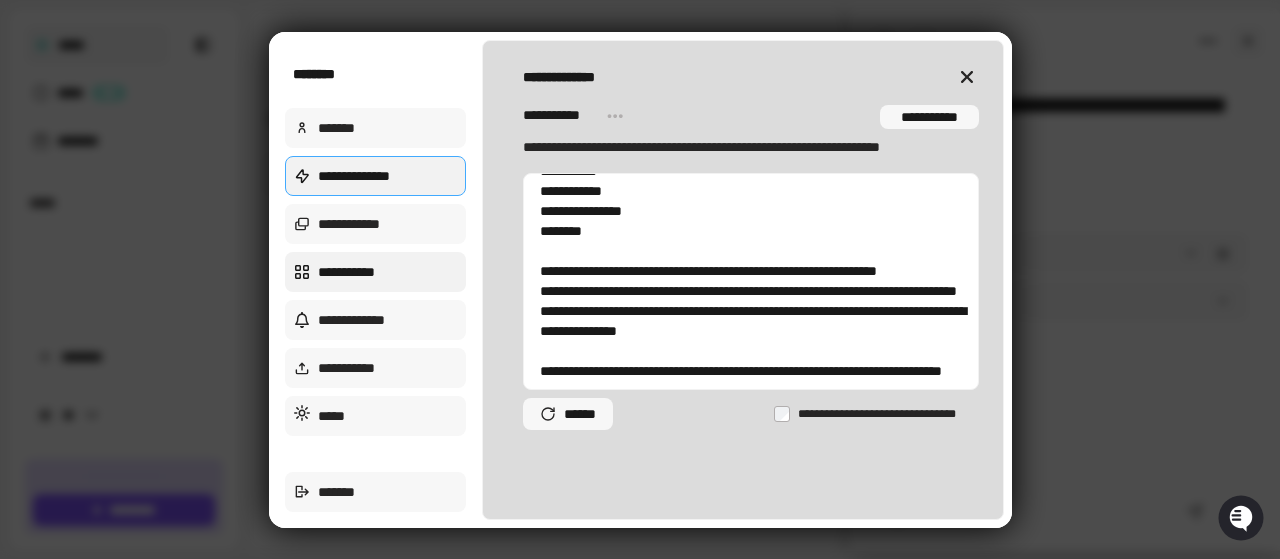 click on "**********" at bounding box center [376, 272] 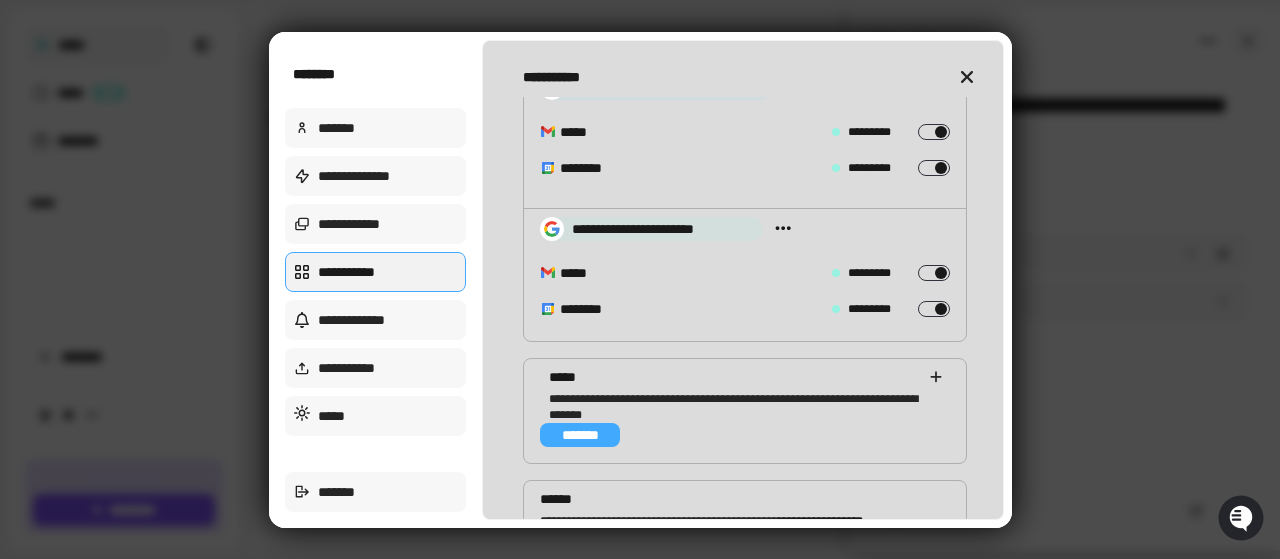 scroll, scrollTop: 729, scrollLeft: 0, axis: vertical 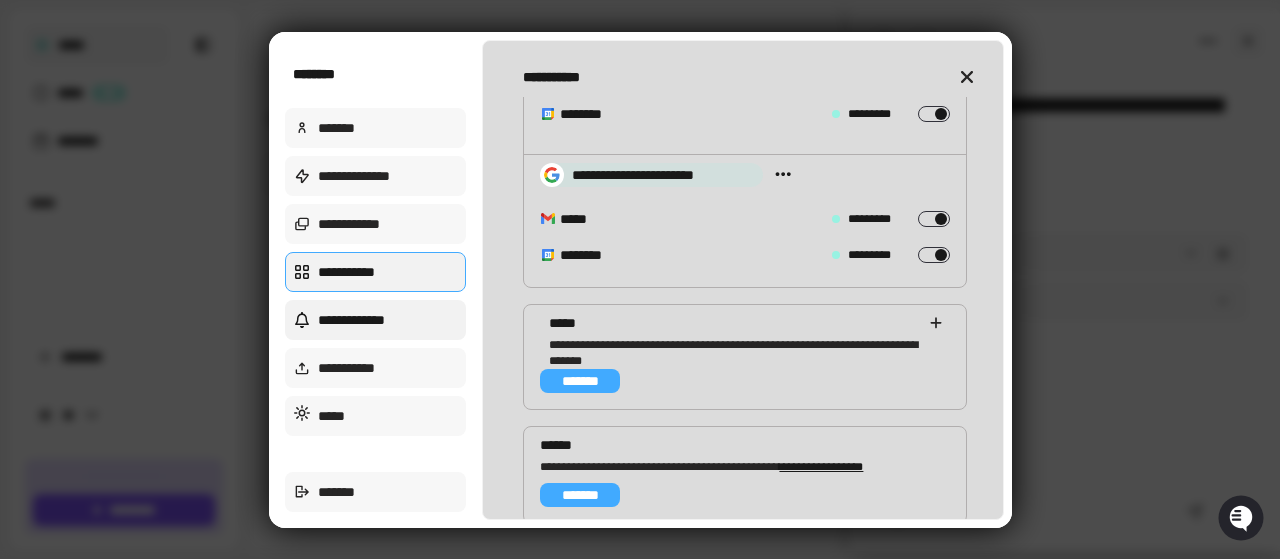 click on "**********" at bounding box center (376, 320) 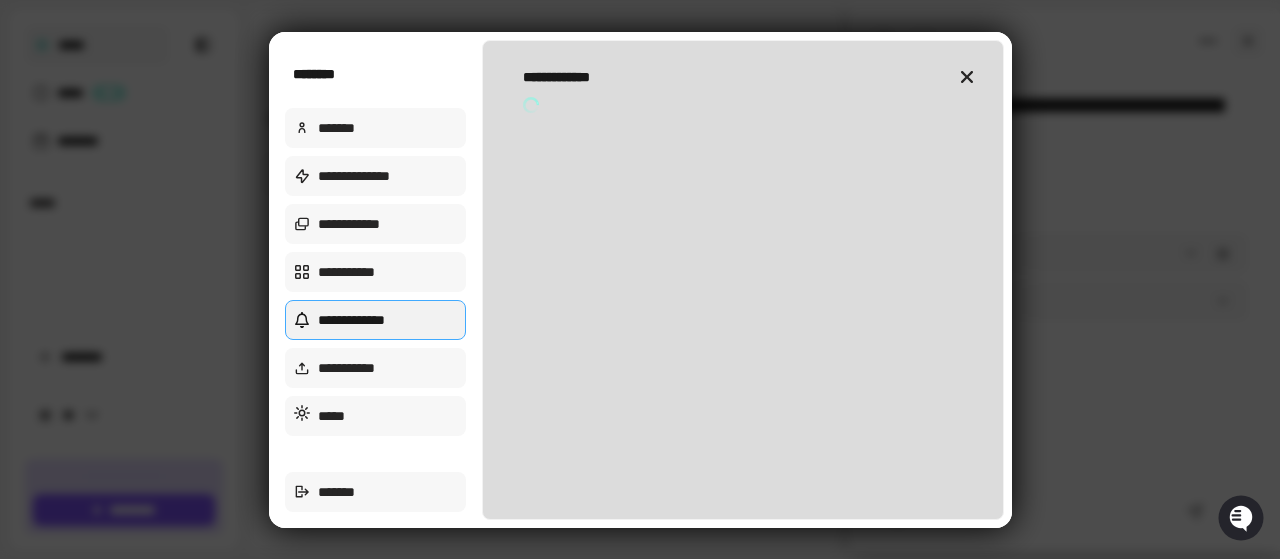 scroll, scrollTop: 0, scrollLeft: 0, axis: both 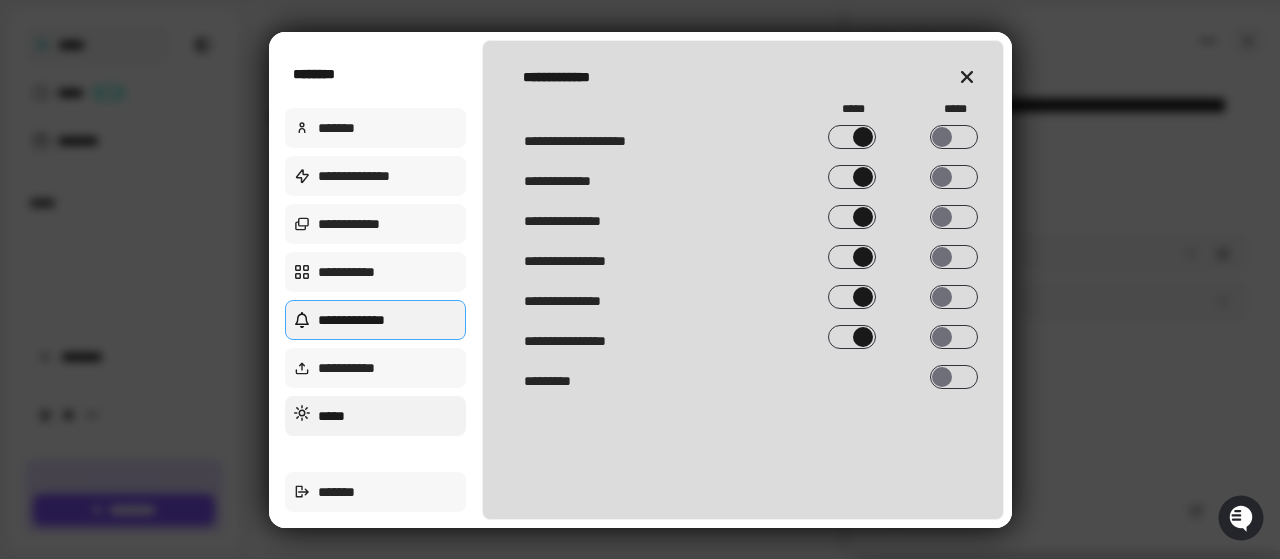 click on "*****" at bounding box center (376, 416) 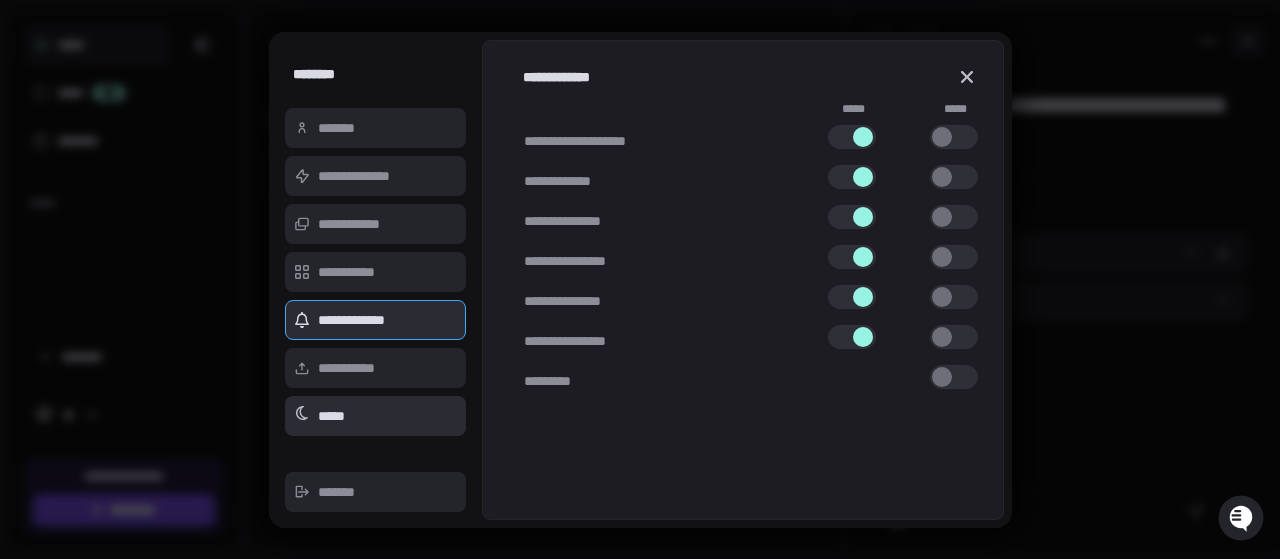click on "*****" at bounding box center [376, 416] 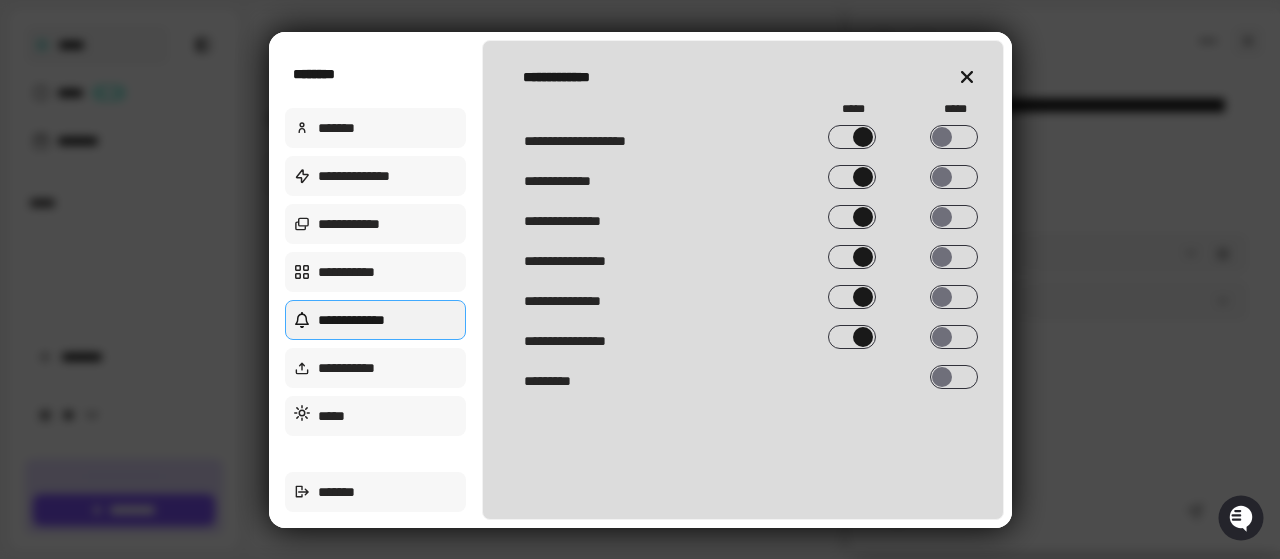 click 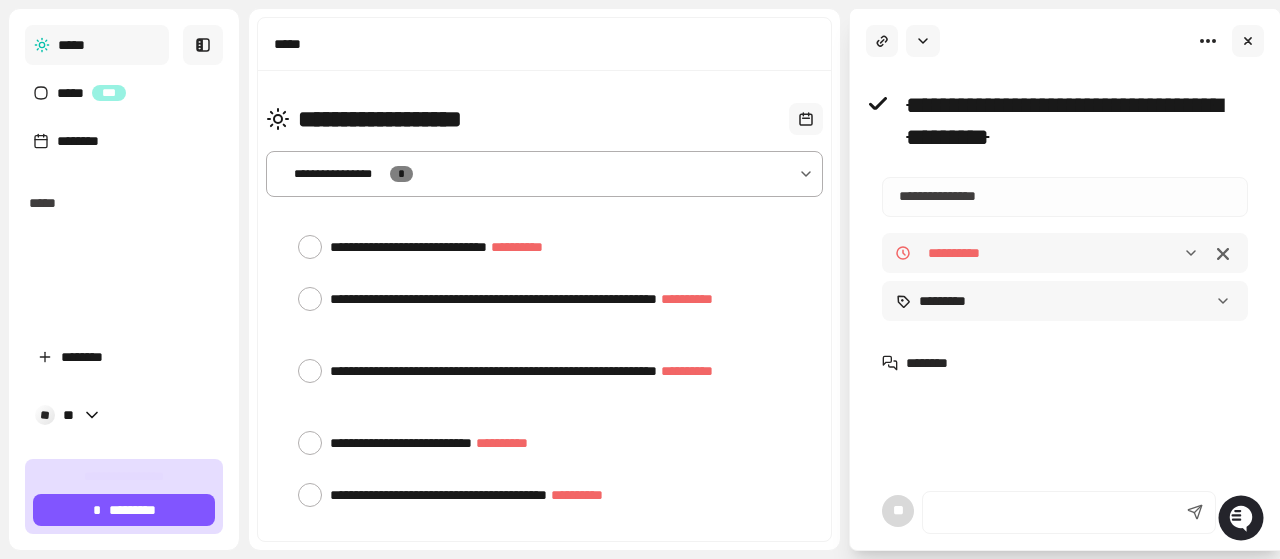 click at bounding box center [203, 45] 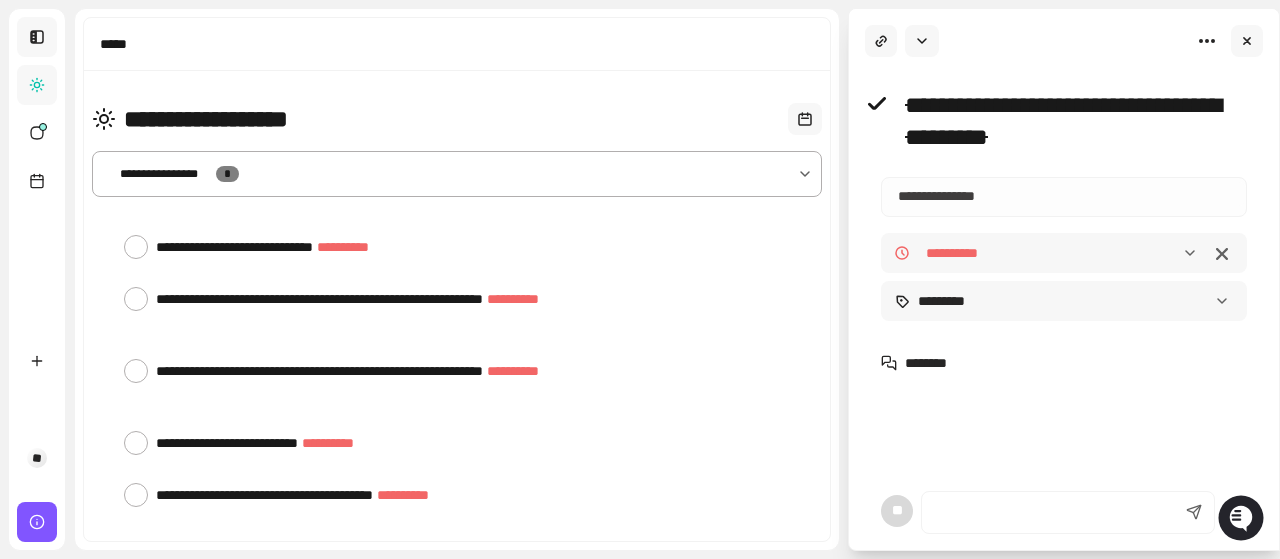 scroll, scrollTop: 533, scrollLeft: 0, axis: vertical 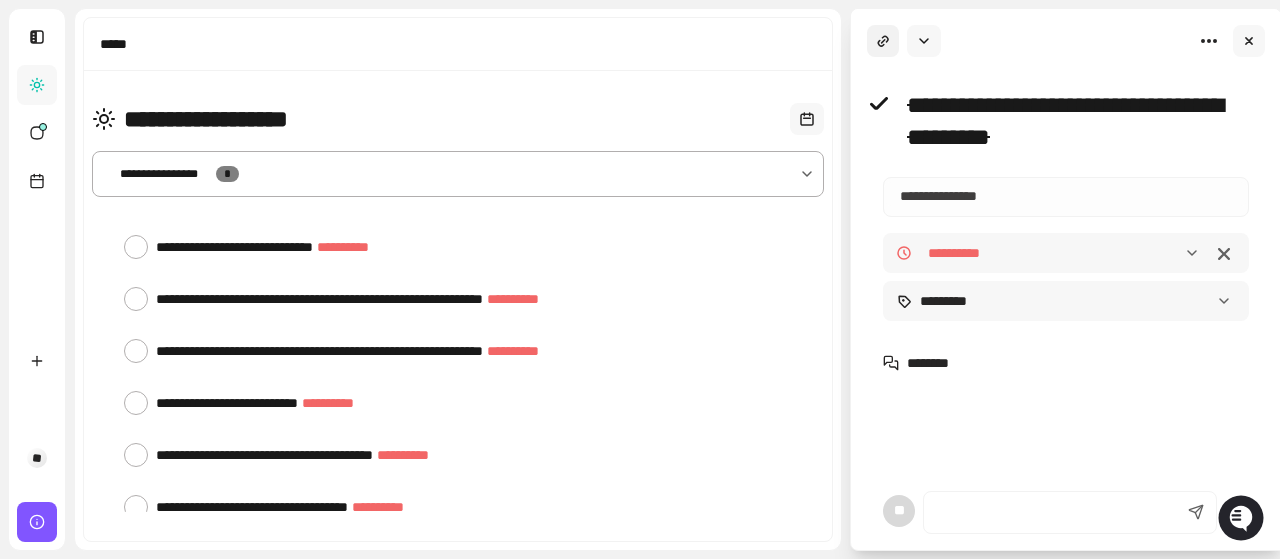 click at bounding box center [883, 41] 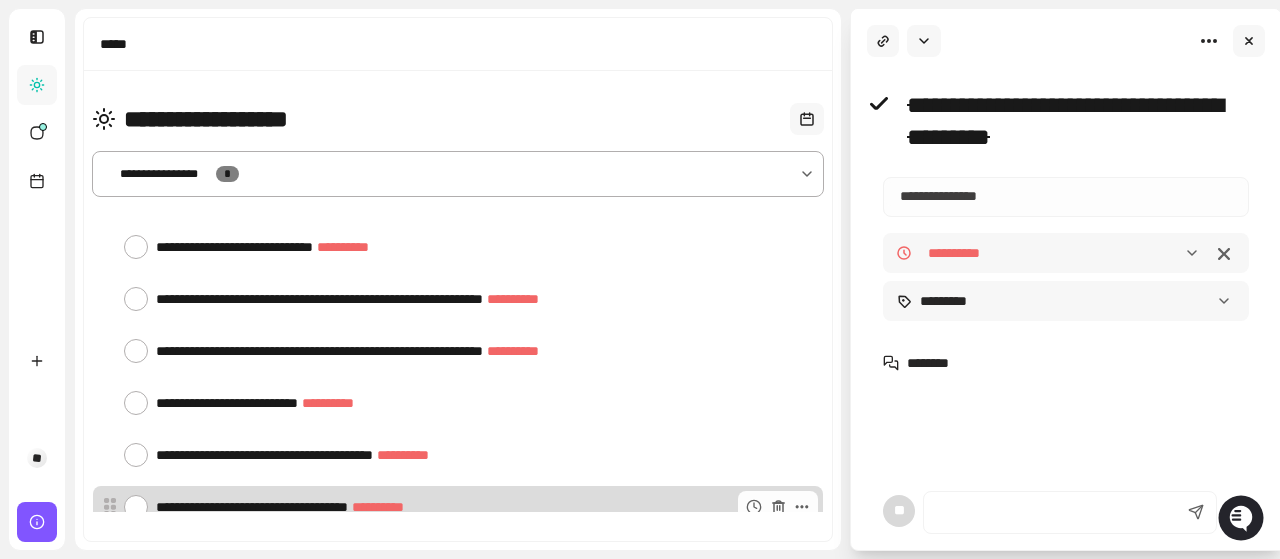 click at bounding box center [136, 507] 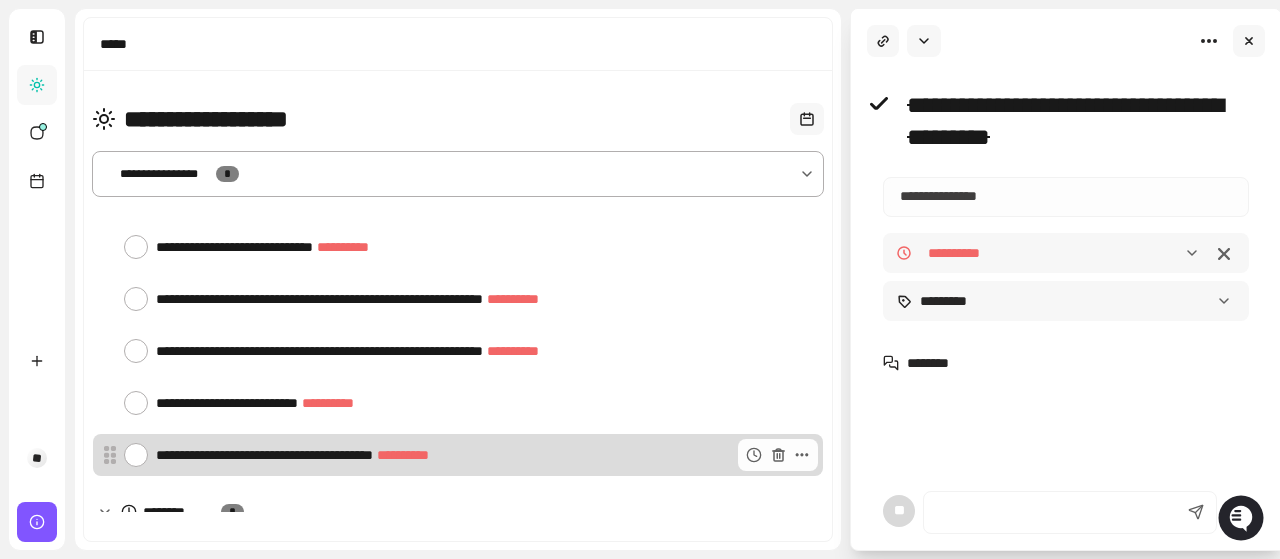 click on "**********" at bounding box center [458, 455] 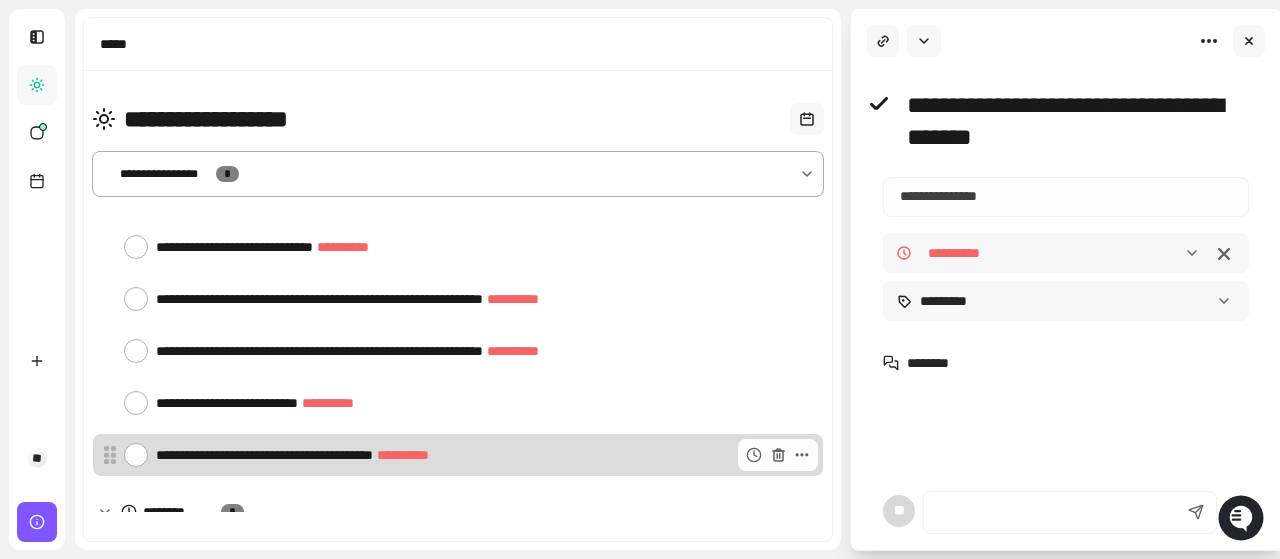 click at bounding box center (136, 455) 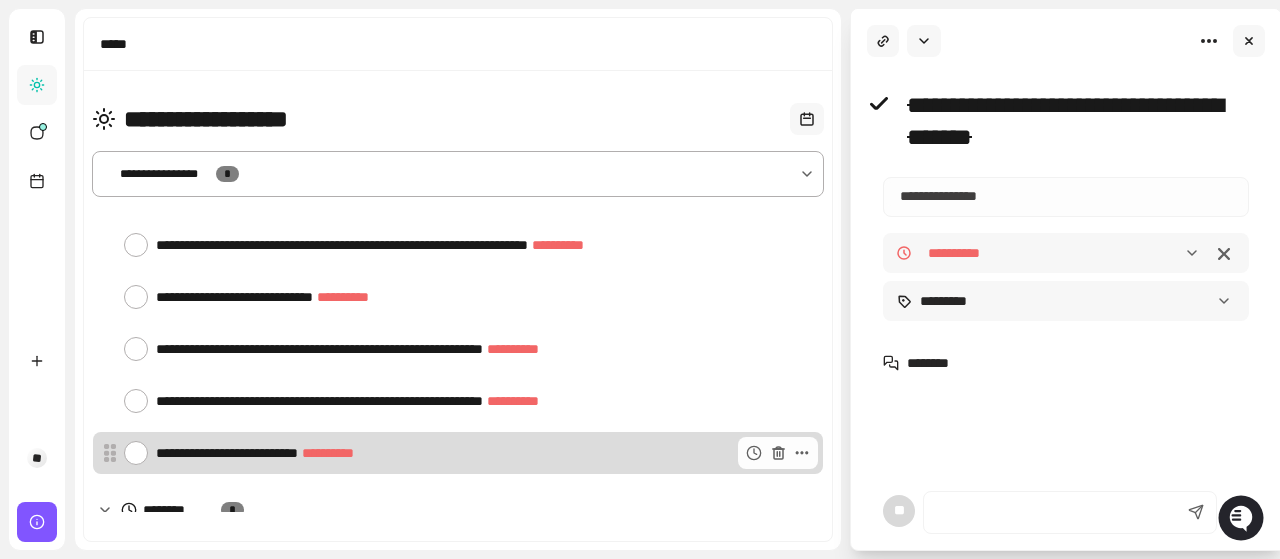 click at bounding box center (136, 453) 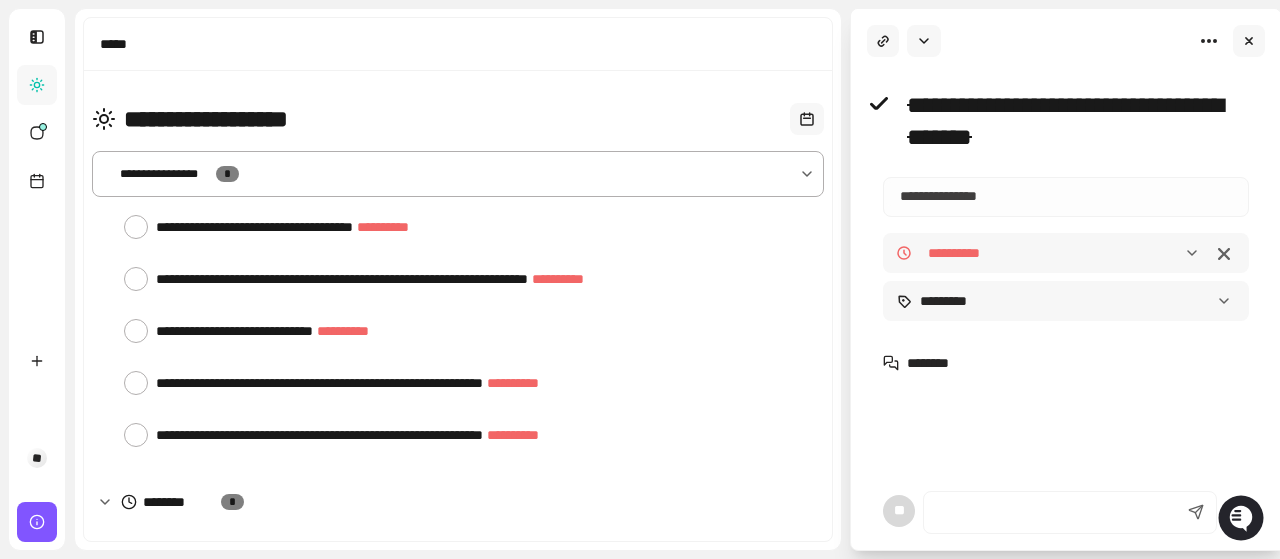 scroll, scrollTop: 431, scrollLeft: 0, axis: vertical 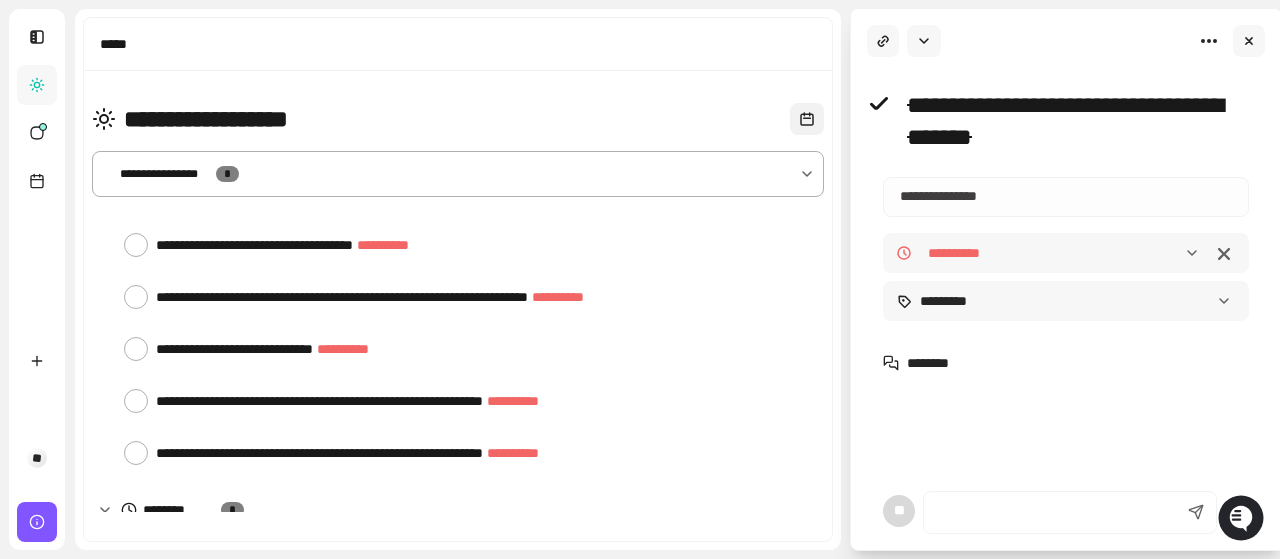 click at bounding box center [807, 119] 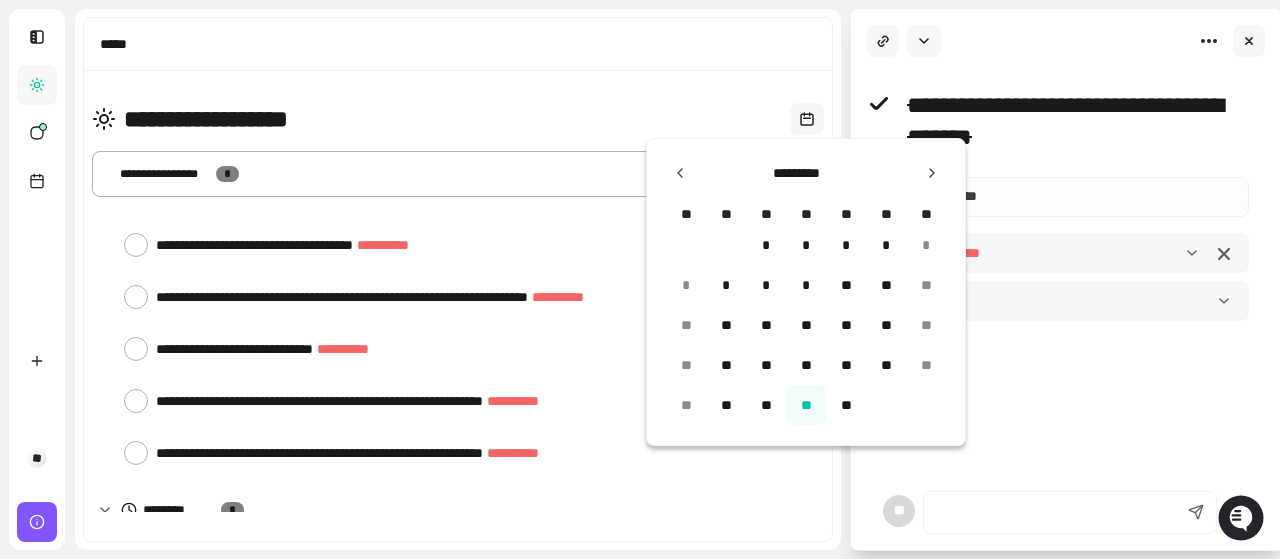click at bounding box center (640, 279) 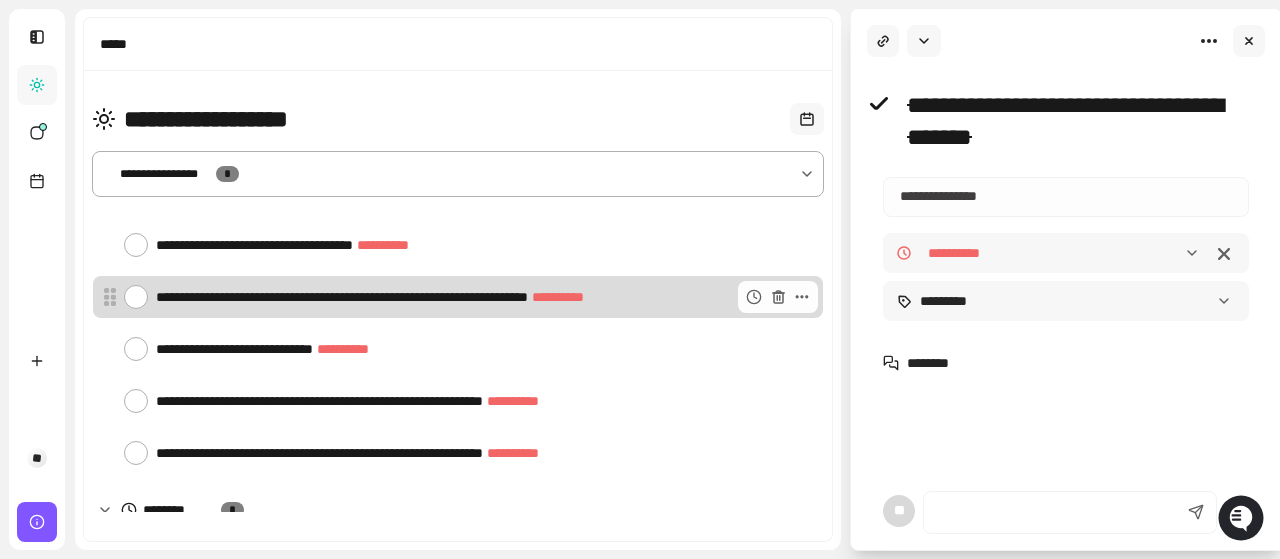 click at bounding box center (136, 297) 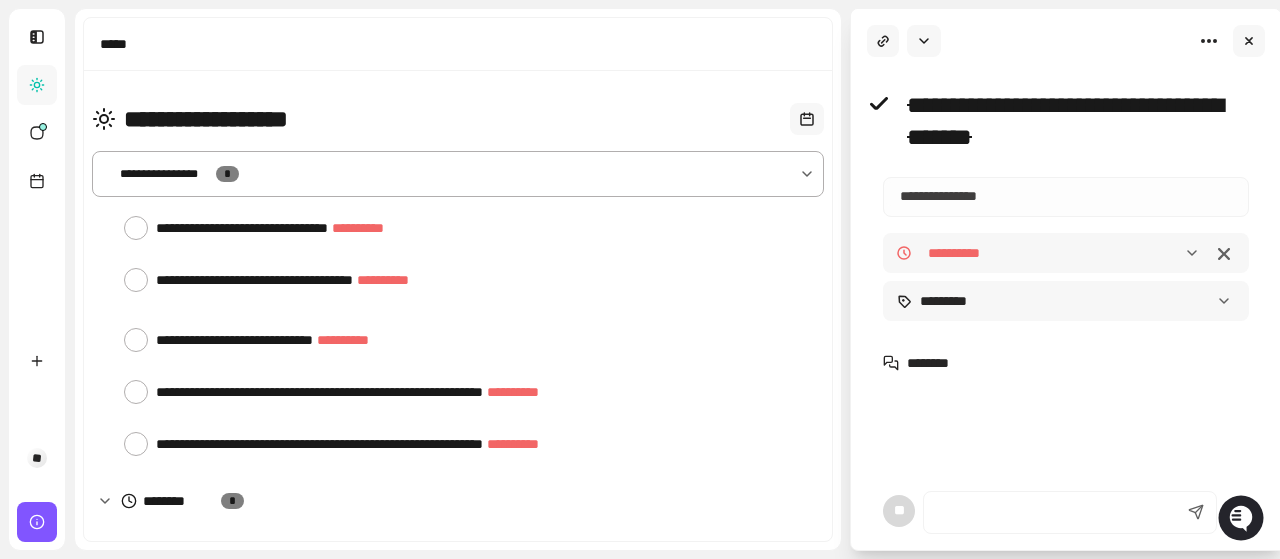 type on "*" 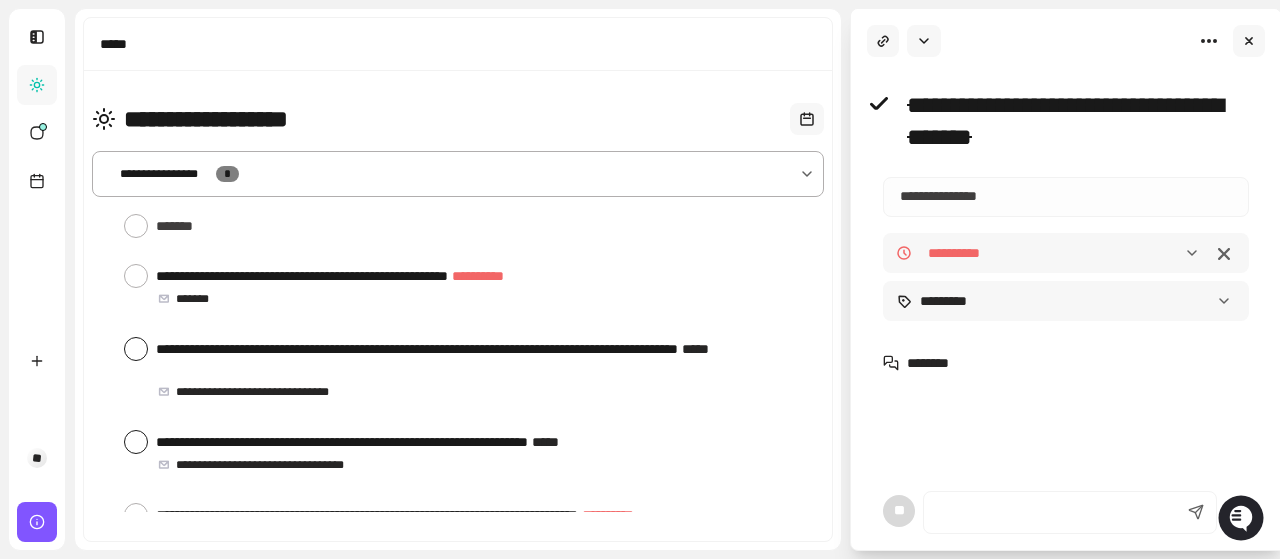 scroll, scrollTop: 0, scrollLeft: 0, axis: both 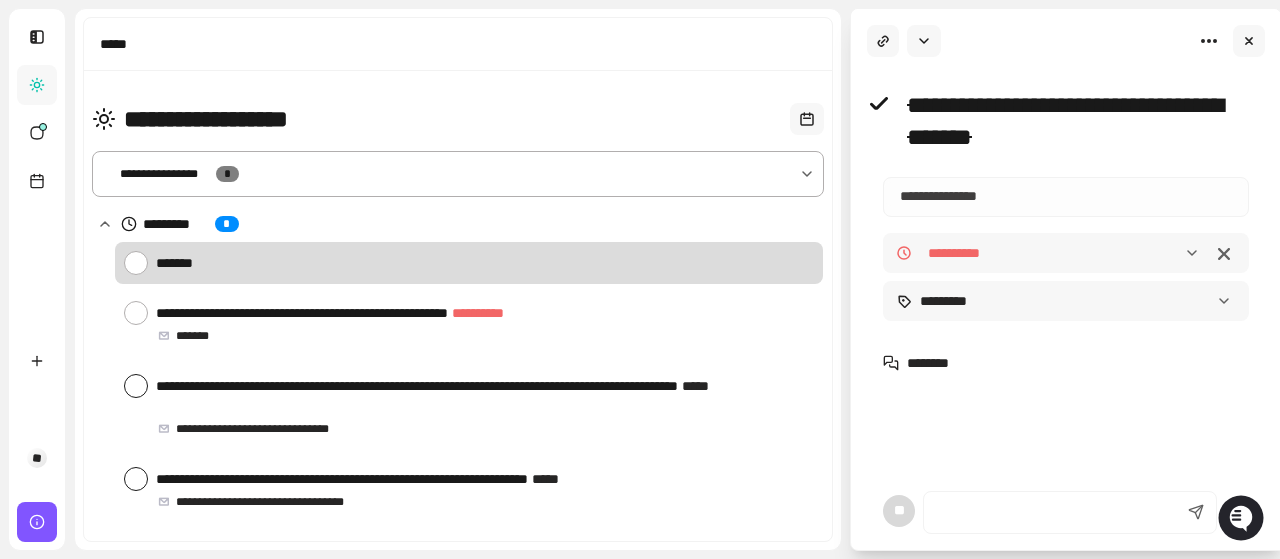 click at bounding box center (136, 263) 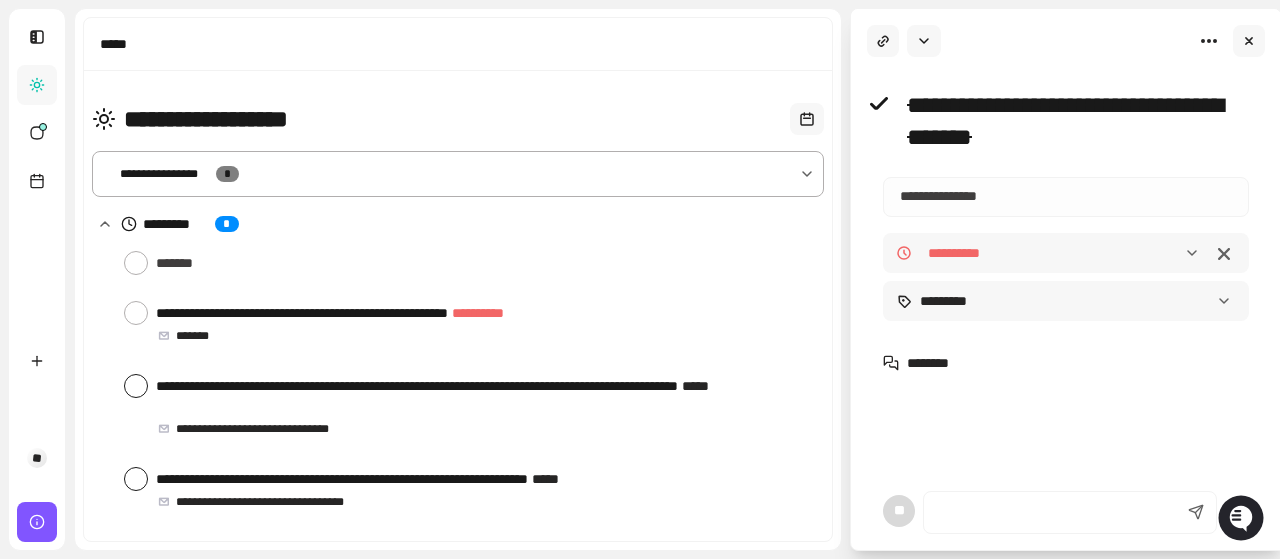 type on "*" 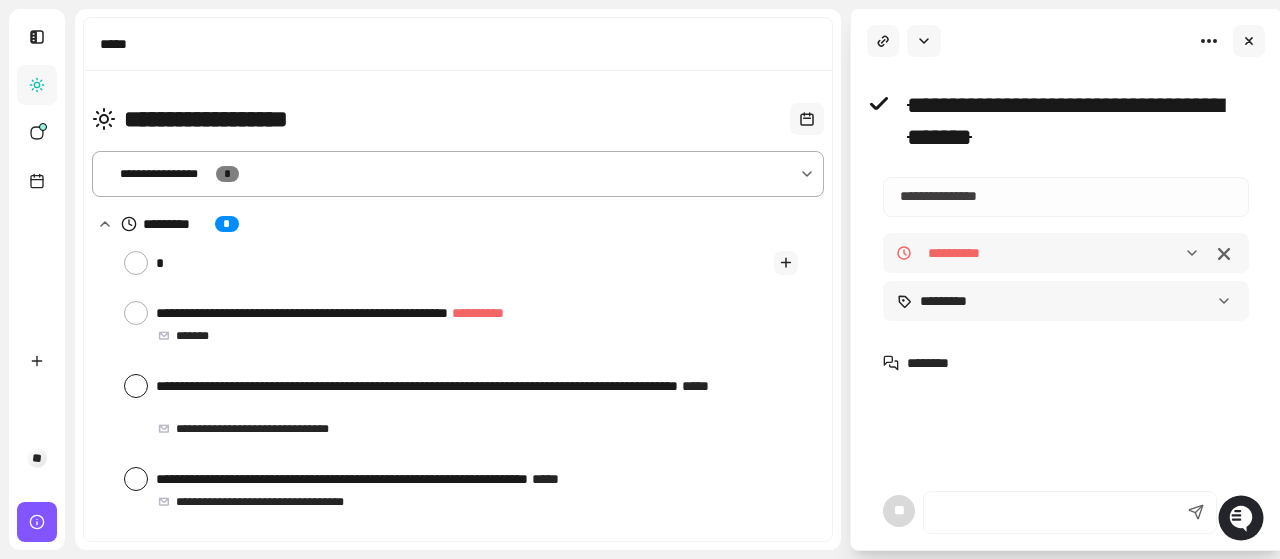 type on "**" 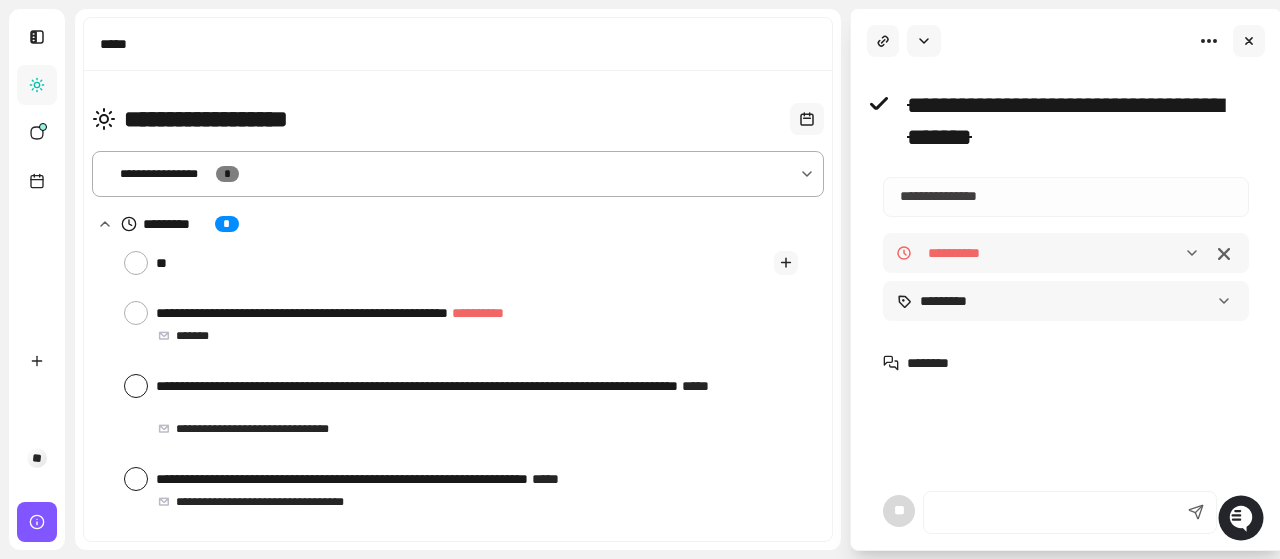 type on "**" 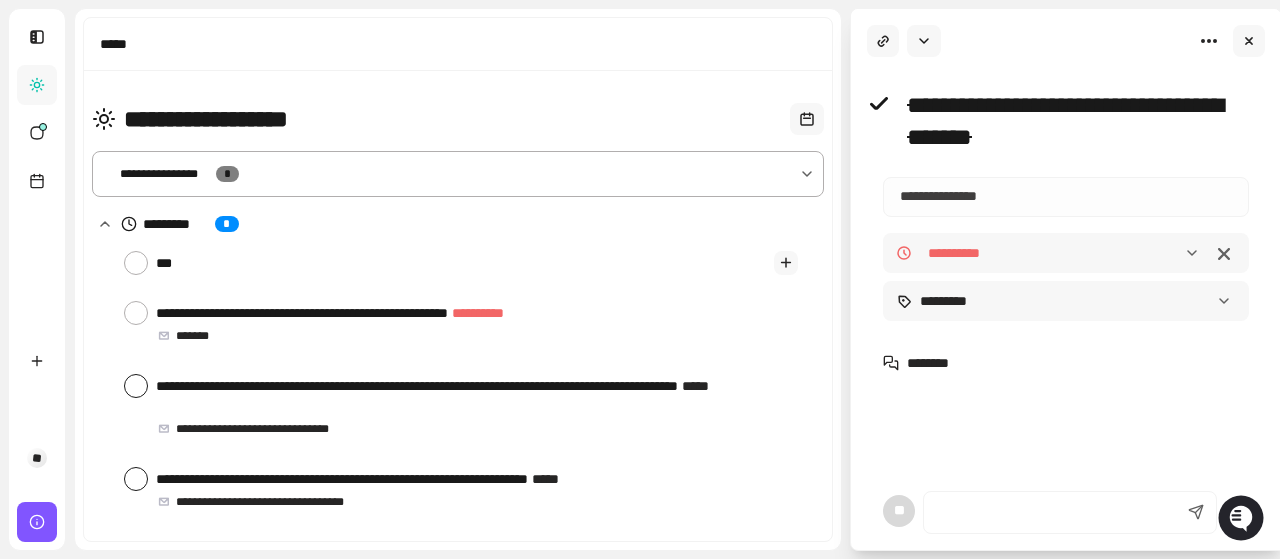 type on "*" 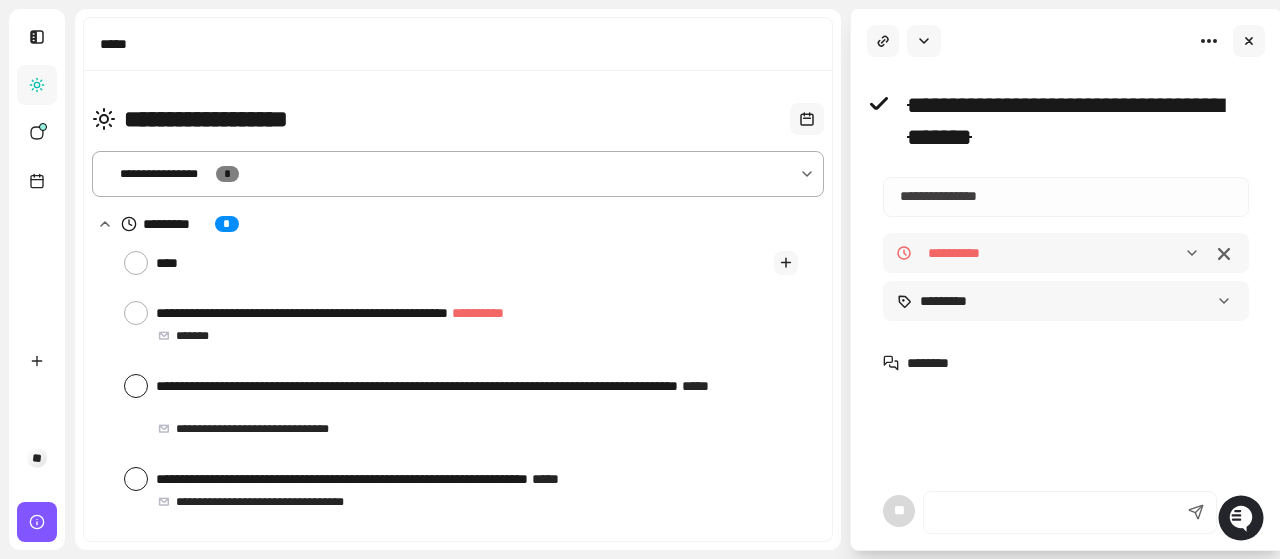type on "*****" 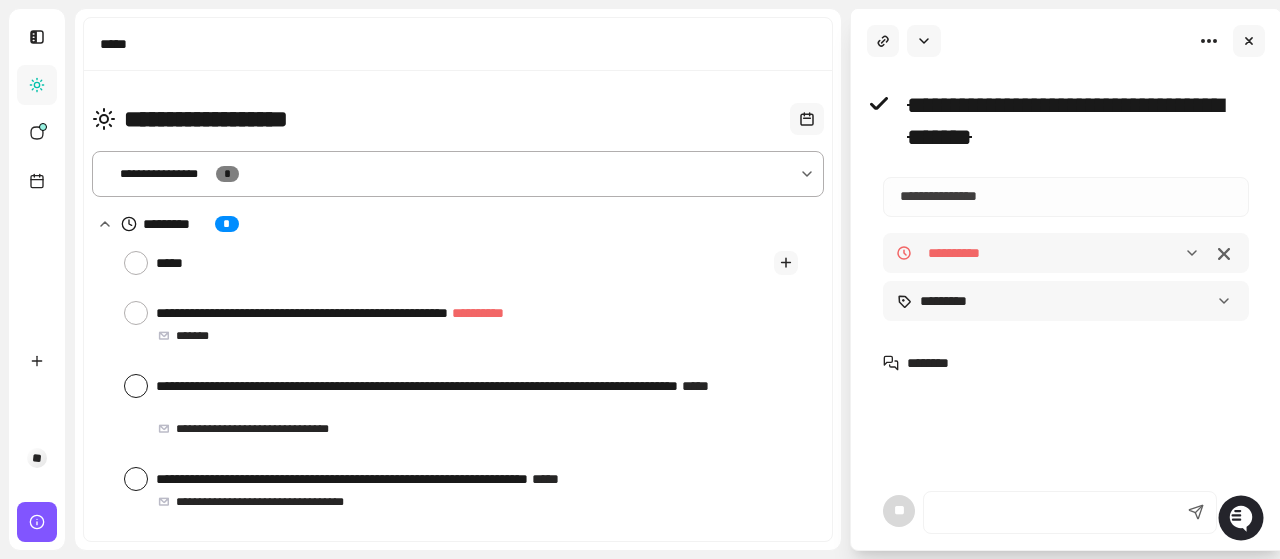 type on "*****" 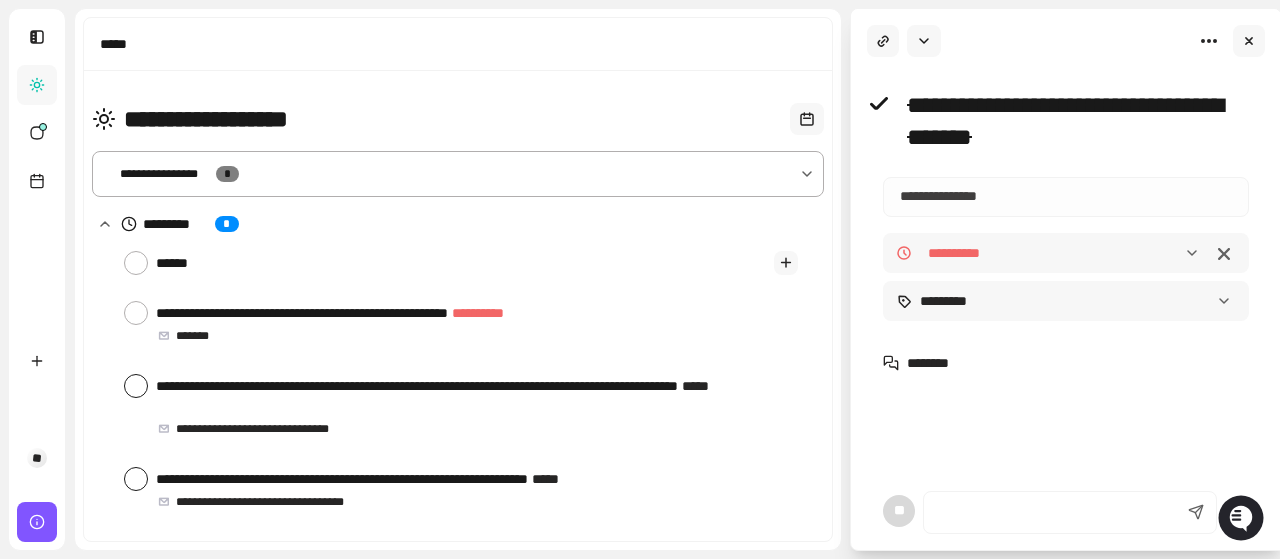 type on "*******" 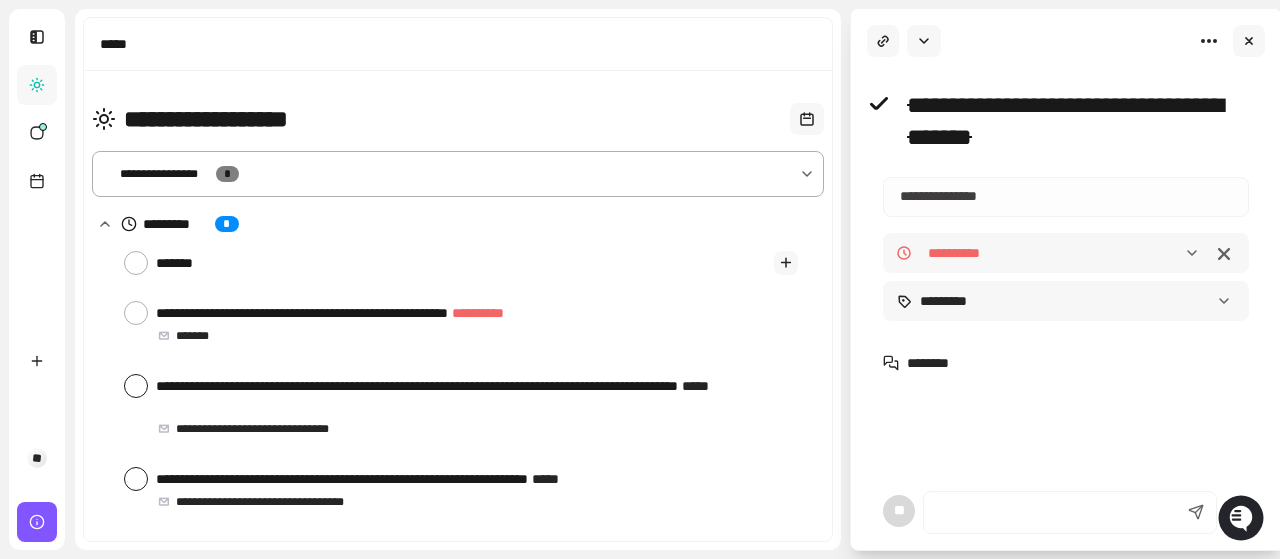 type on "********" 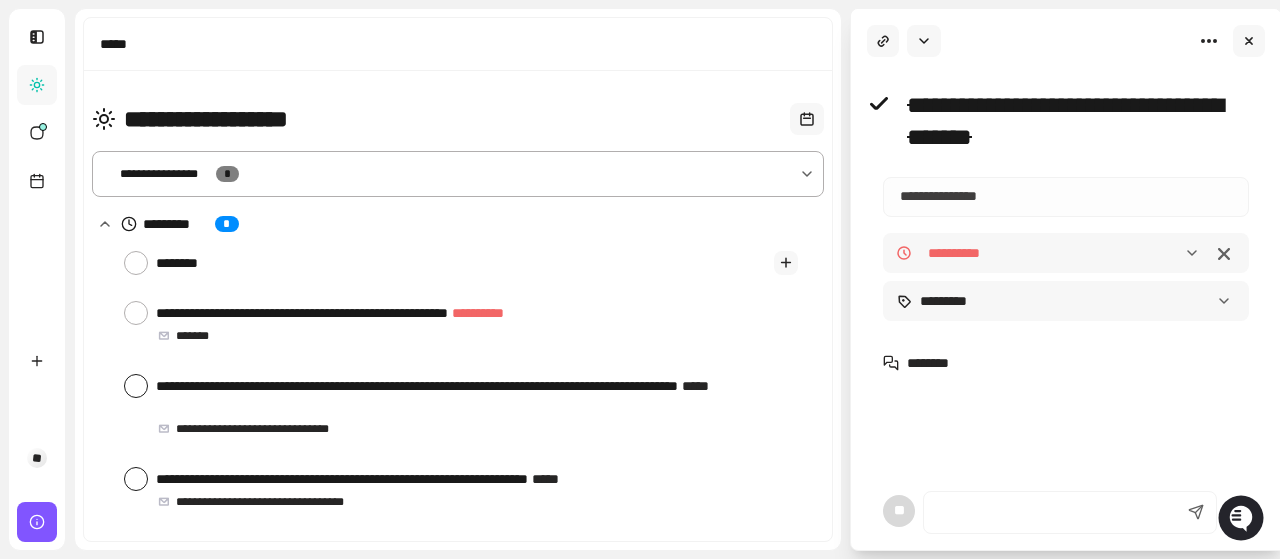 type on "*********" 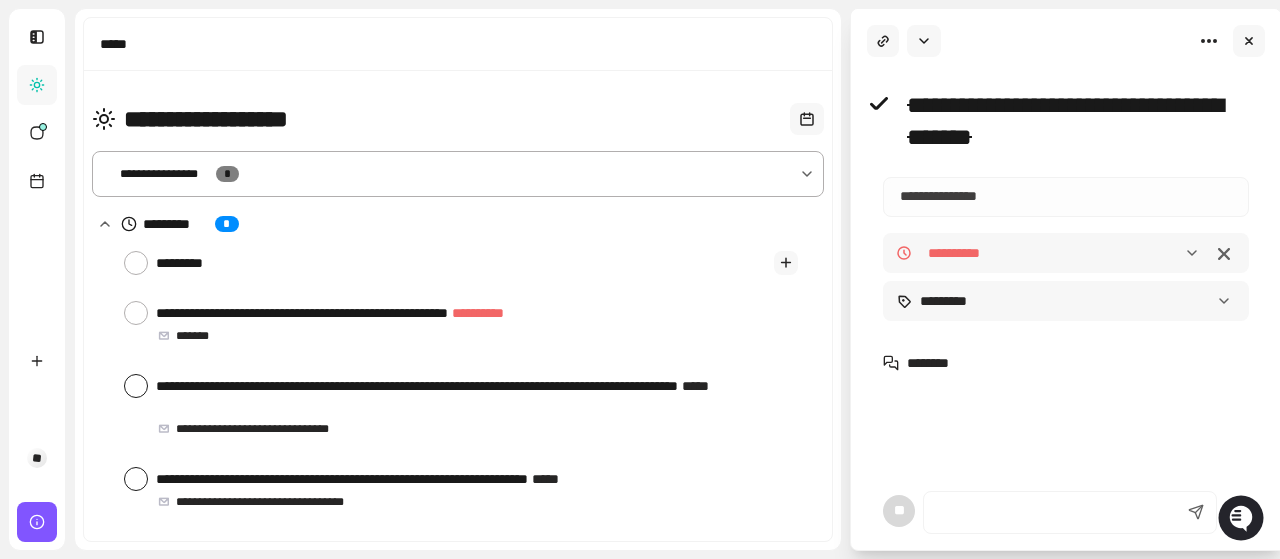 type on "*" 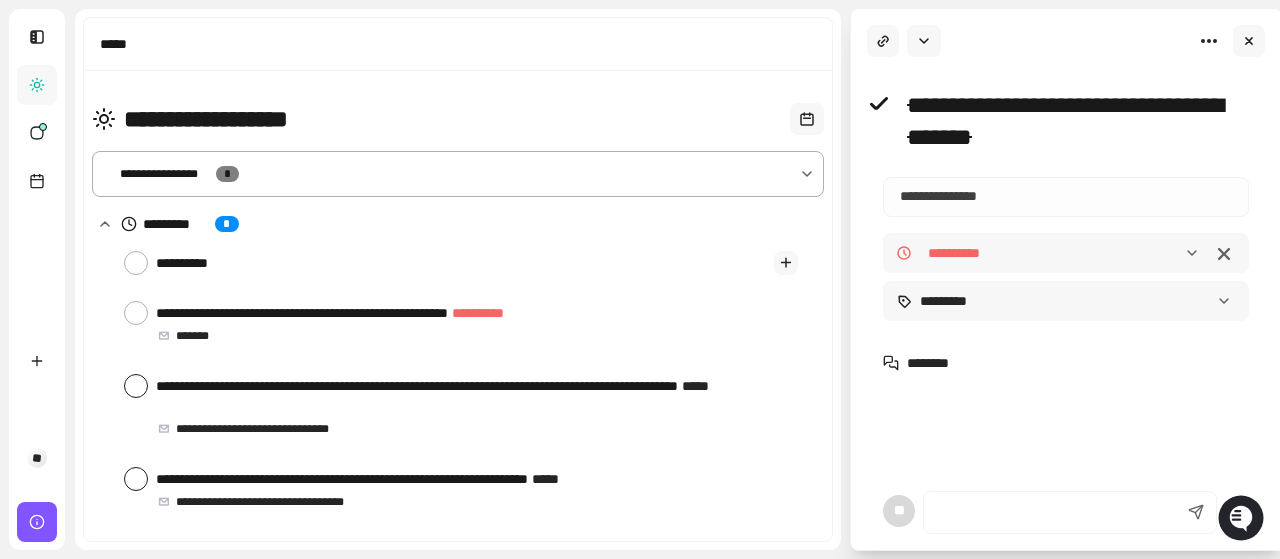 type on "**********" 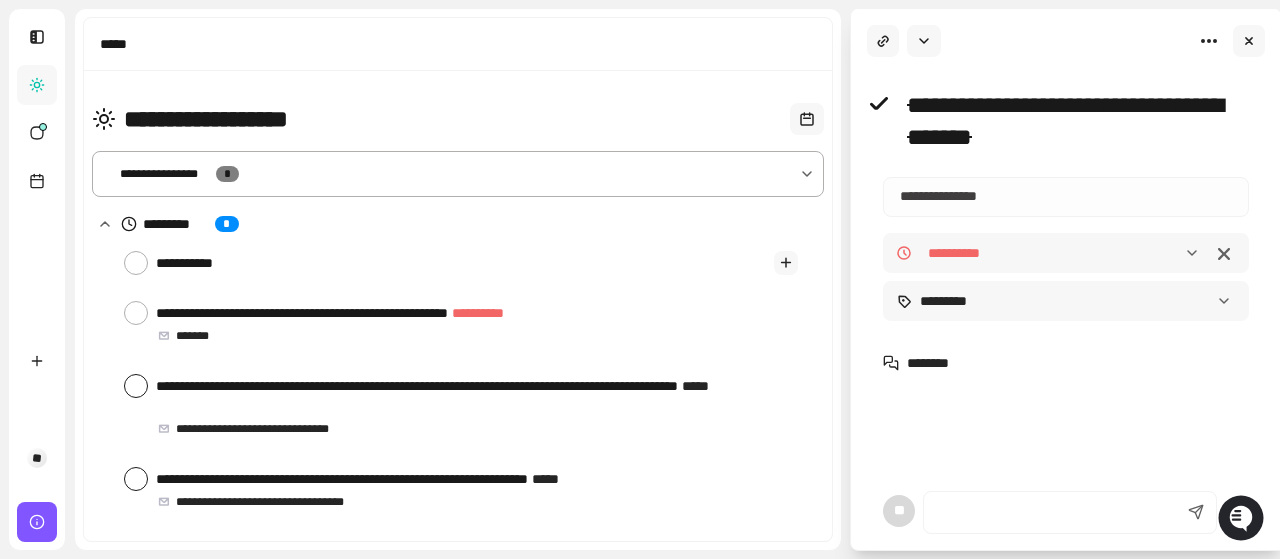 type on "**********" 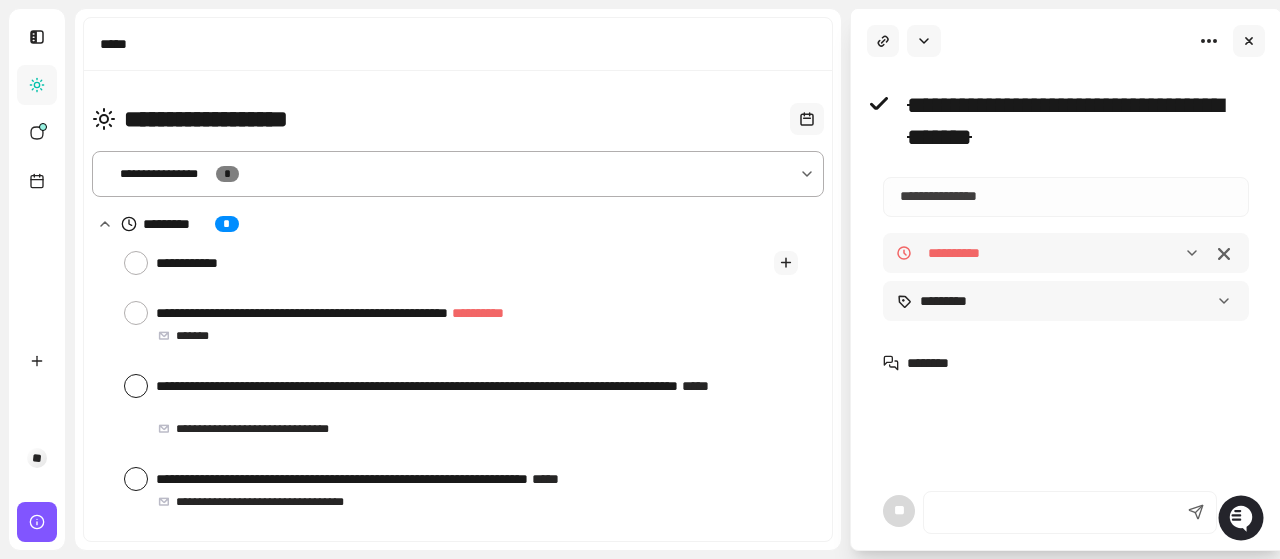 type on "**********" 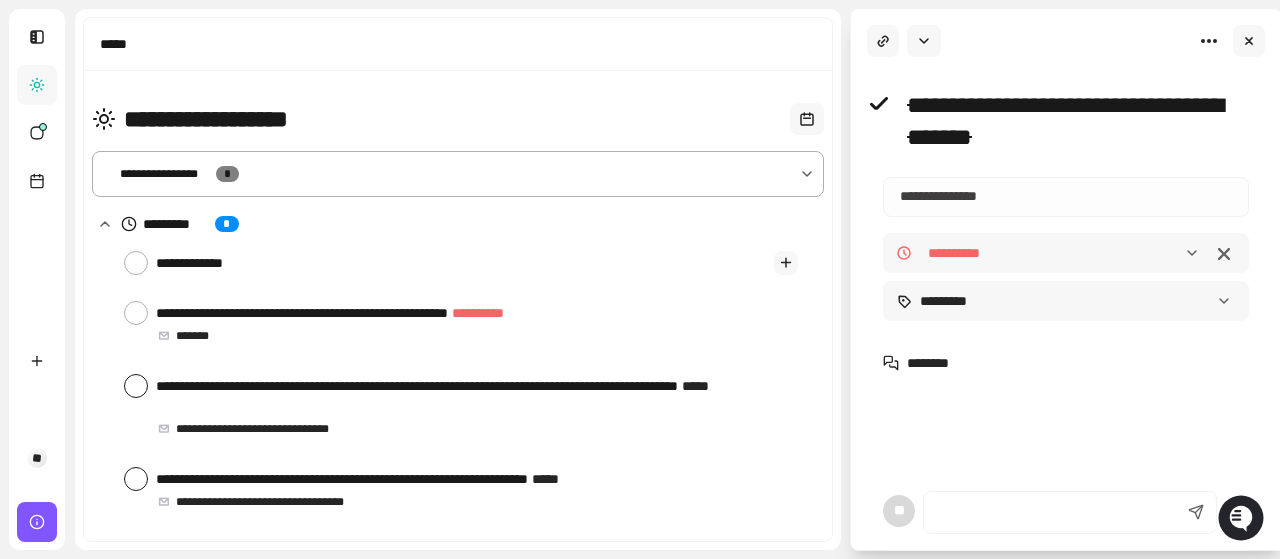 type on "**********" 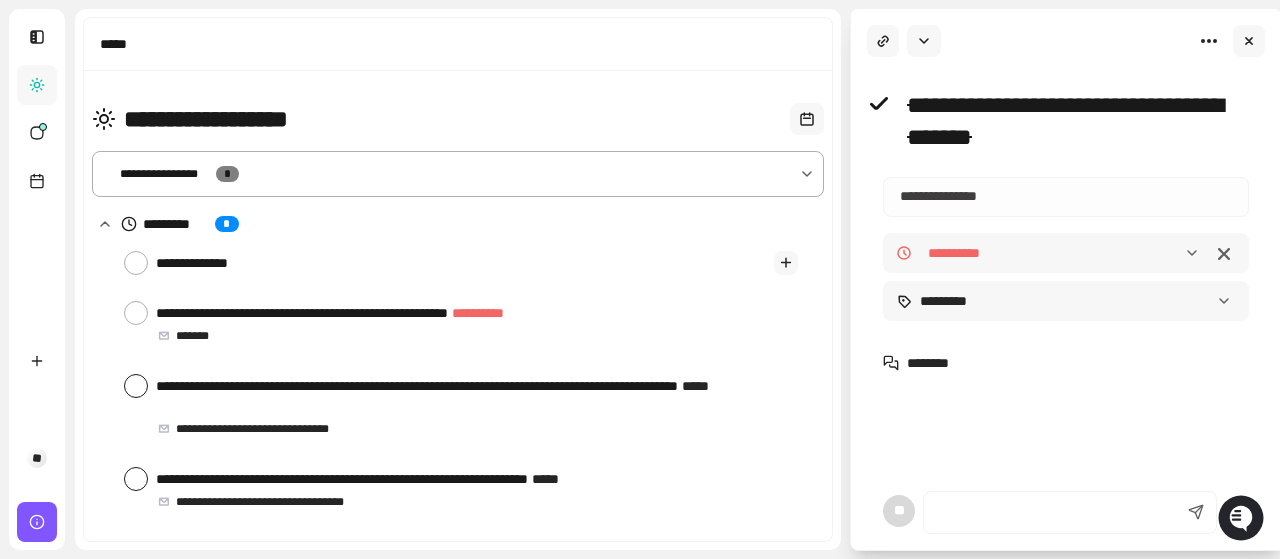 type on "**********" 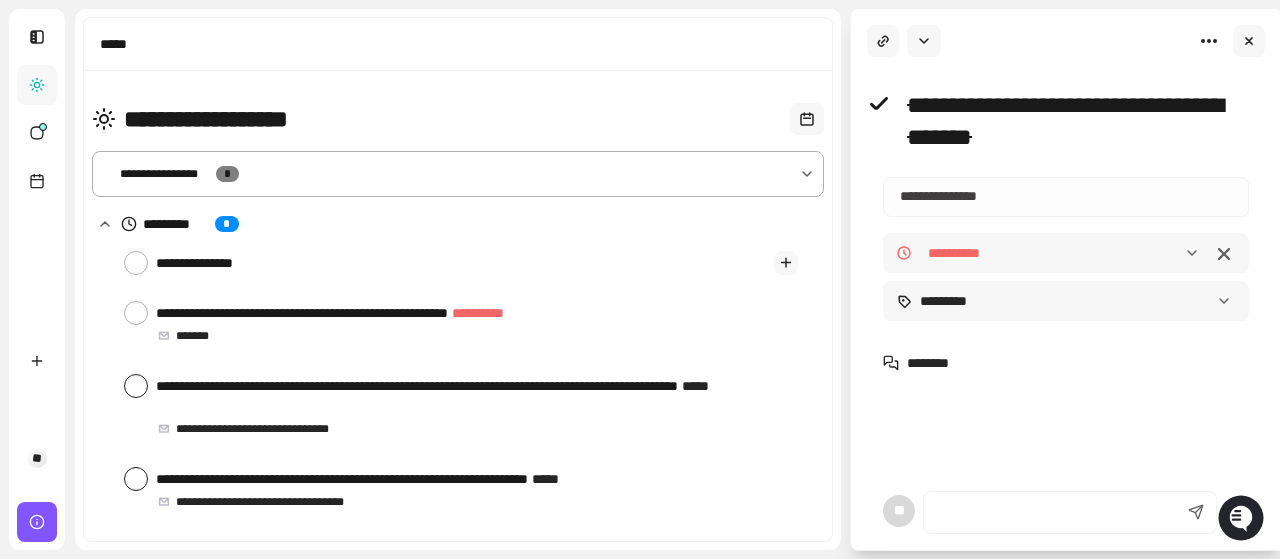 type on "**********" 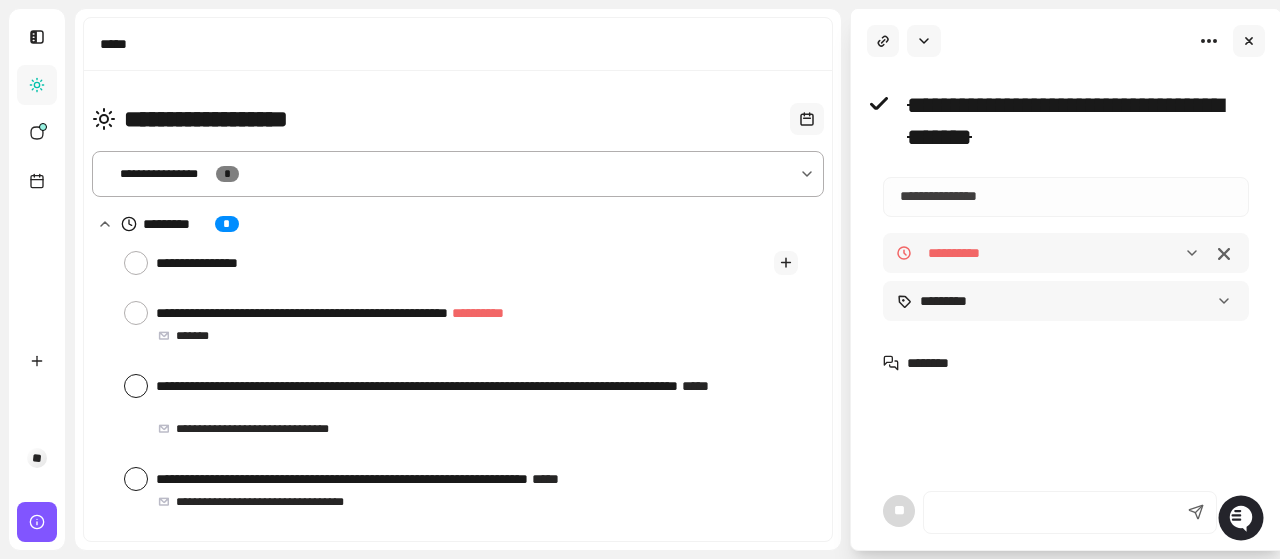 type on "**********" 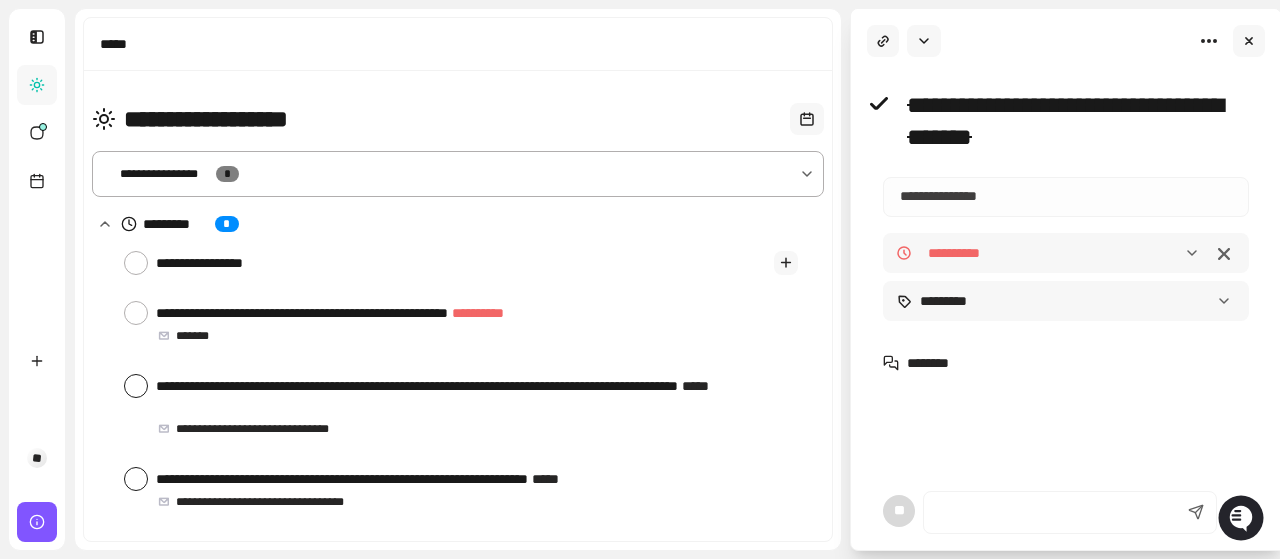 type on "**********" 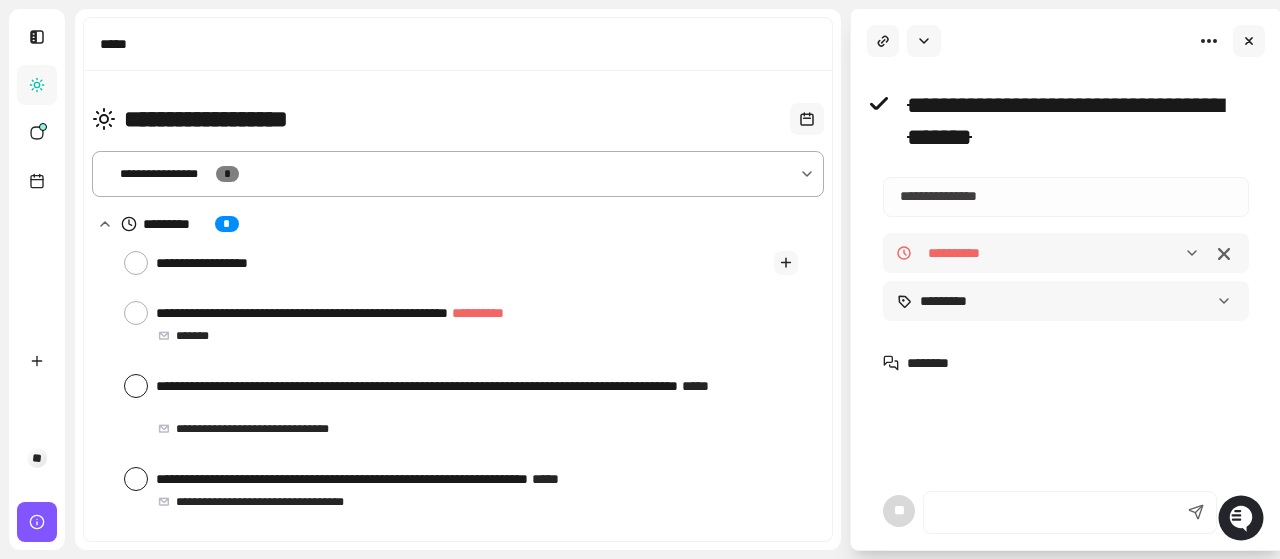 type on "**********" 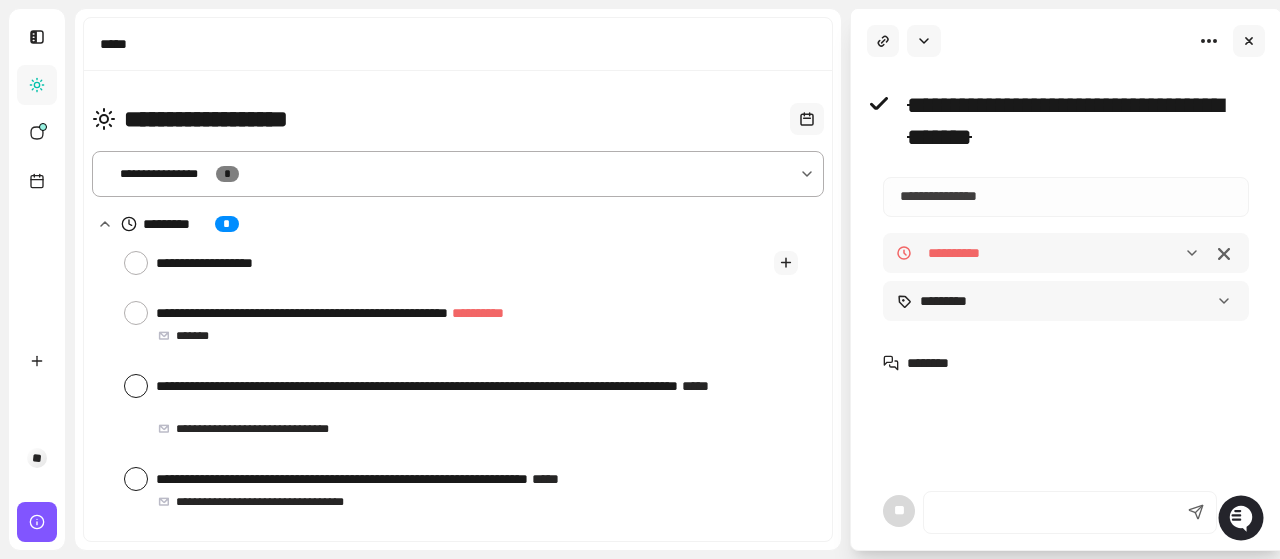 type on "**********" 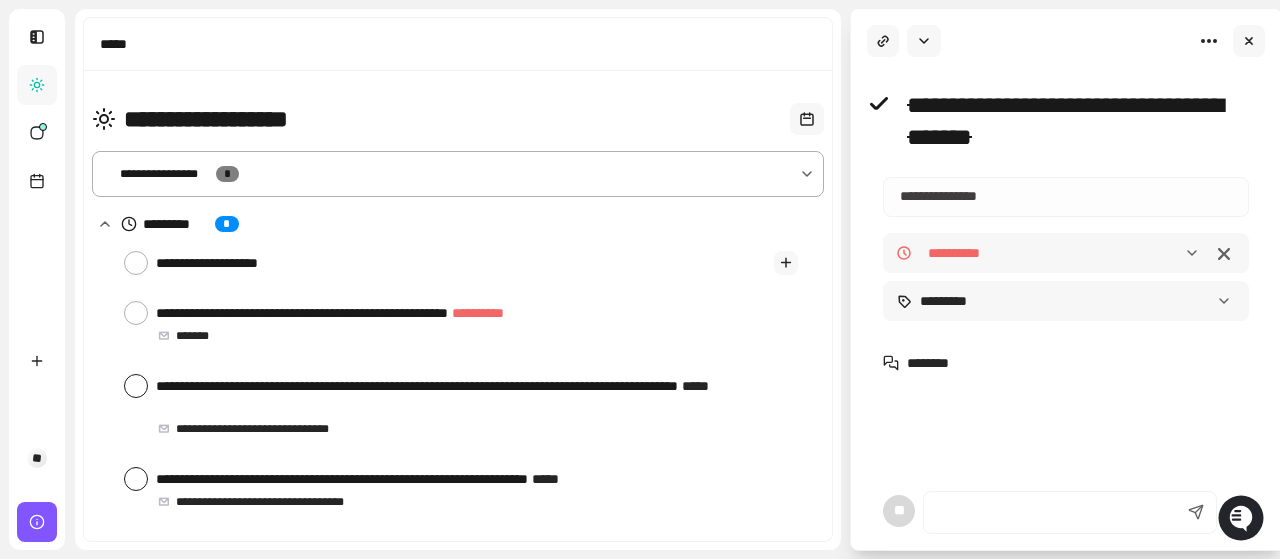 type on "**********" 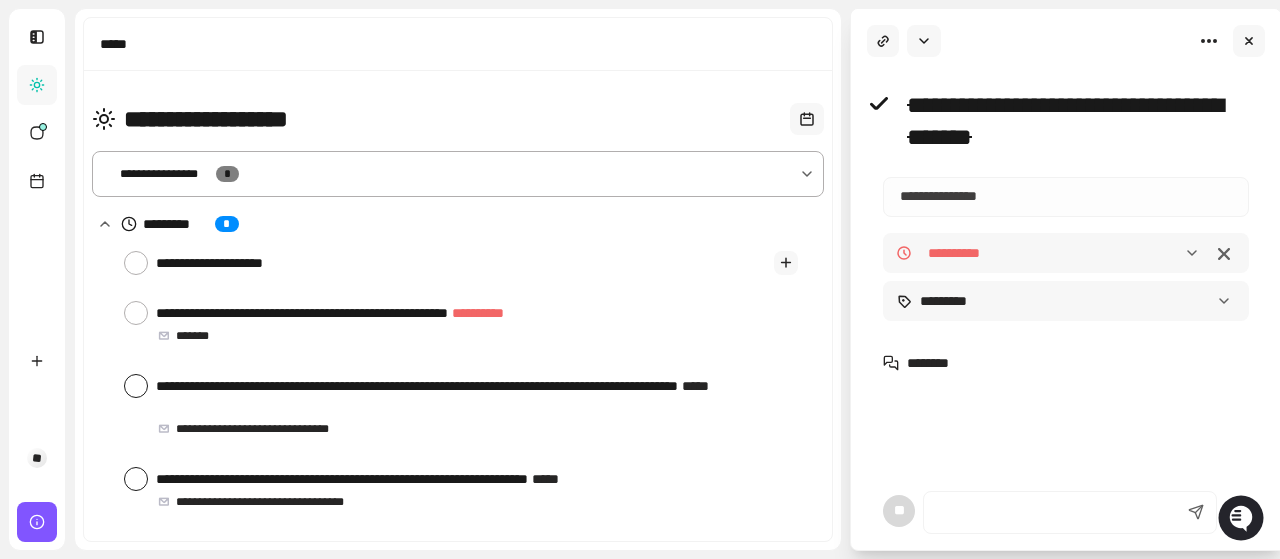 type on "**********" 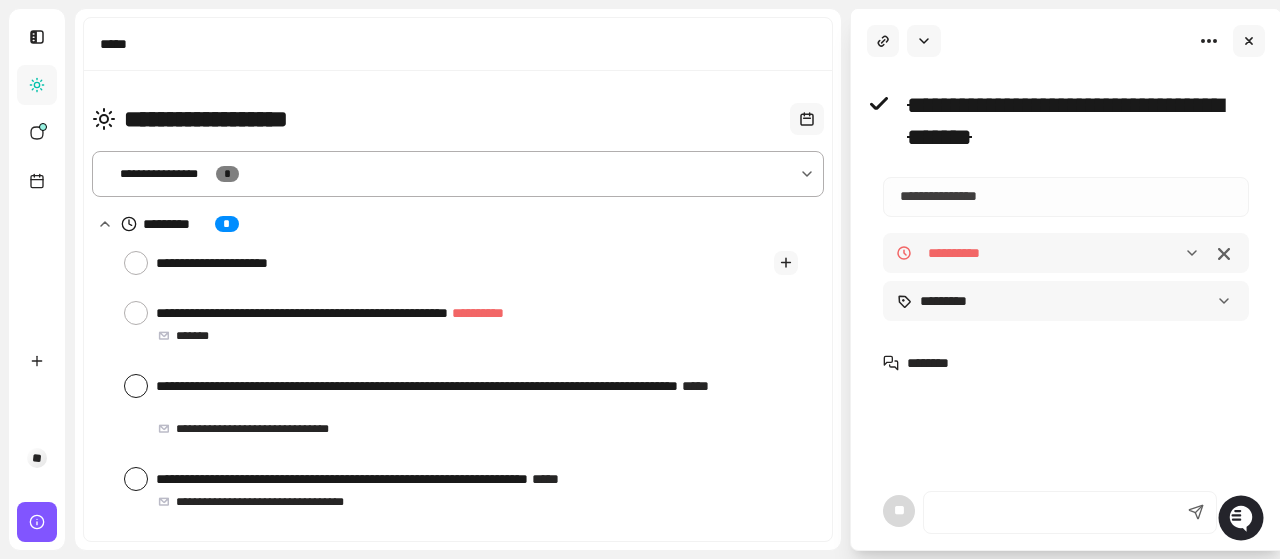type on "**********" 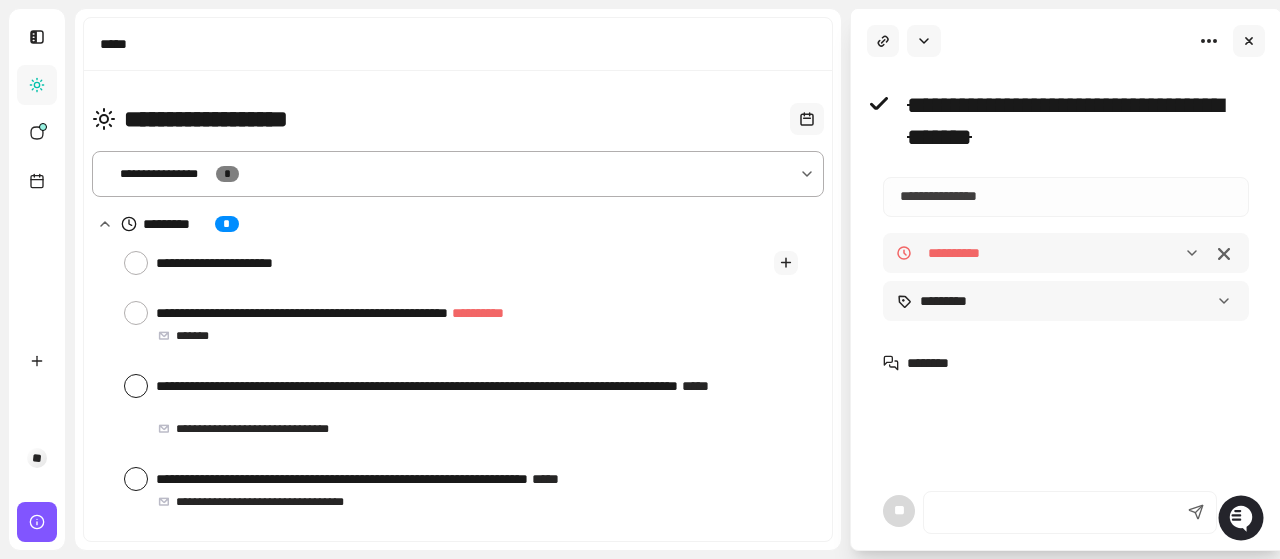 type on "**********" 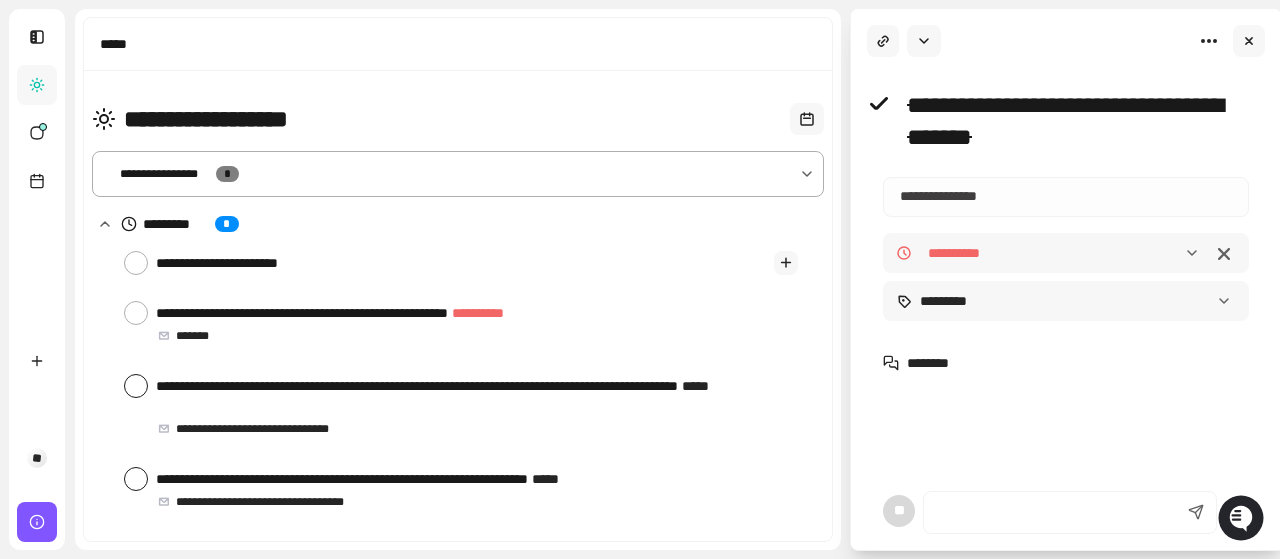 type on "**********" 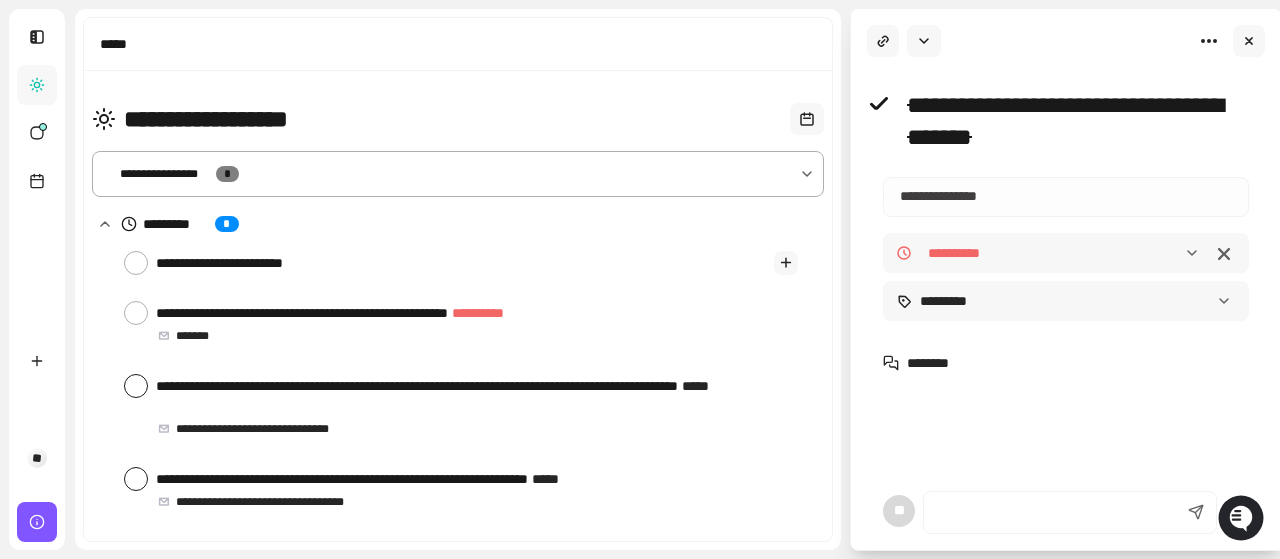 type on "**********" 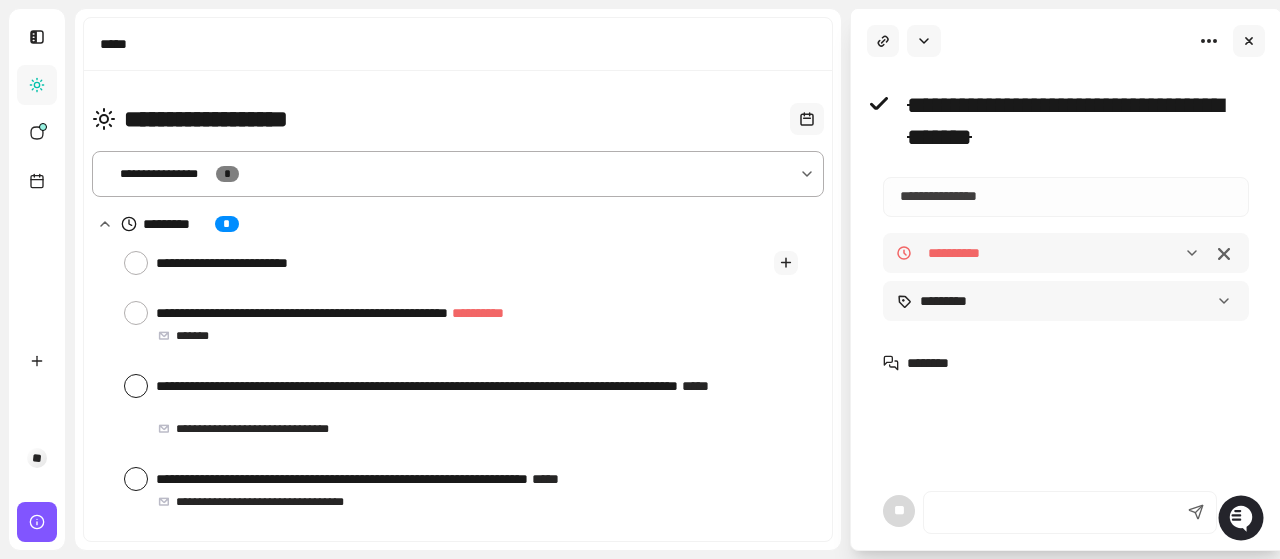 type on "**********" 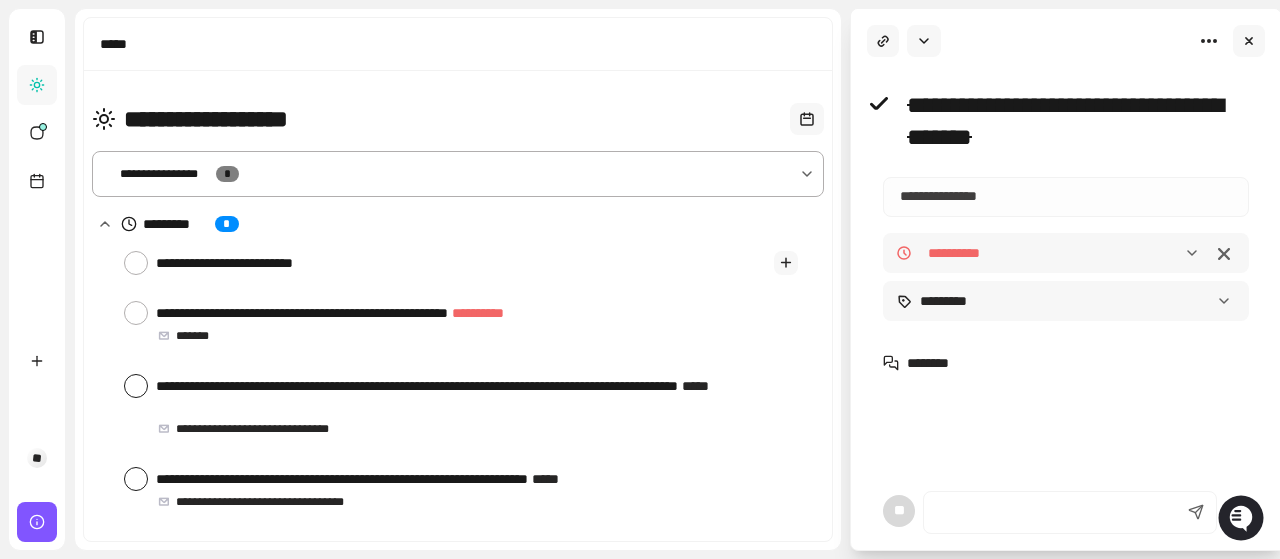 type on "**********" 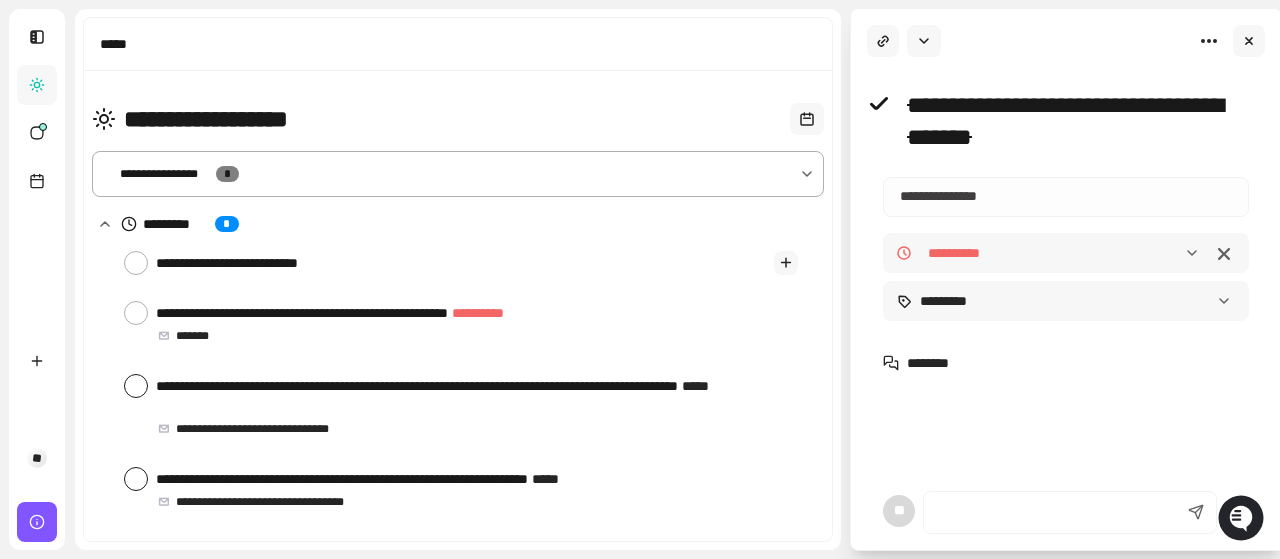type on "**********" 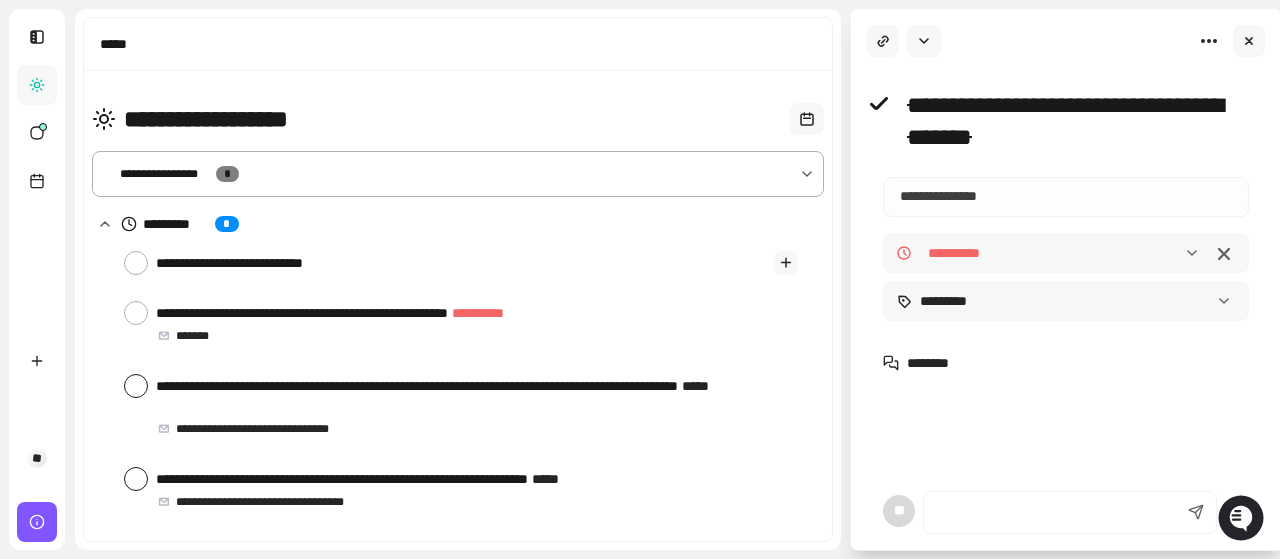 type on "**********" 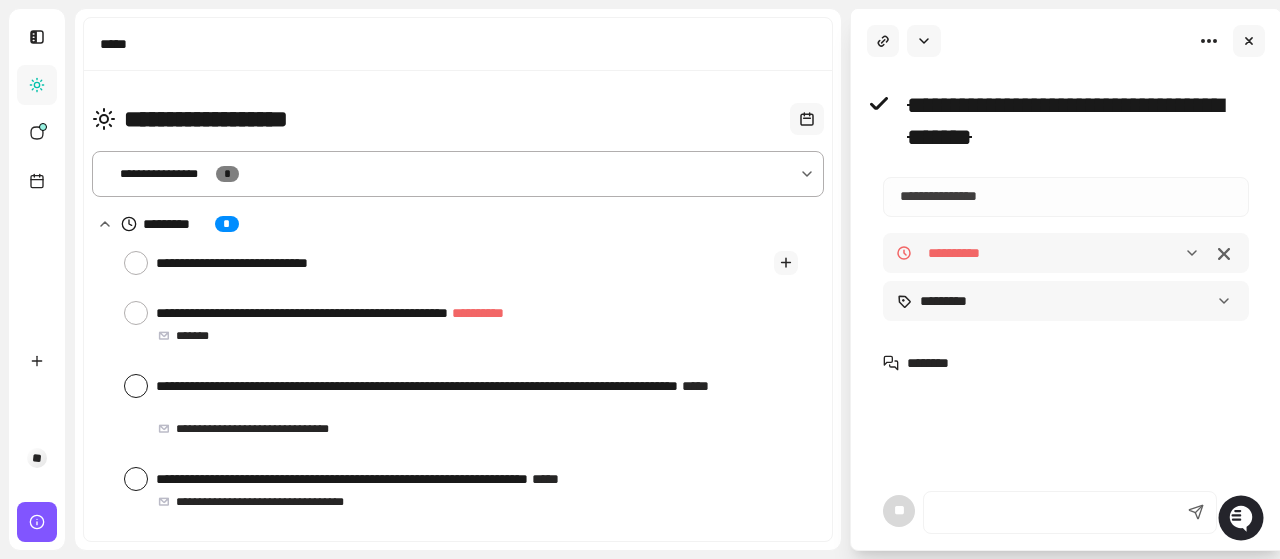 type on "**********" 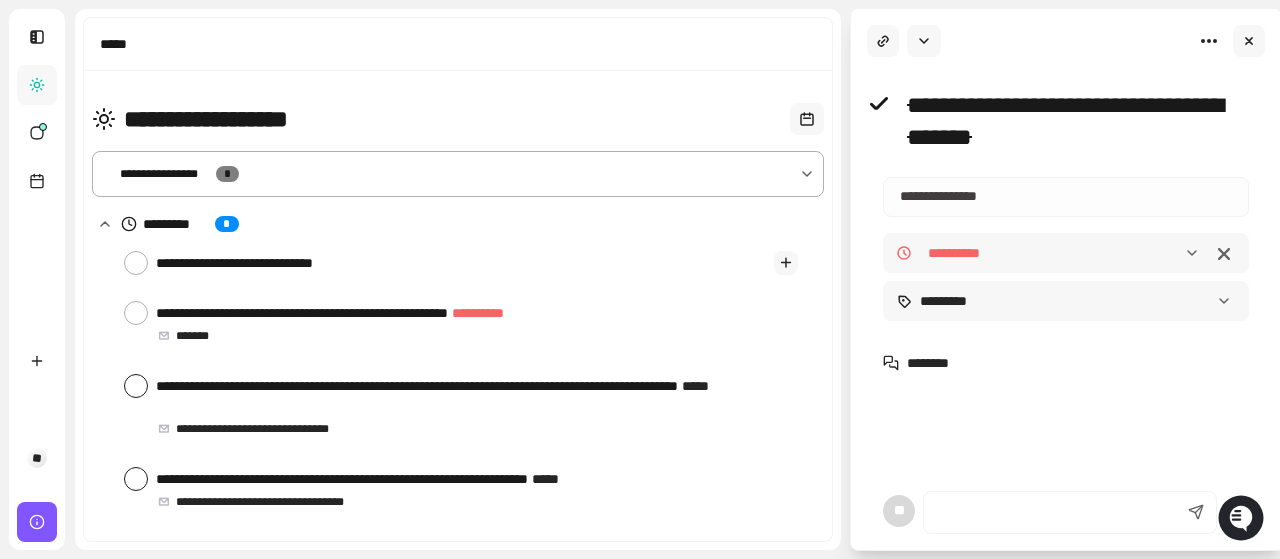 type on "**********" 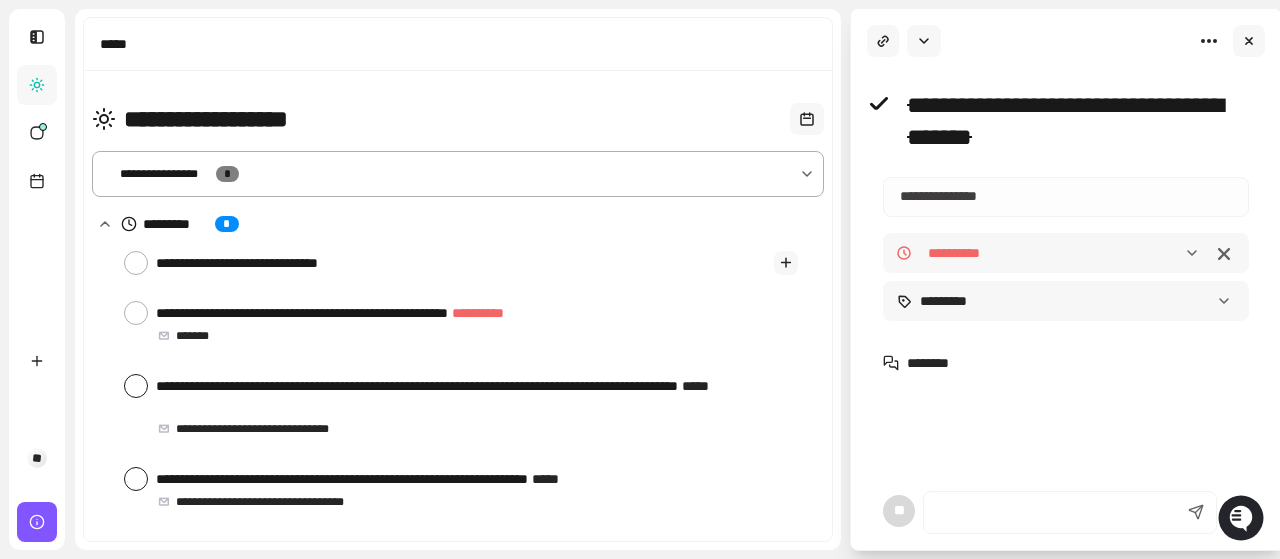 type on "**********" 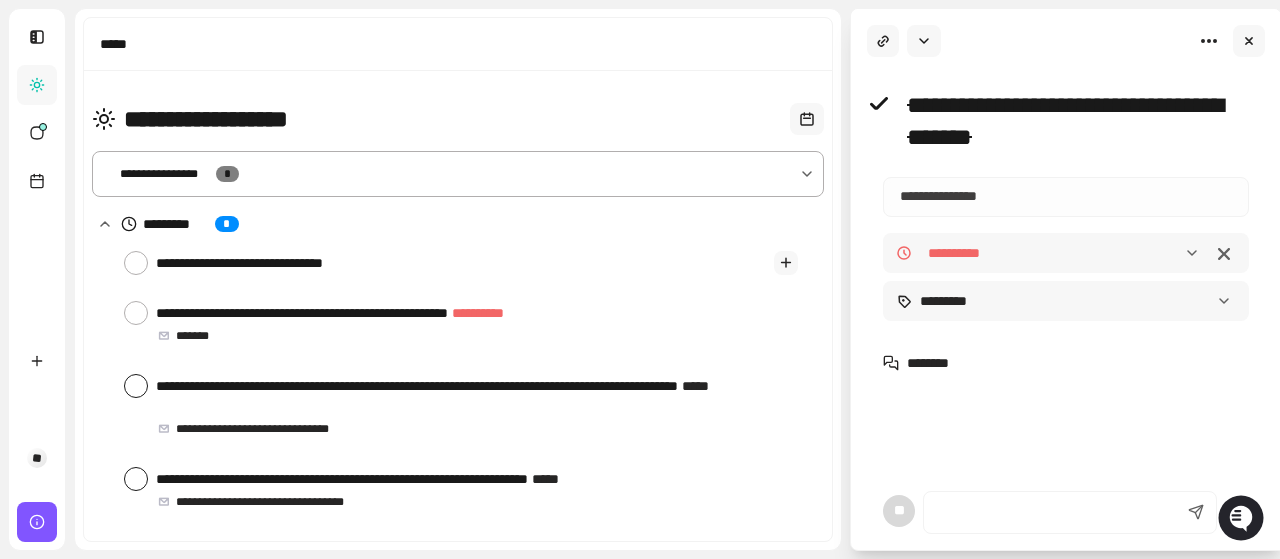 type on "**********" 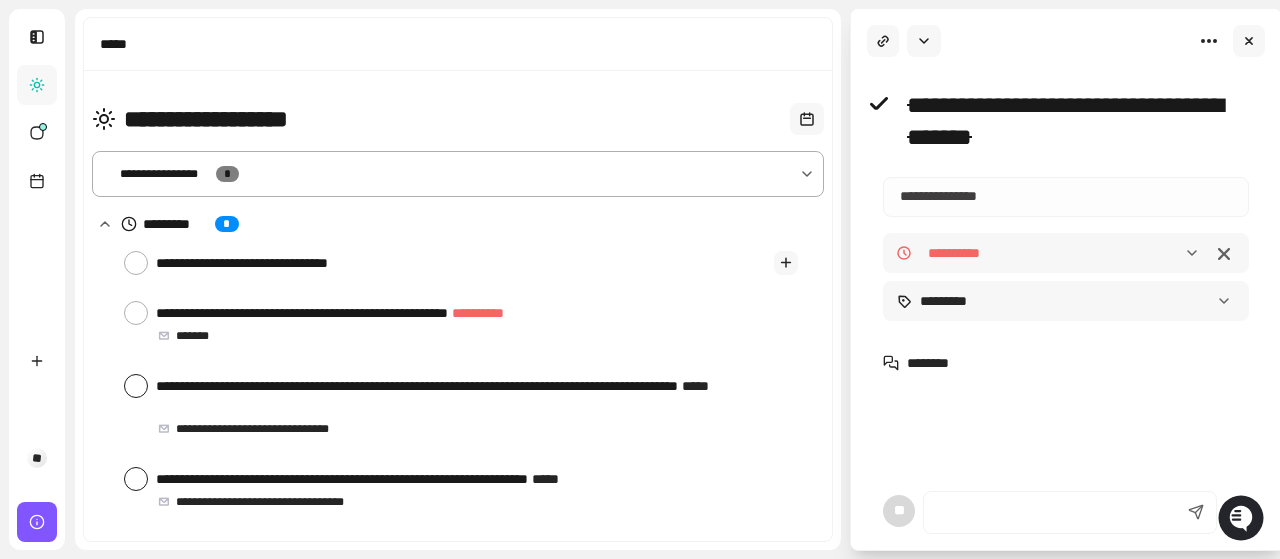 type on "**********" 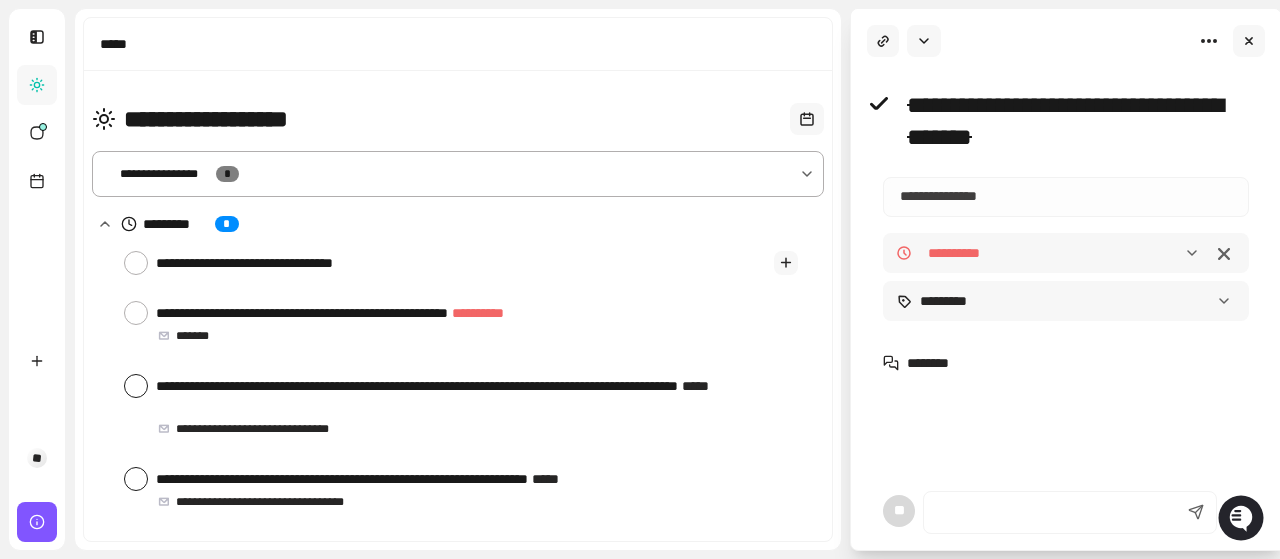type on "**********" 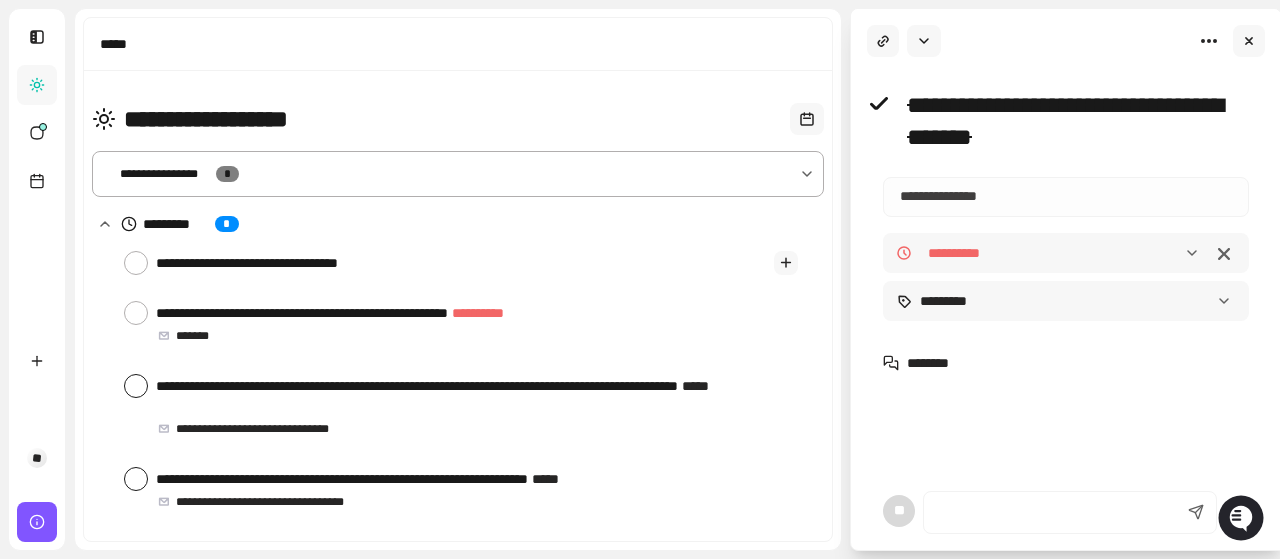 type on "**********" 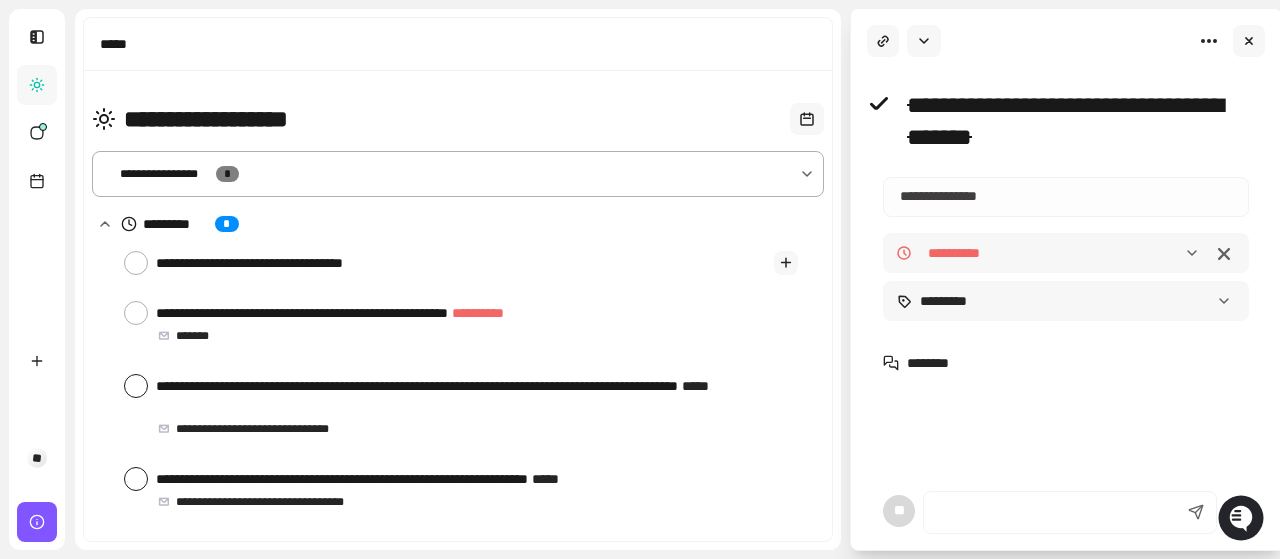 type on "**********" 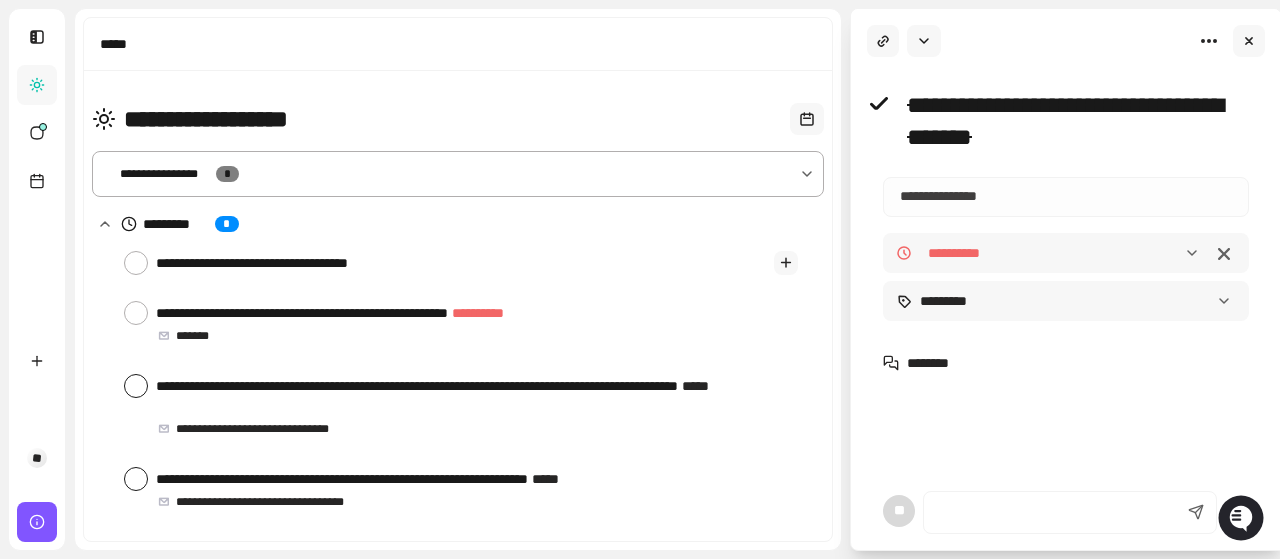 type on "**********" 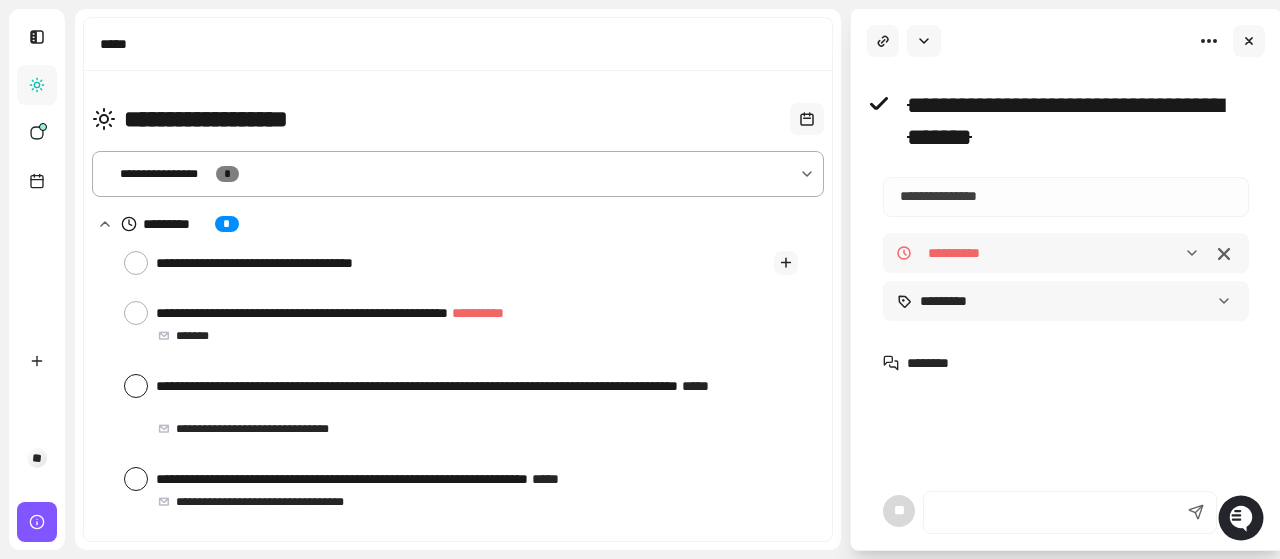 type on "**********" 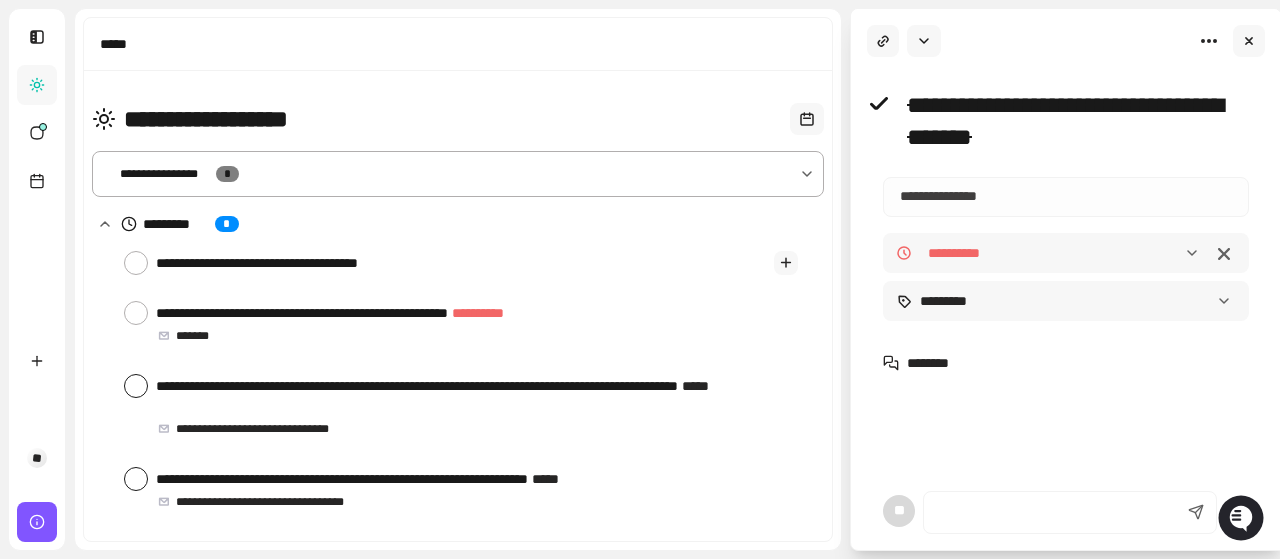 type on "**********" 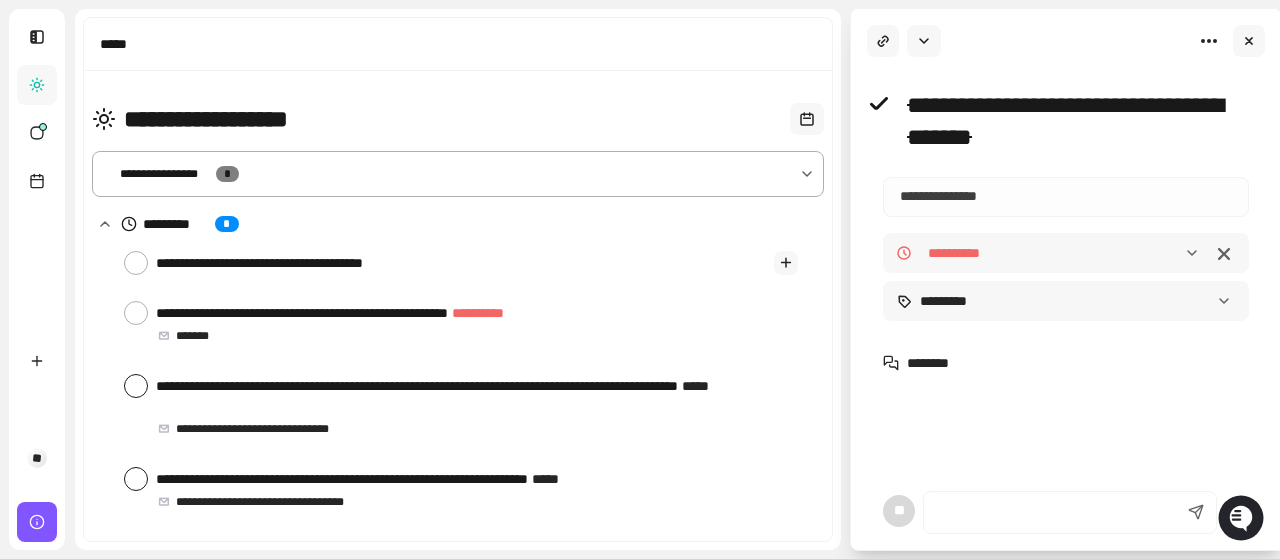 type on "**********" 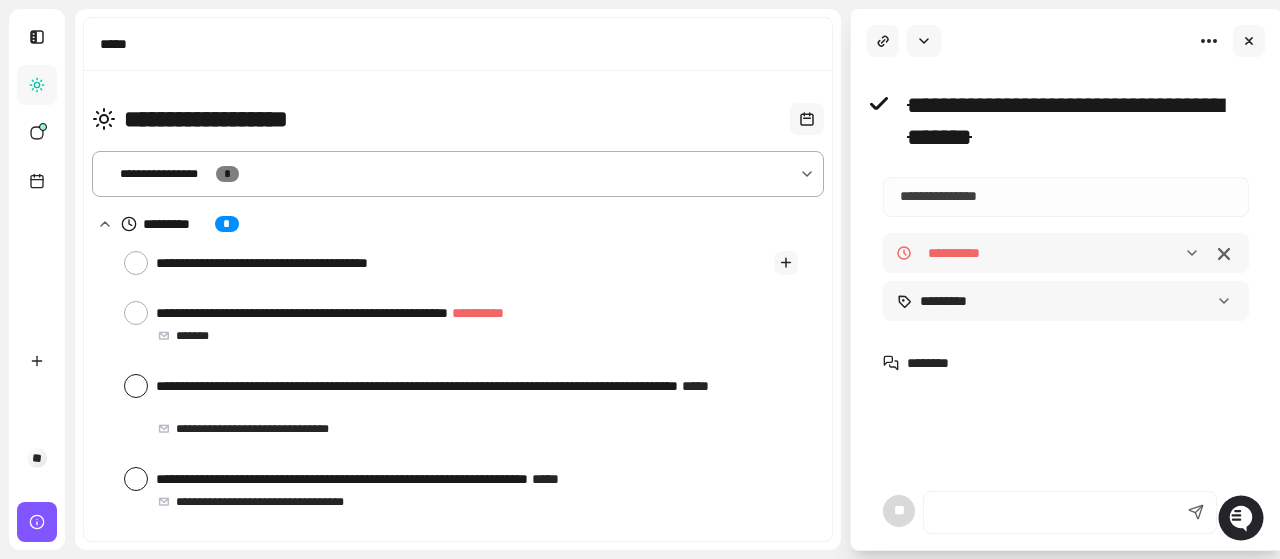 type on "*" 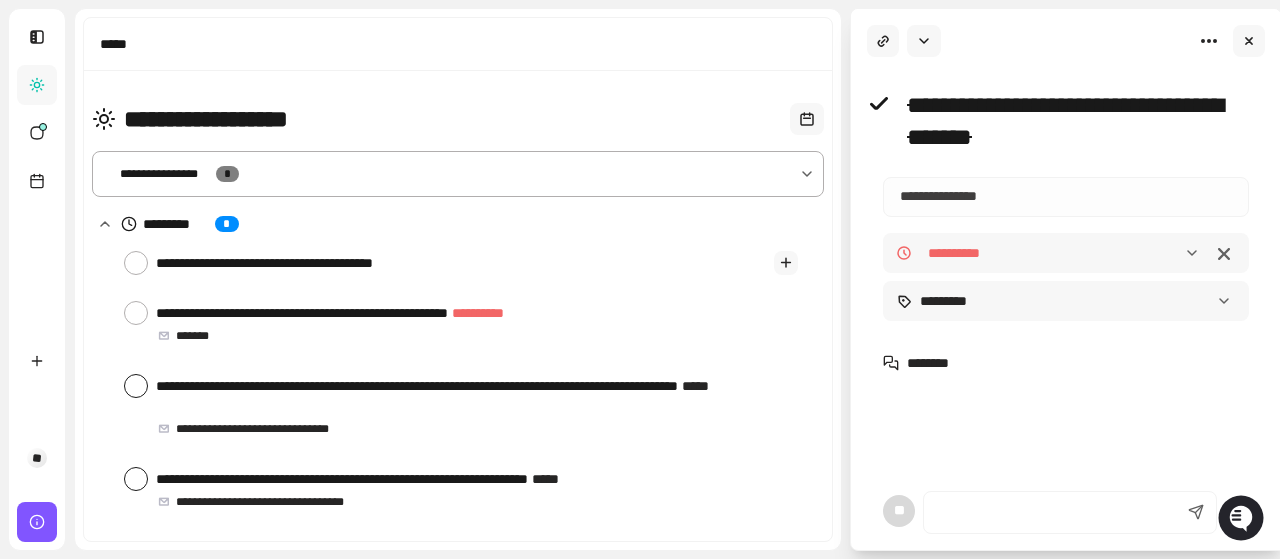 type on "*" 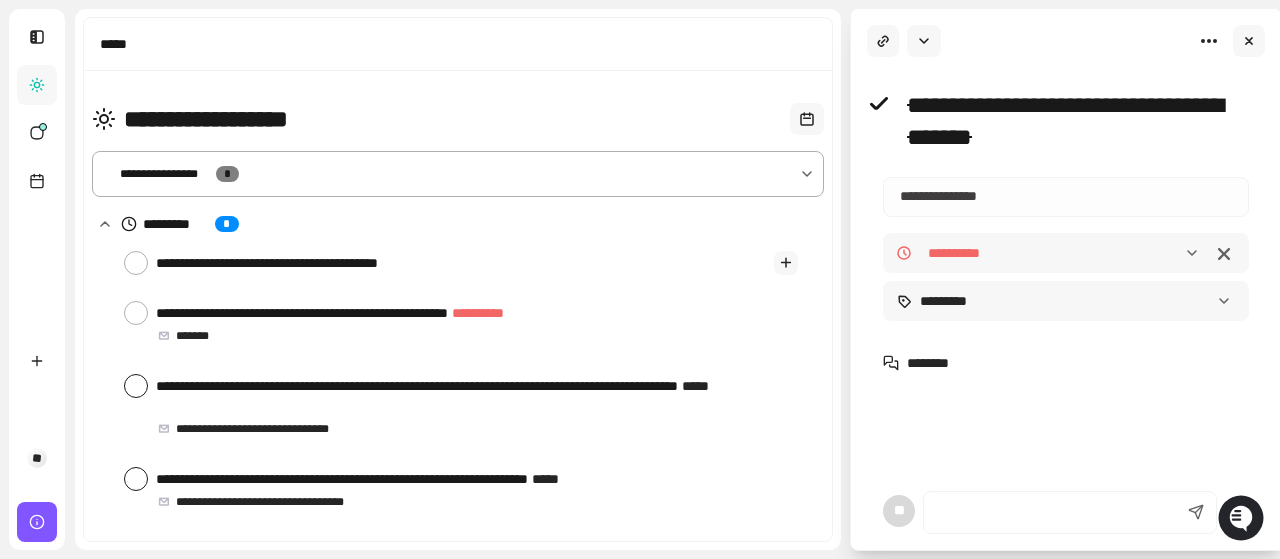 type on "**********" 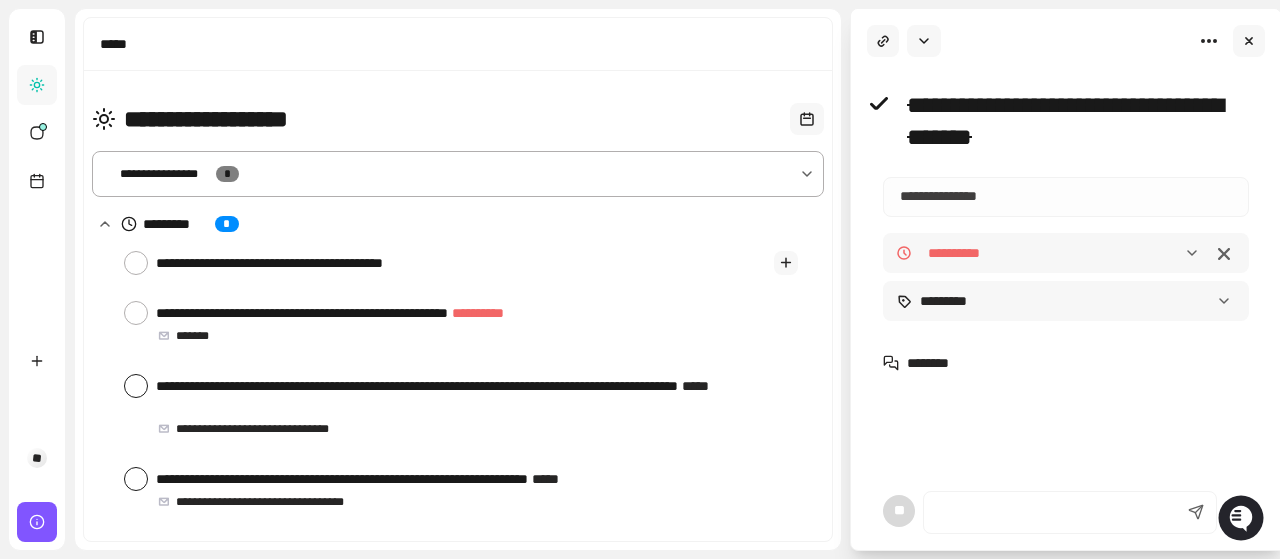 type on "**********" 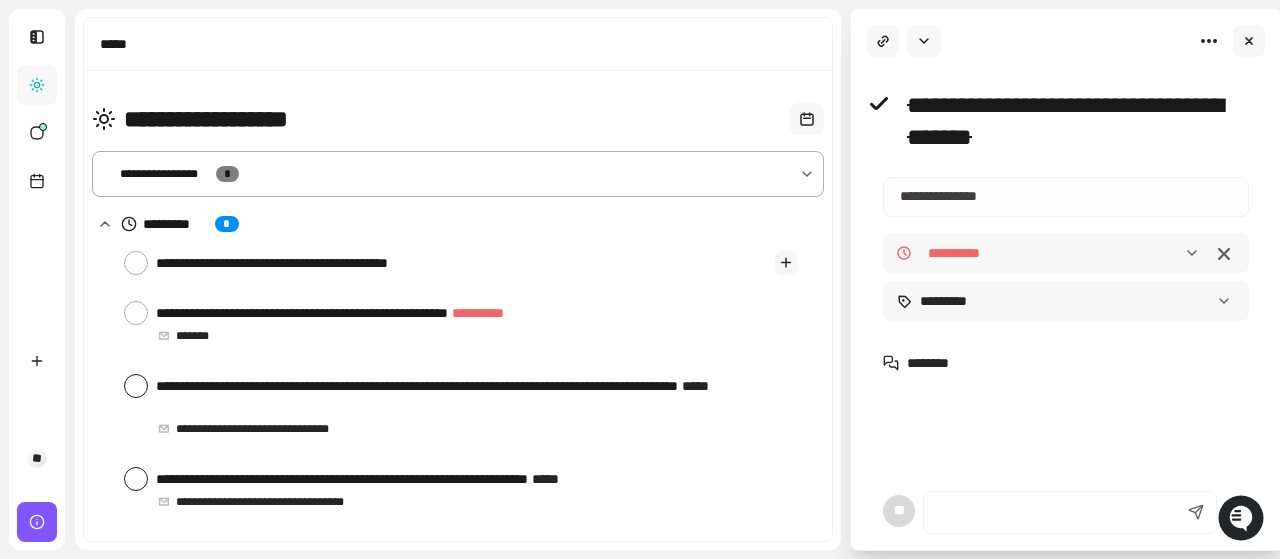 type on "**********" 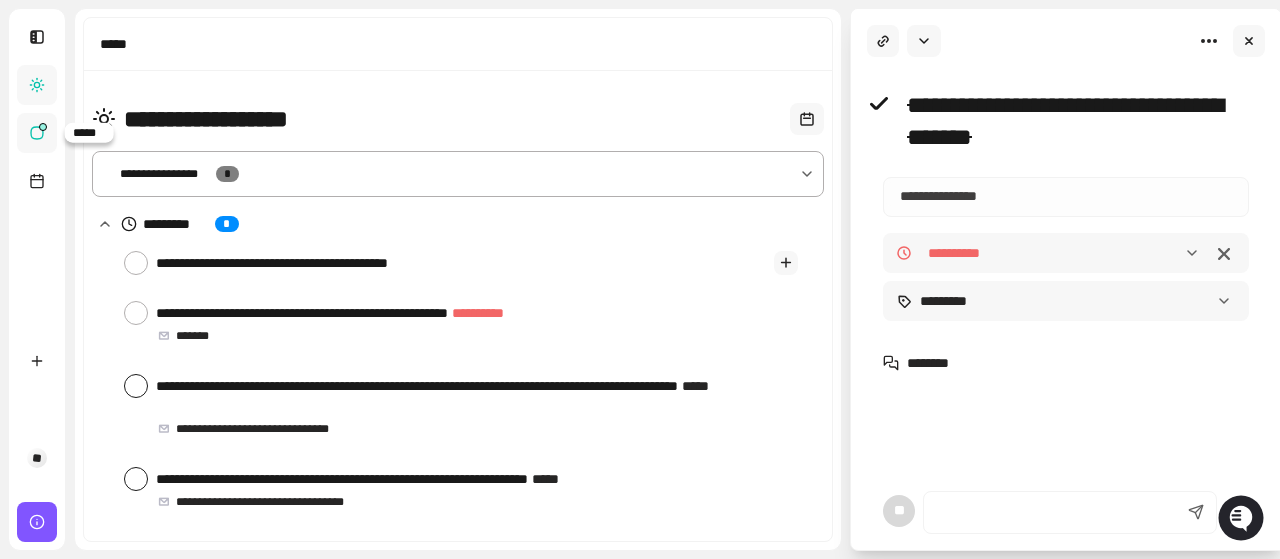 click at bounding box center [37, 133] 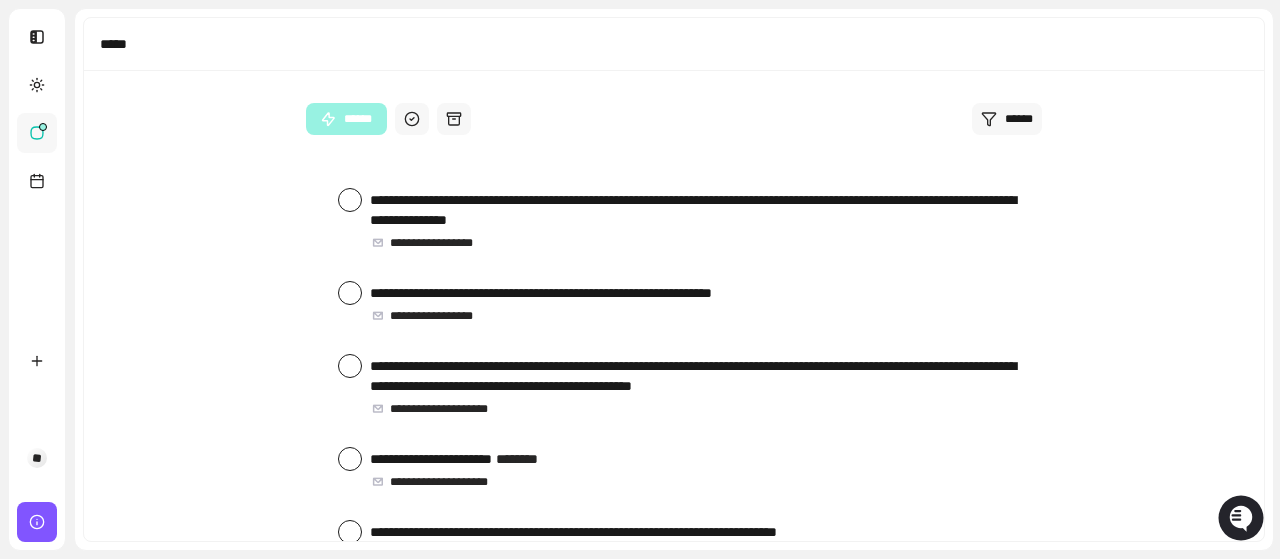 scroll, scrollTop: 563, scrollLeft: 0, axis: vertical 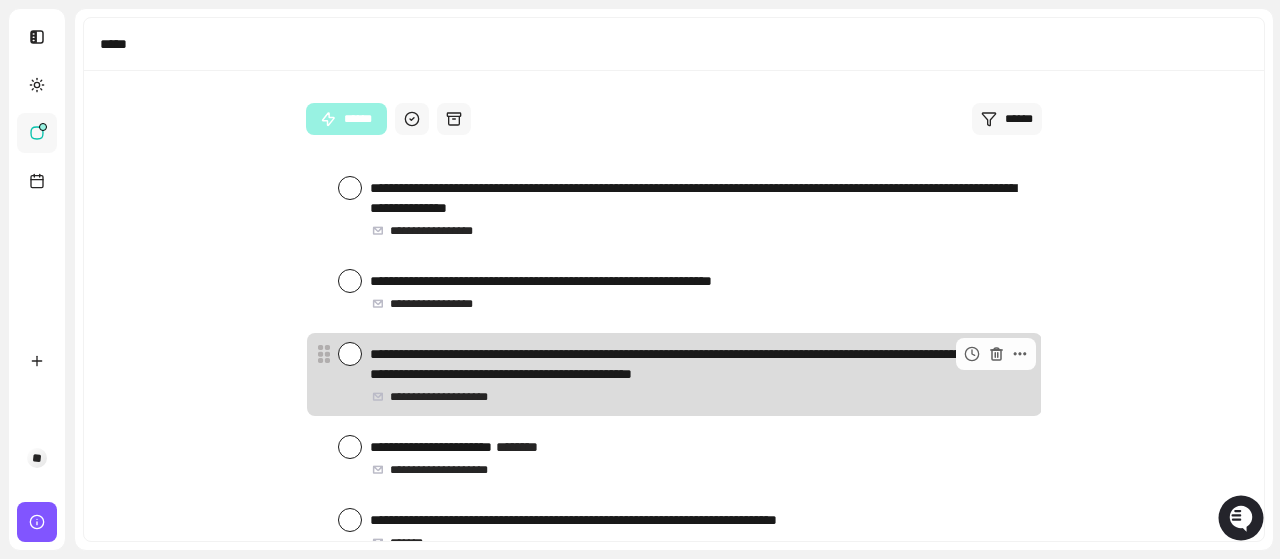 click at bounding box center [350, 354] 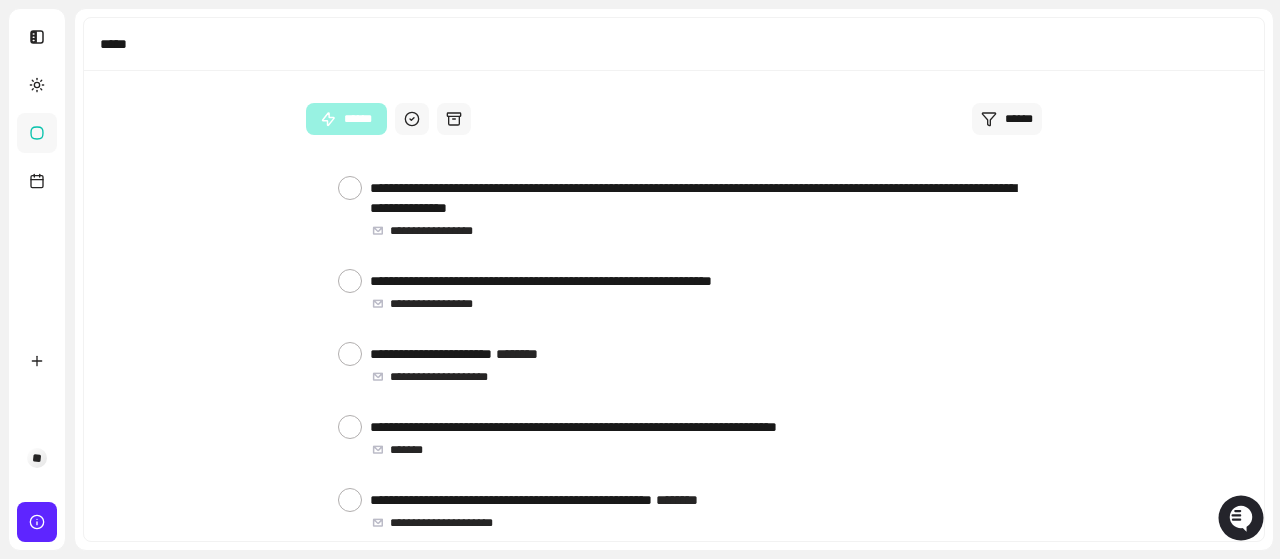 click at bounding box center [37, 522] 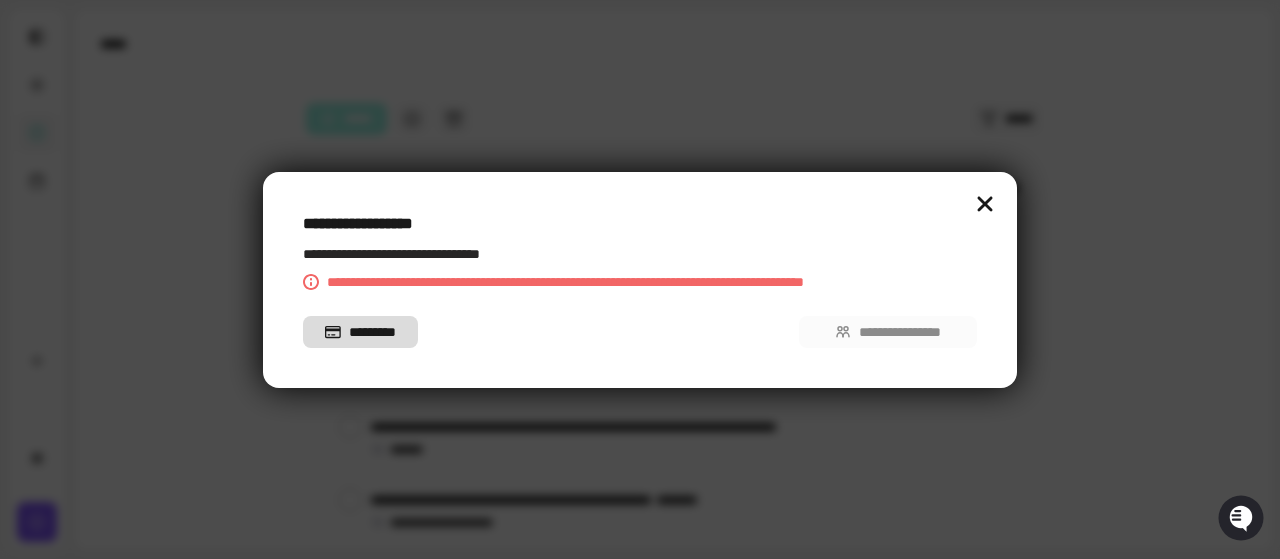 click 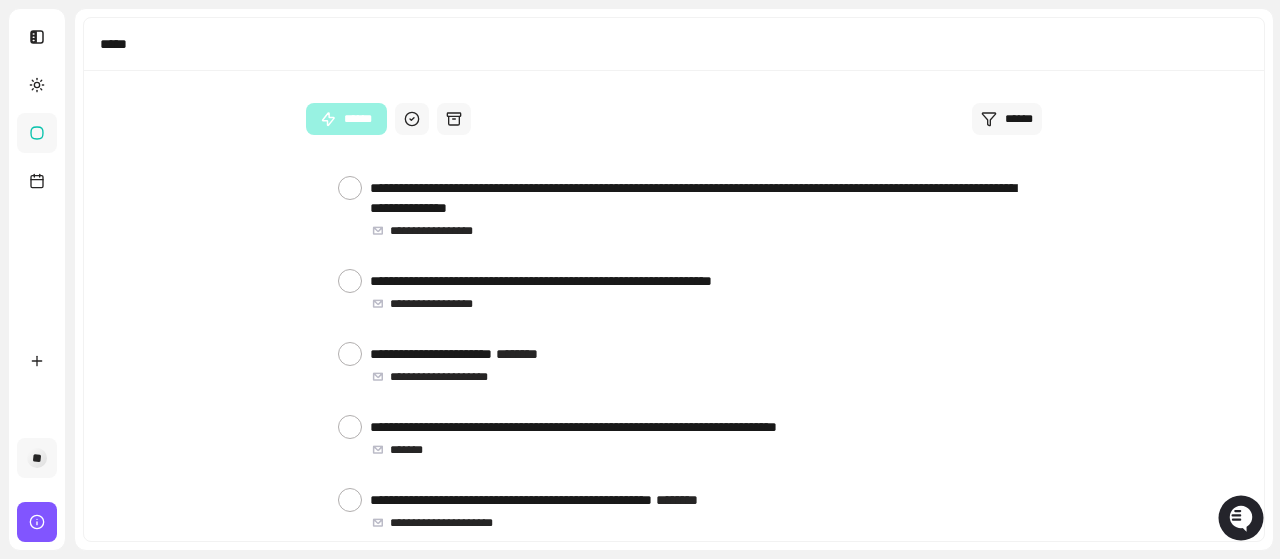 click on "**" at bounding box center (37, 458) 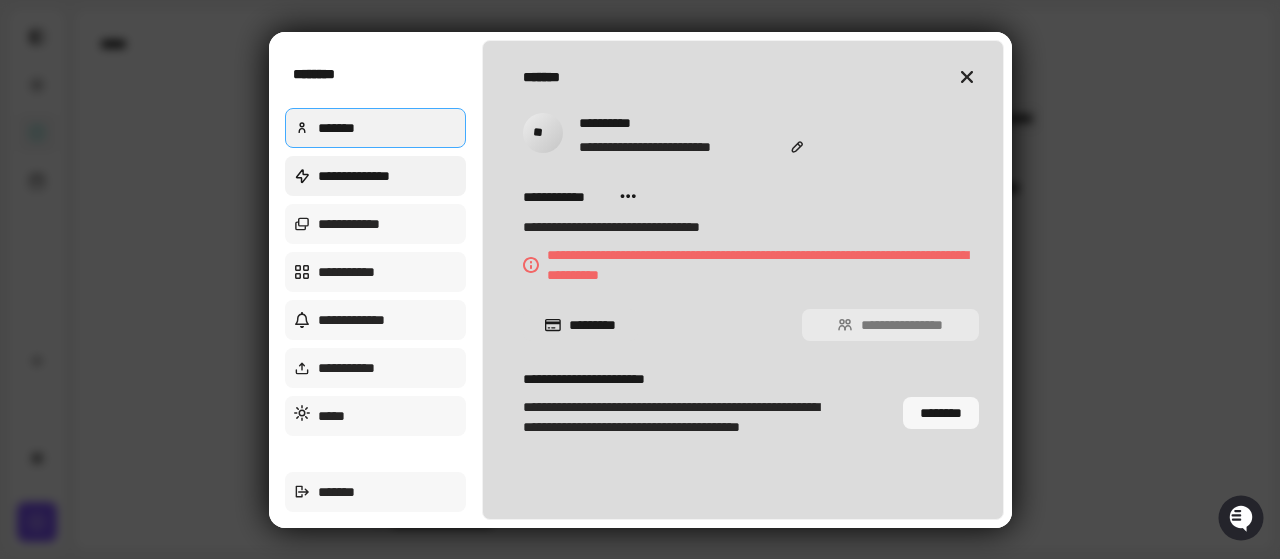 click on "**********" at bounding box center (376, 176) 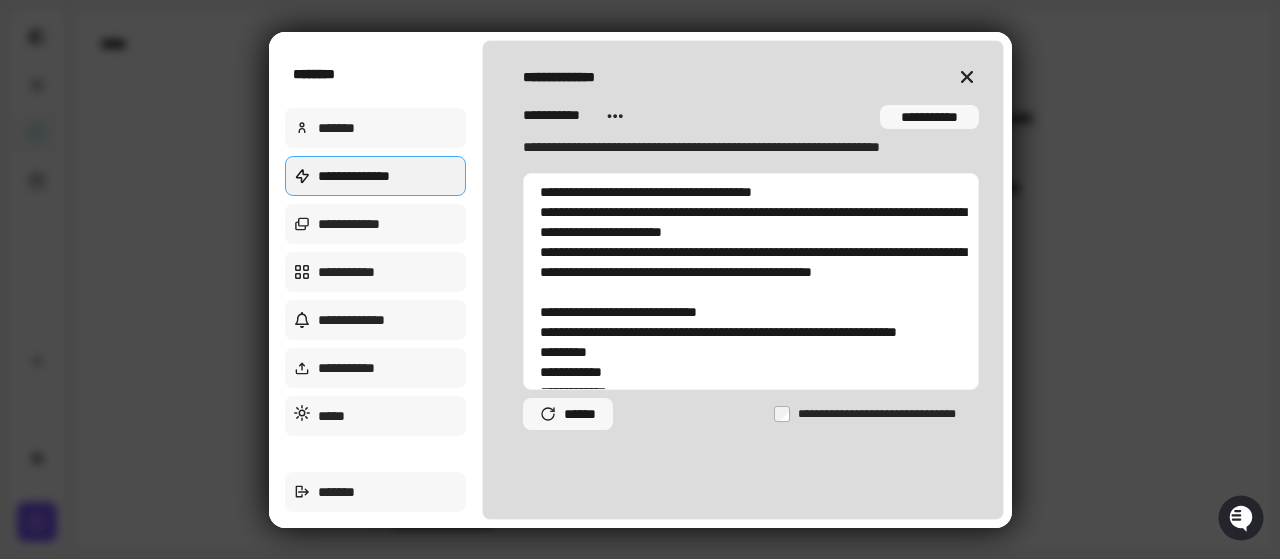 click 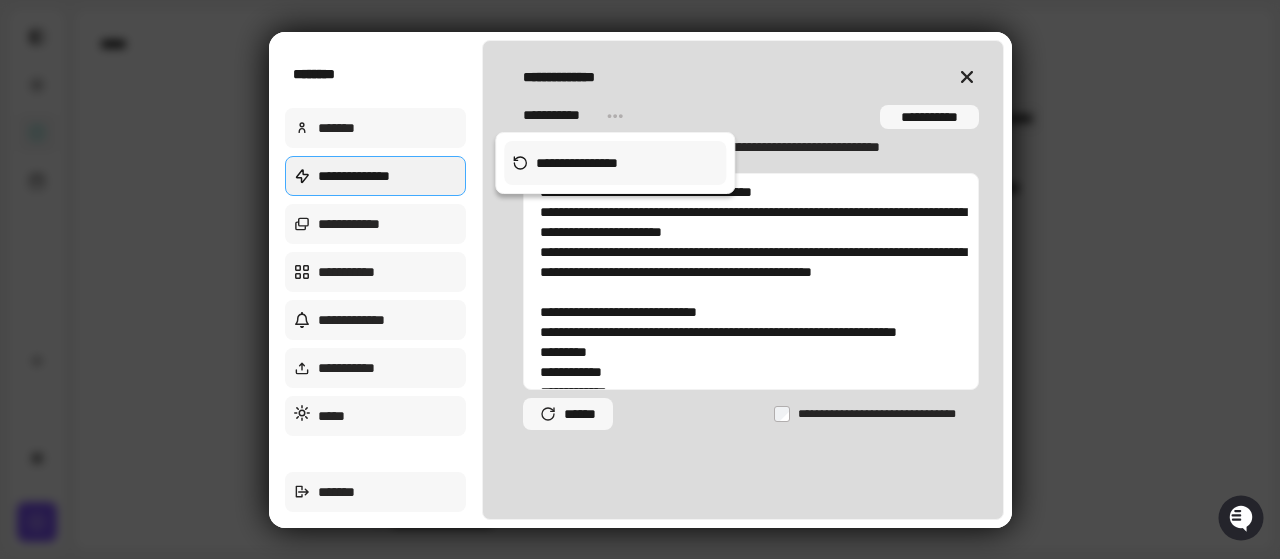 click at bounding box center [640, 279] 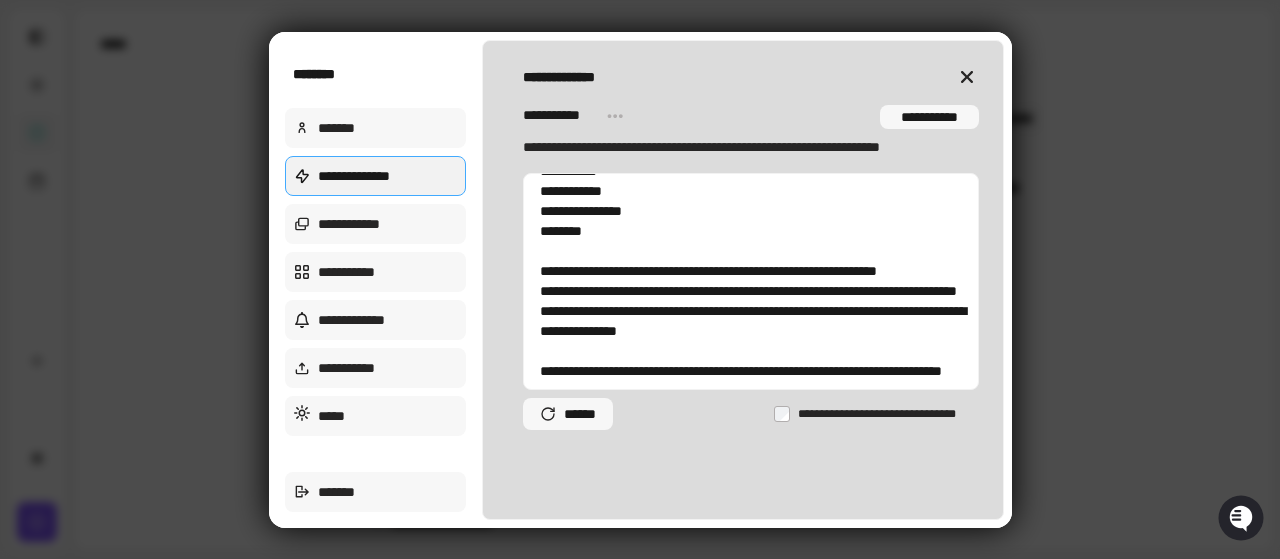 scroll, scrollTop: 0, scrollLeft: 0, axis: both 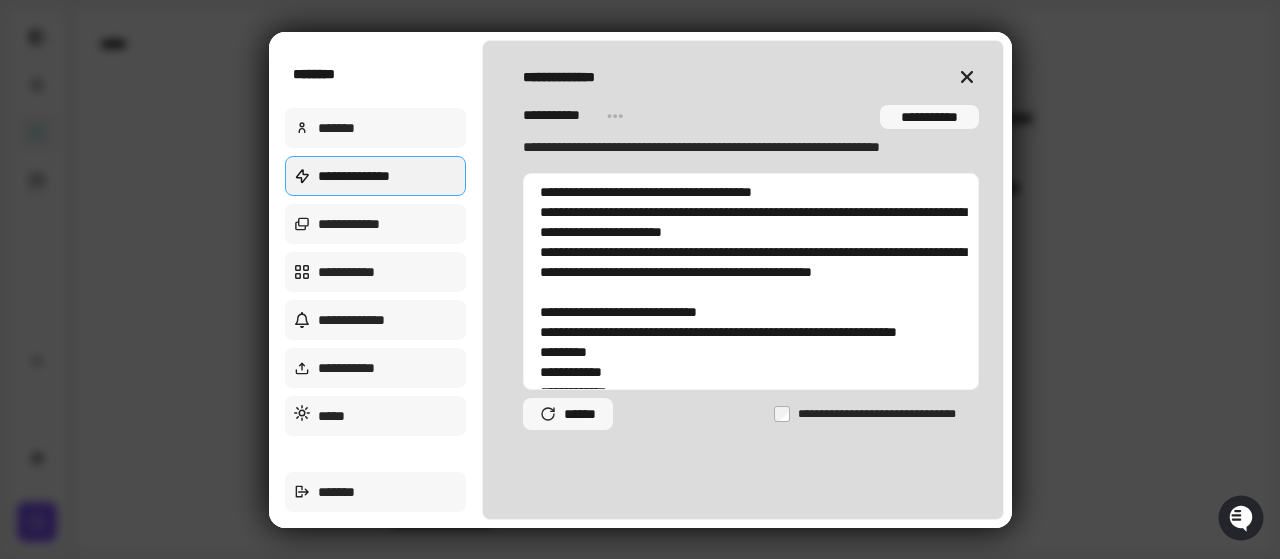 click on "**********" at bounding box center (751, 281) 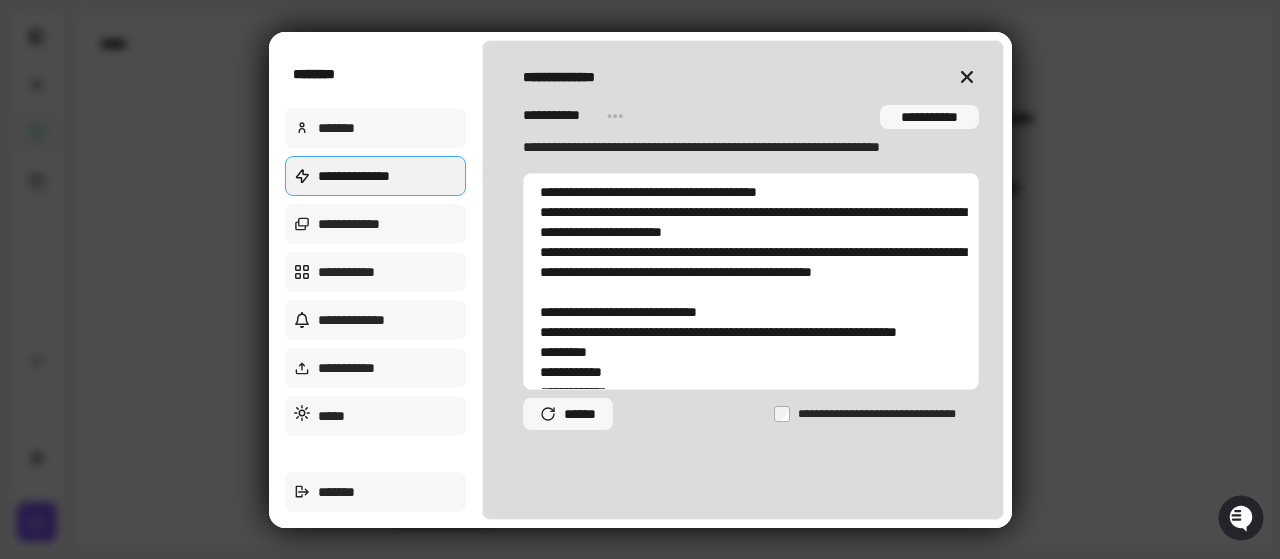 type on "*" 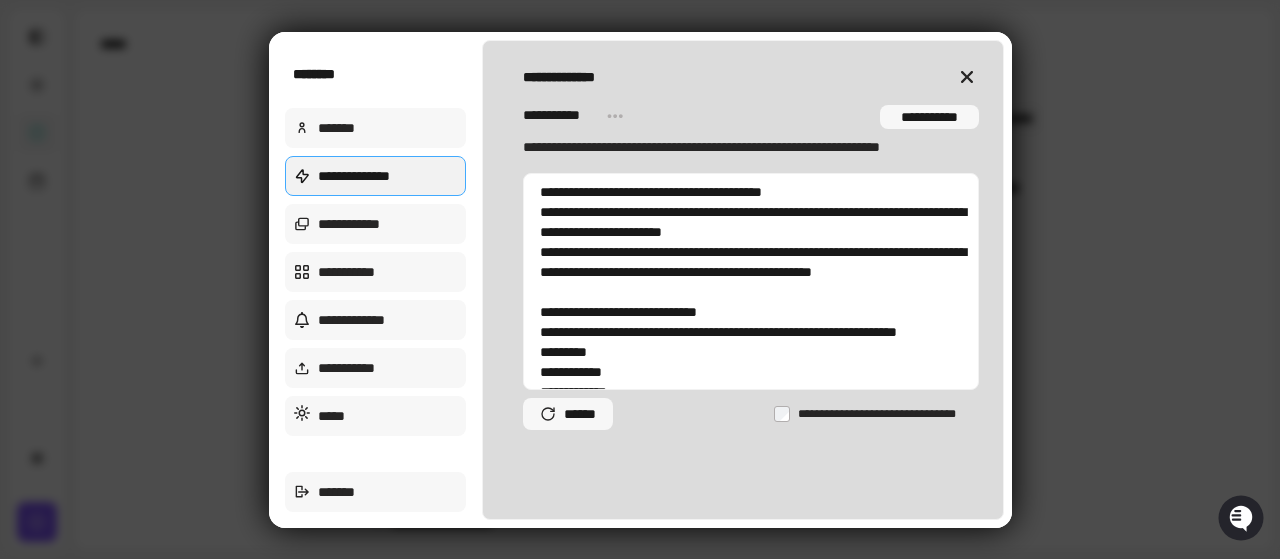 type on "*" 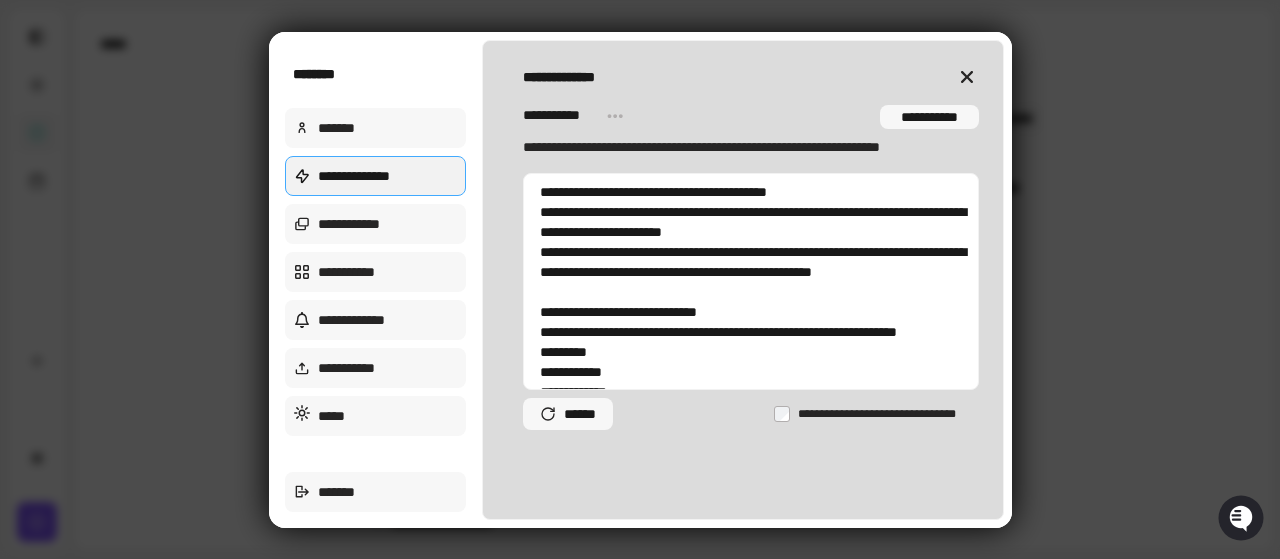 type on "*" 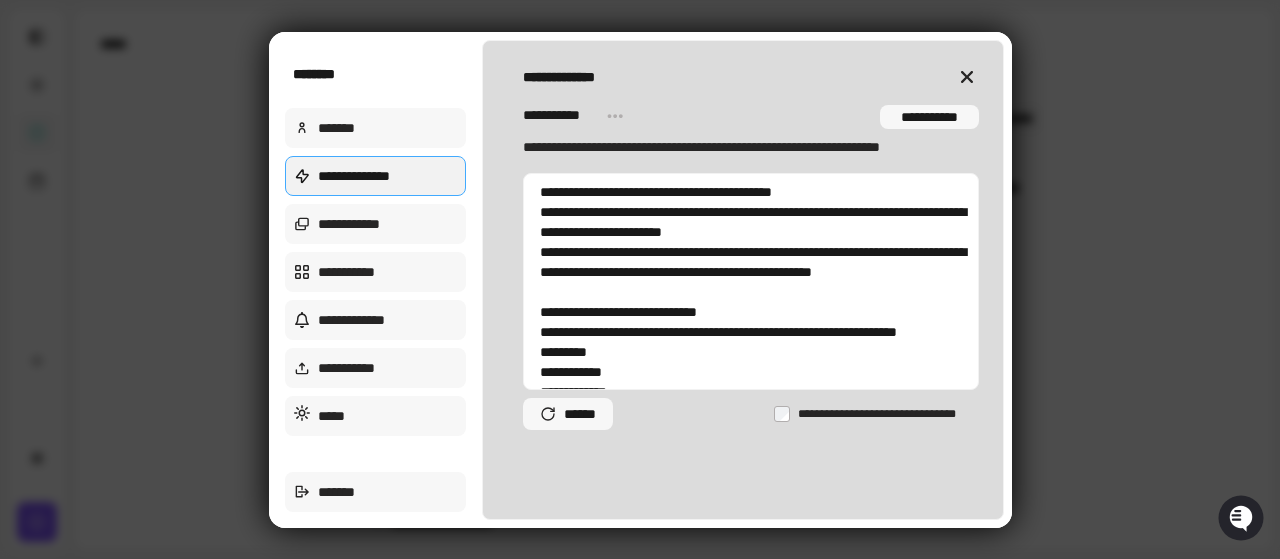 click on "**********" at bounding box center [751, 281] 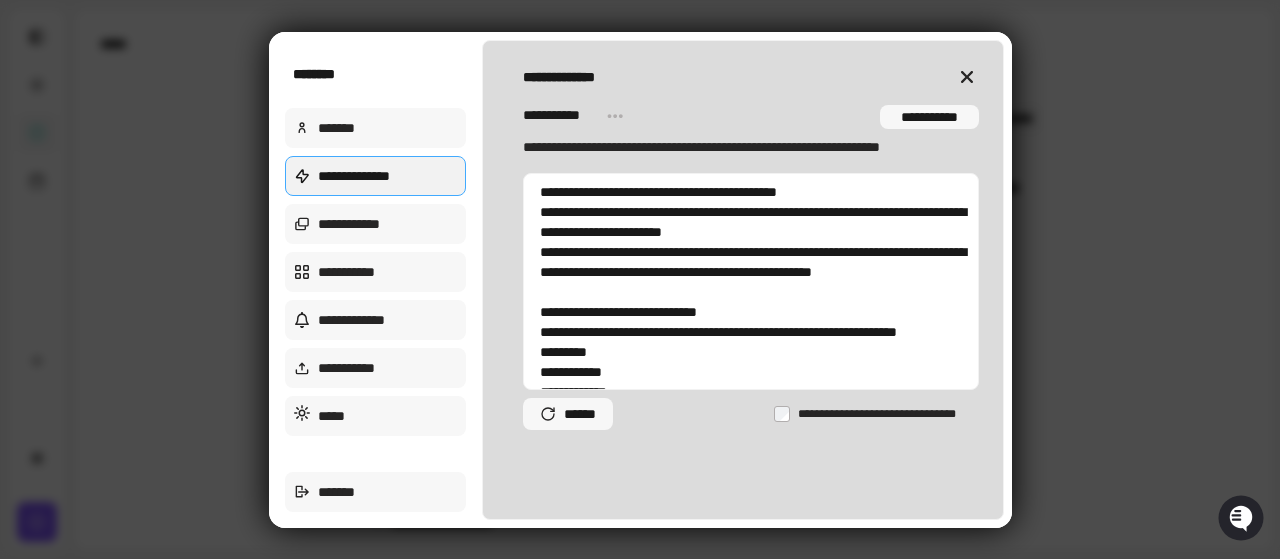 type on "*" 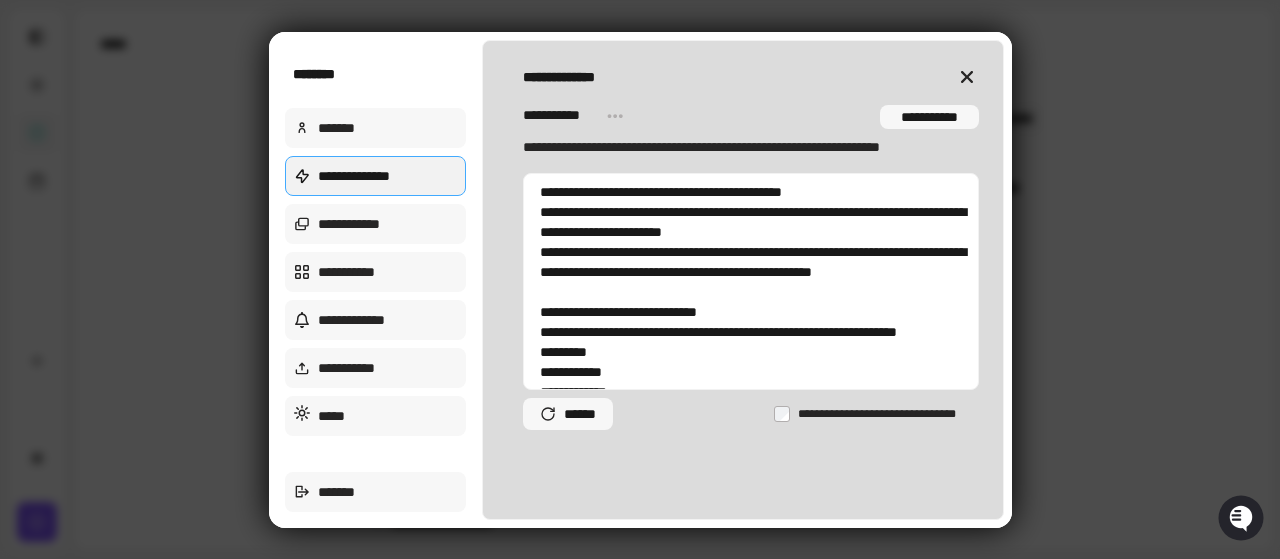 type on "*" 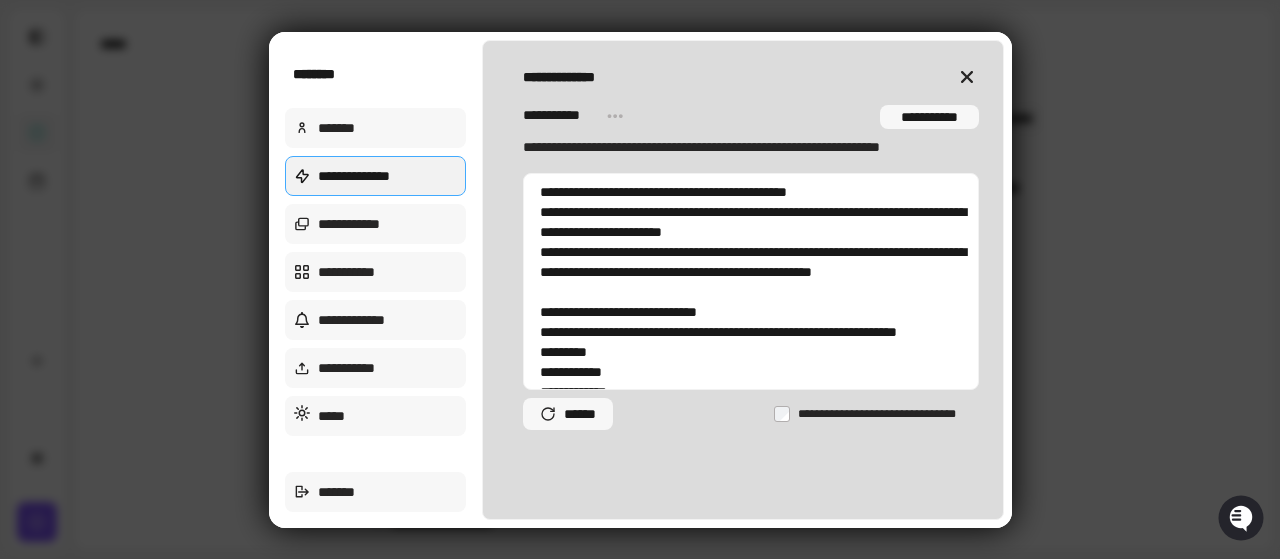 type on "*" 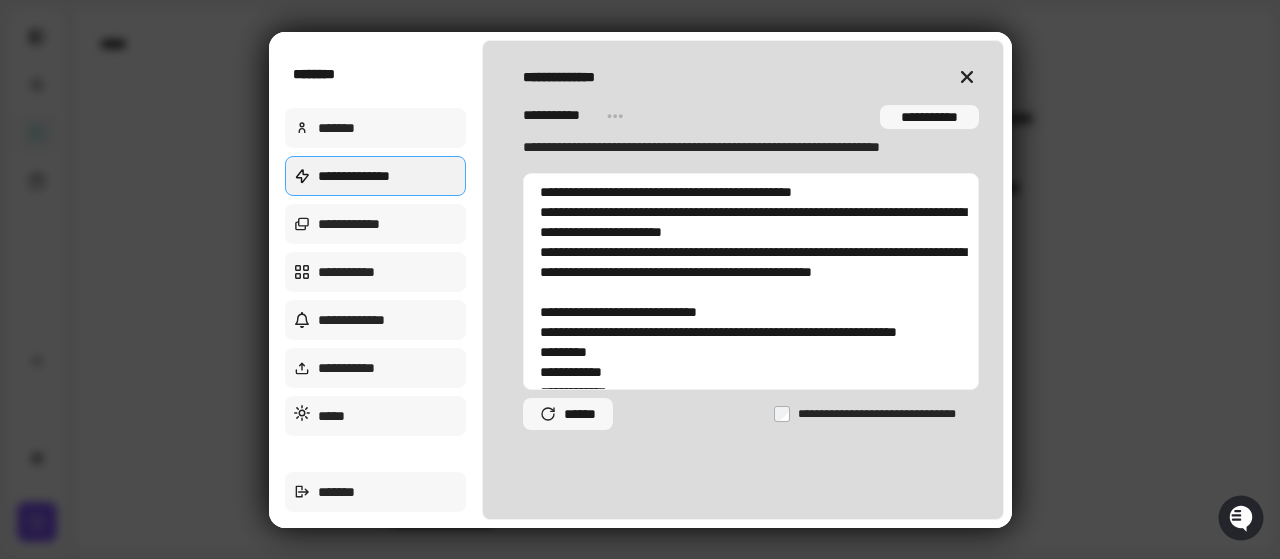 type on "*" 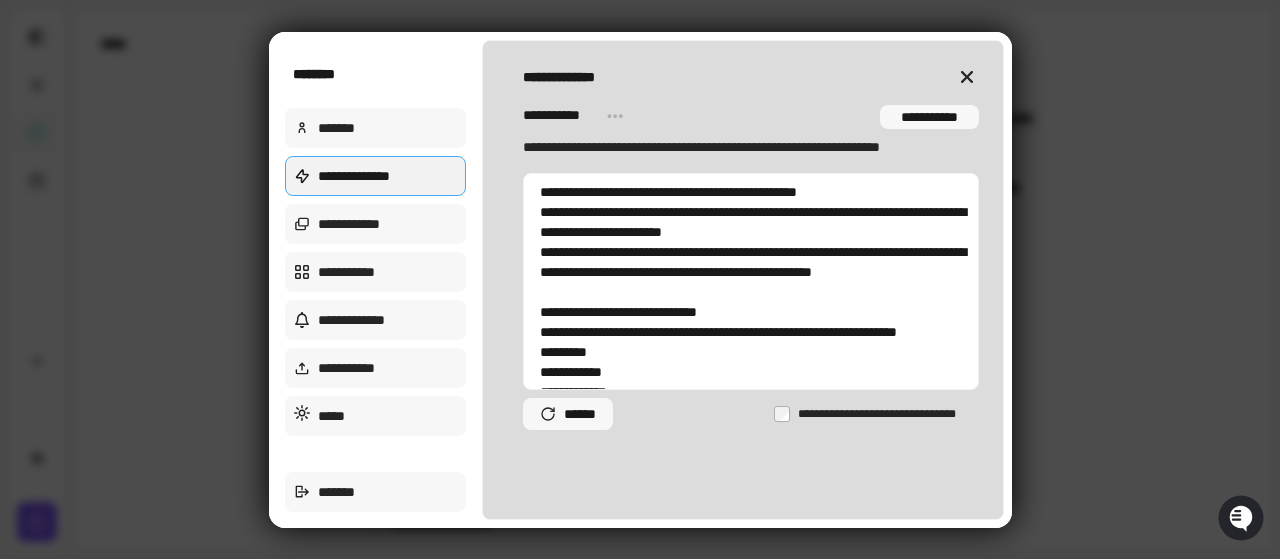type on "*" 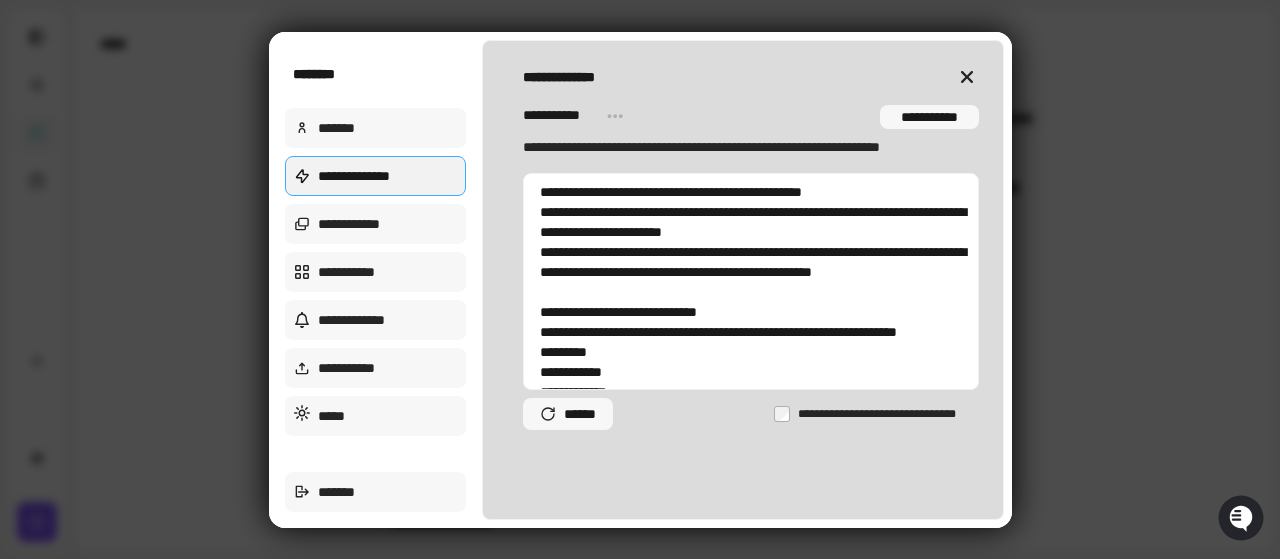 type on "*" 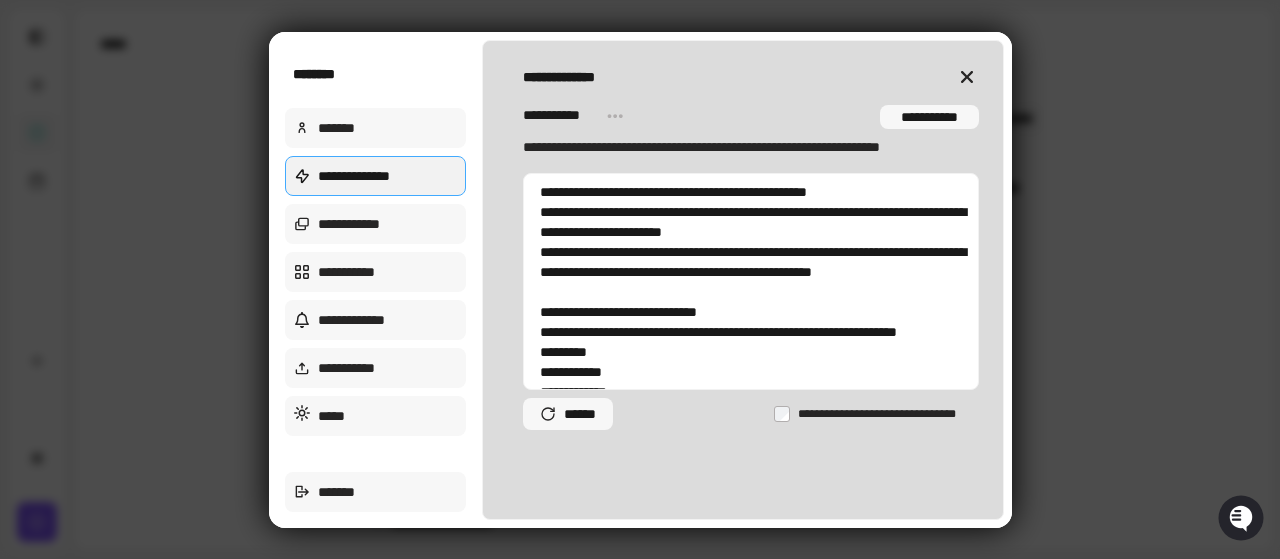type on "*" 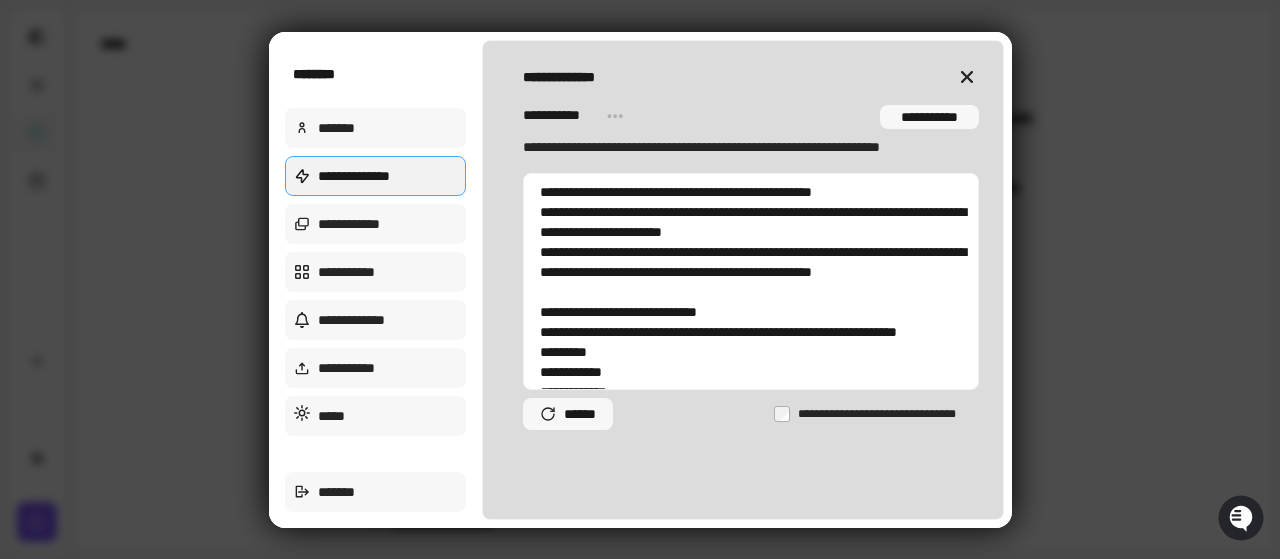type on "*" 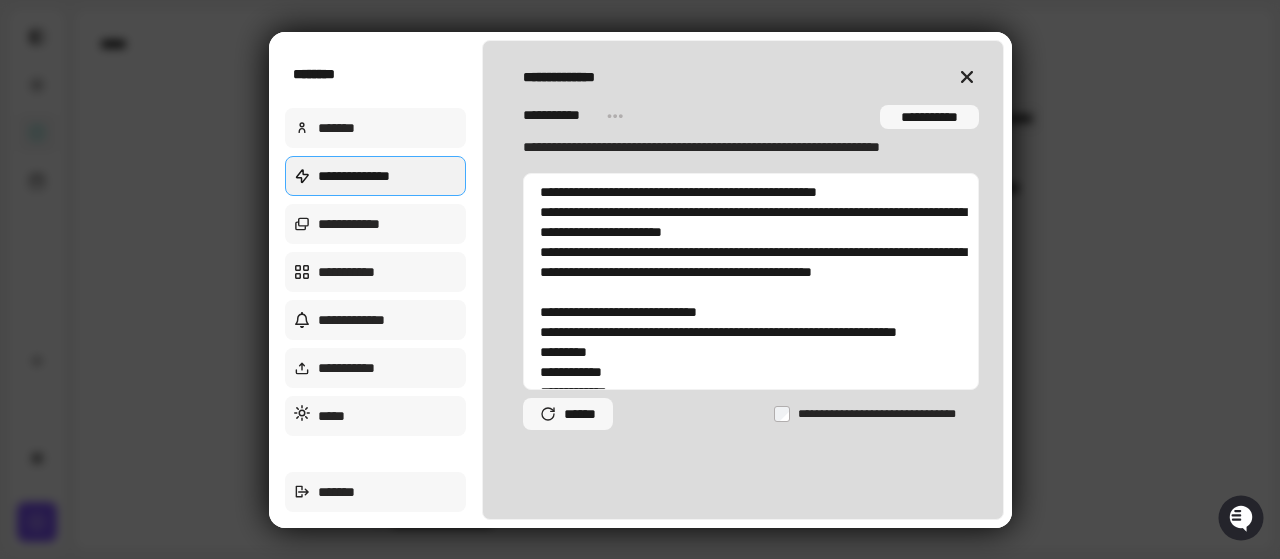 type on "*" 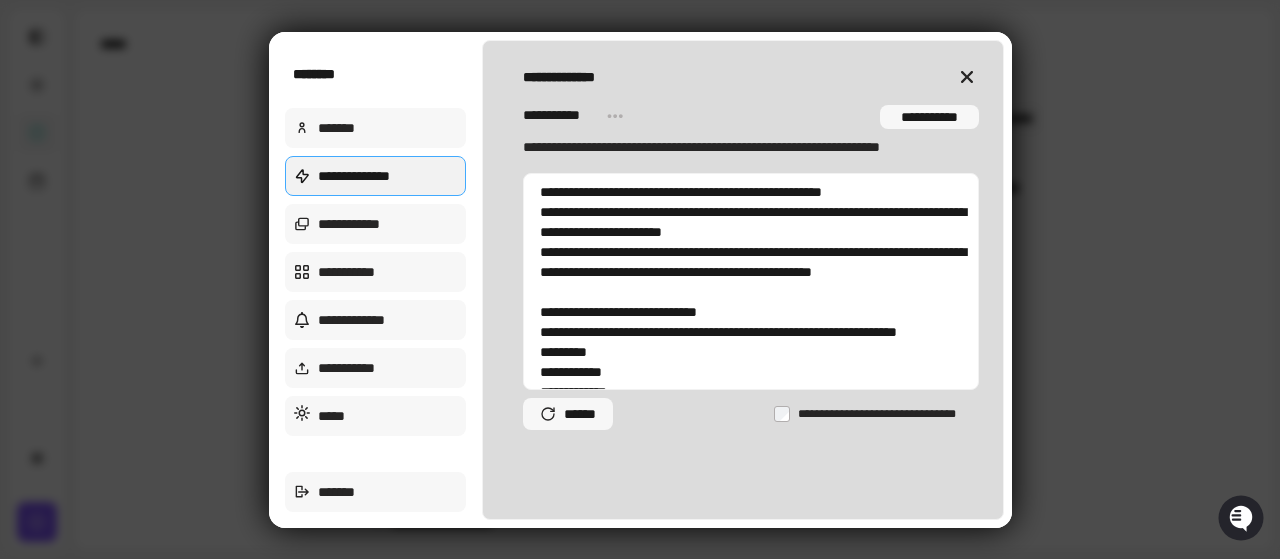 type on "*" 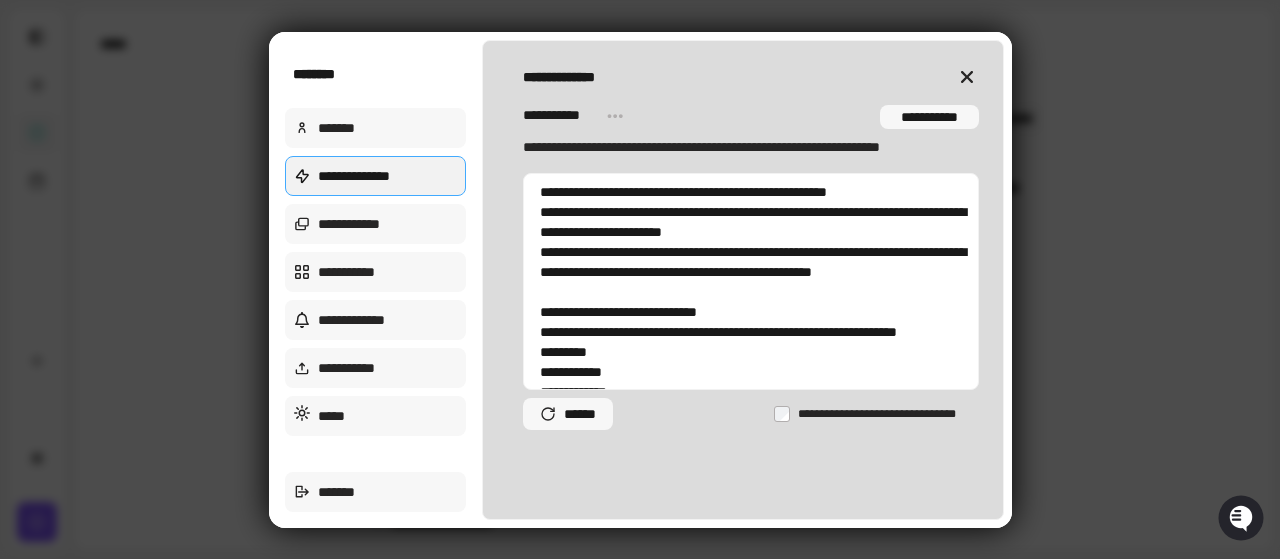 type on "*" 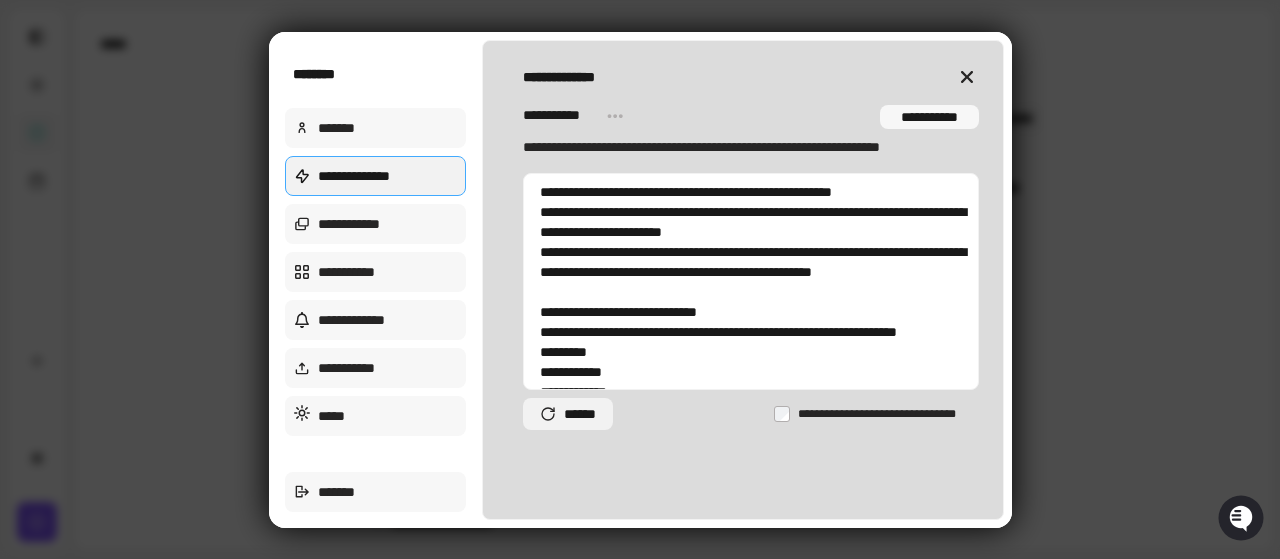 type on "**********" 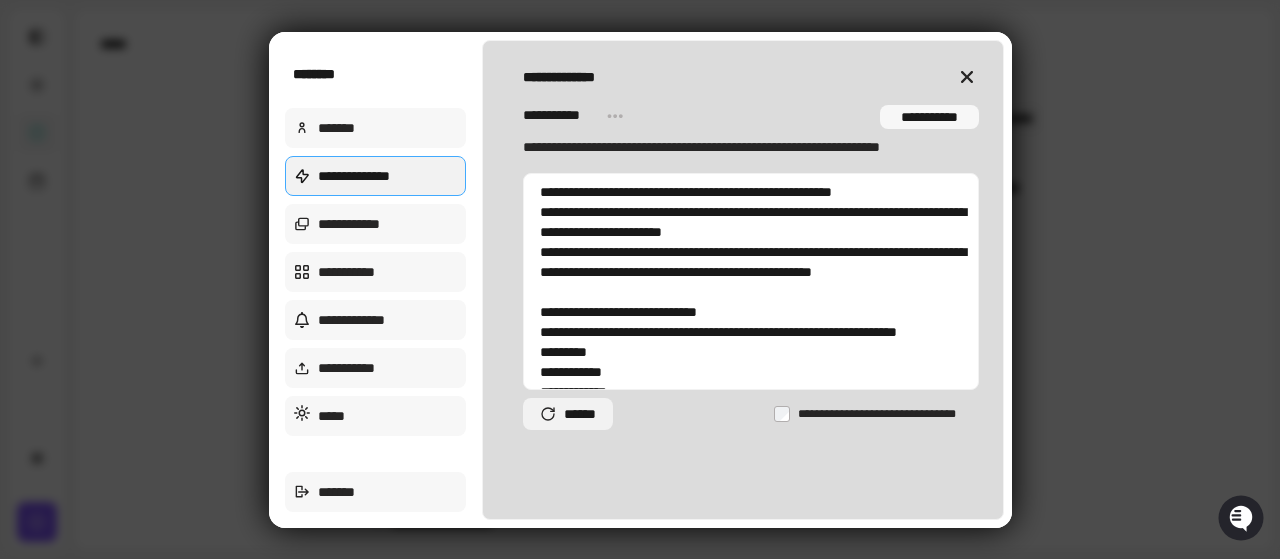 click on "******" at bounding box center [567, 414] 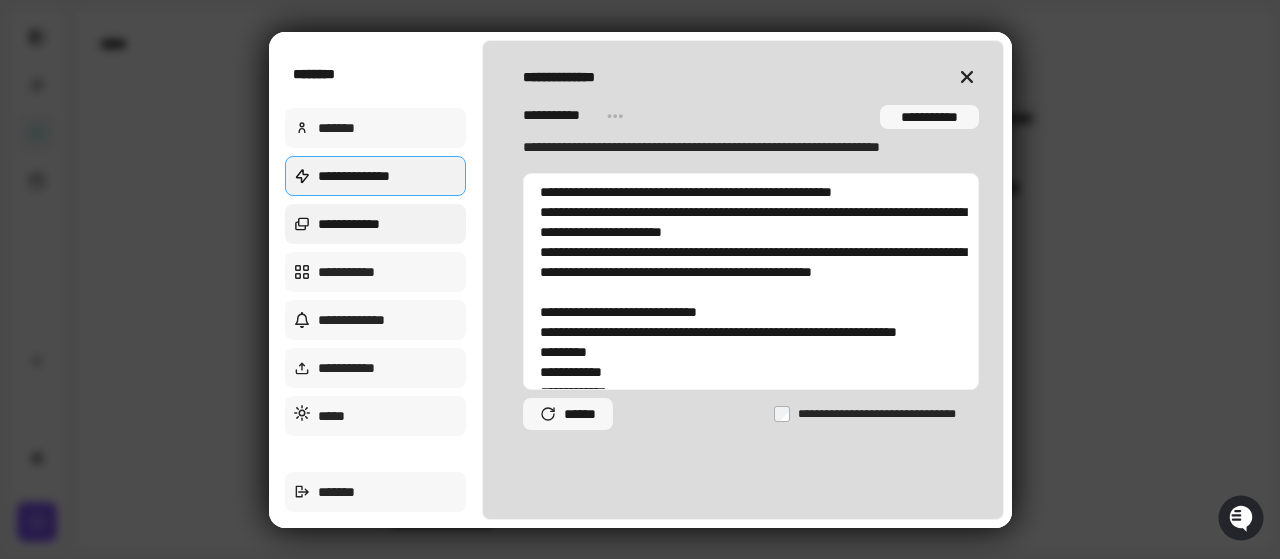 click on "**********" at bounding box center [376, 224] 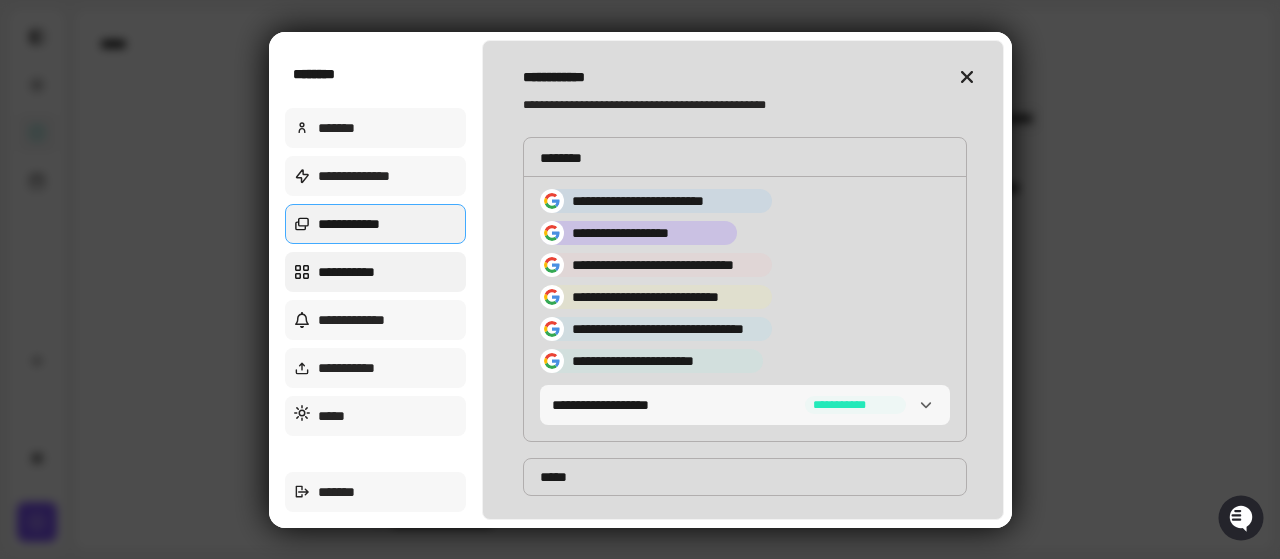 click on "**********" at bounding box center (376, 272) 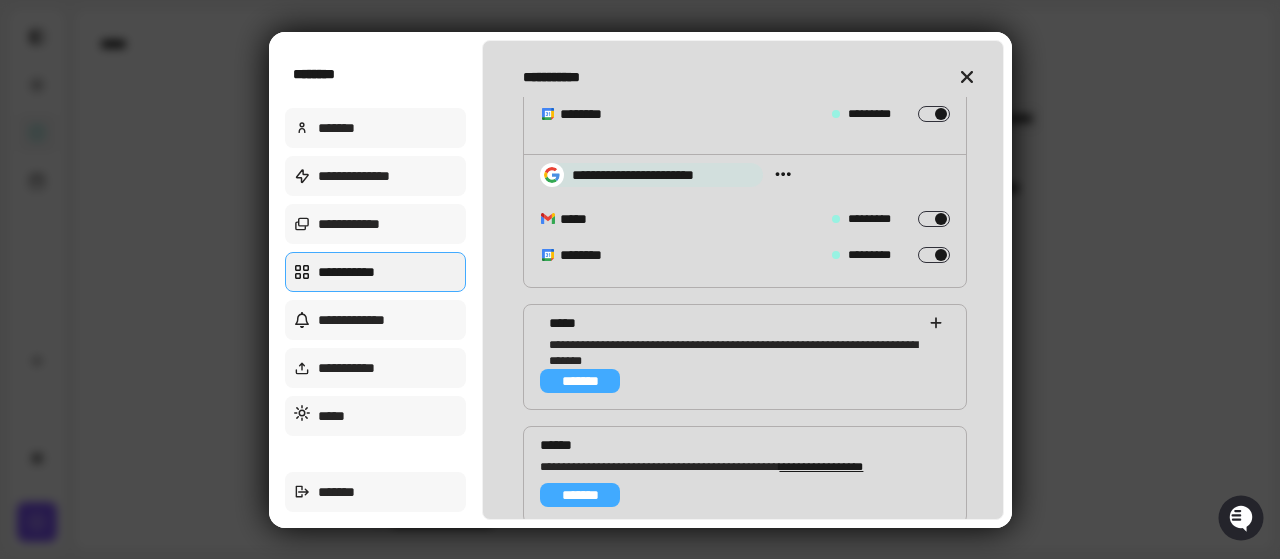 scroll, scrollTop: 0, scrollLeft: 0, axis: both 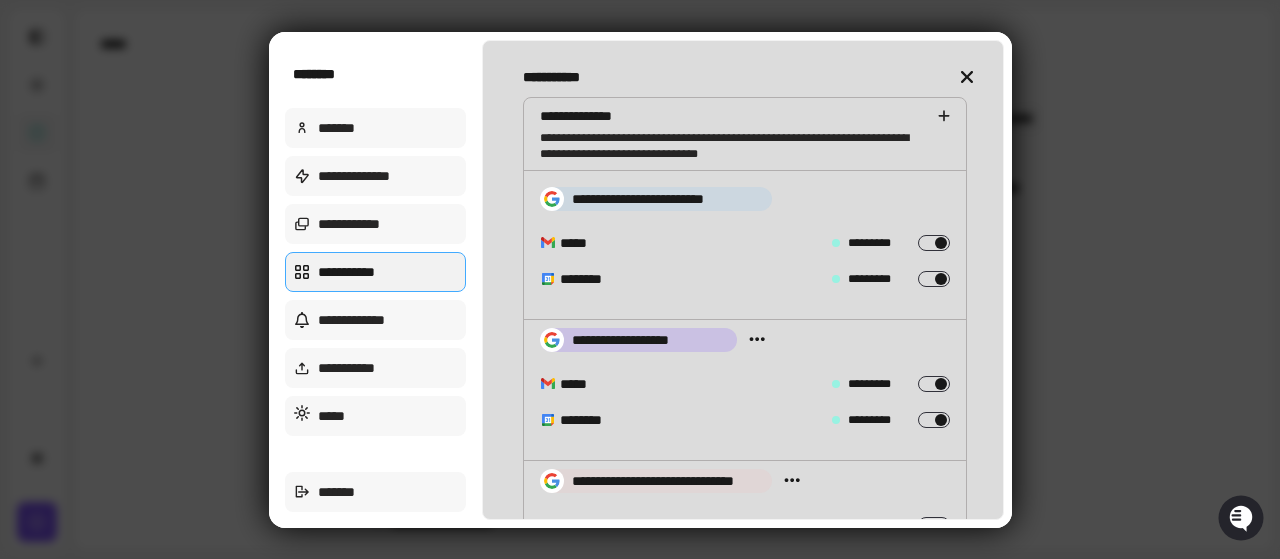 click 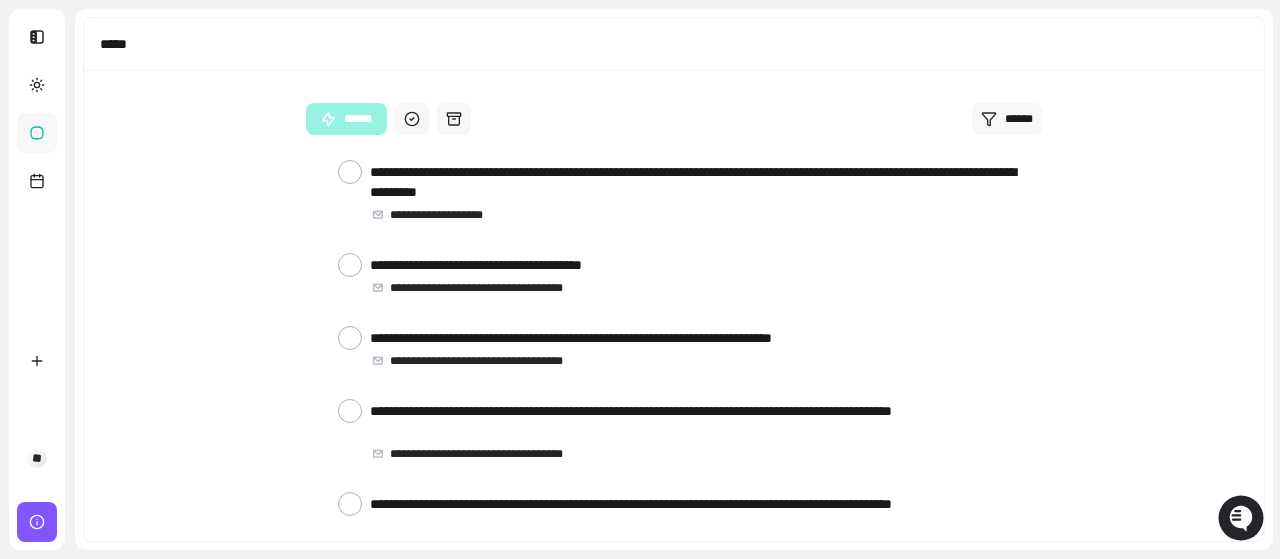 scroll, scrollTop: 1093, scrollLeft: 0, axis: vertical 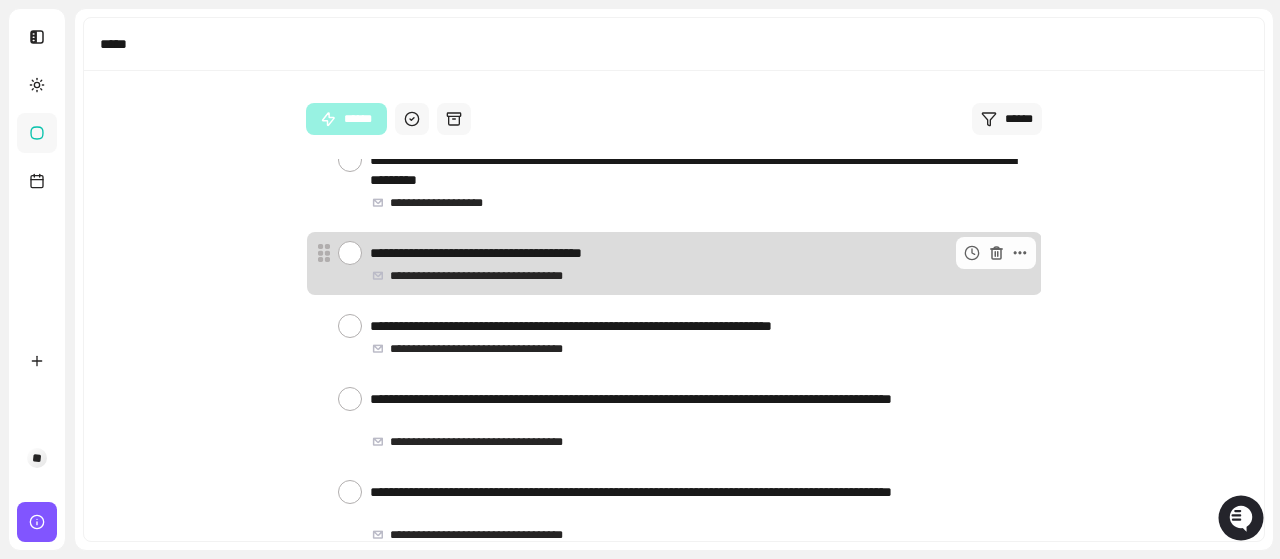 click on "**********" at bounding box center (674, 263) 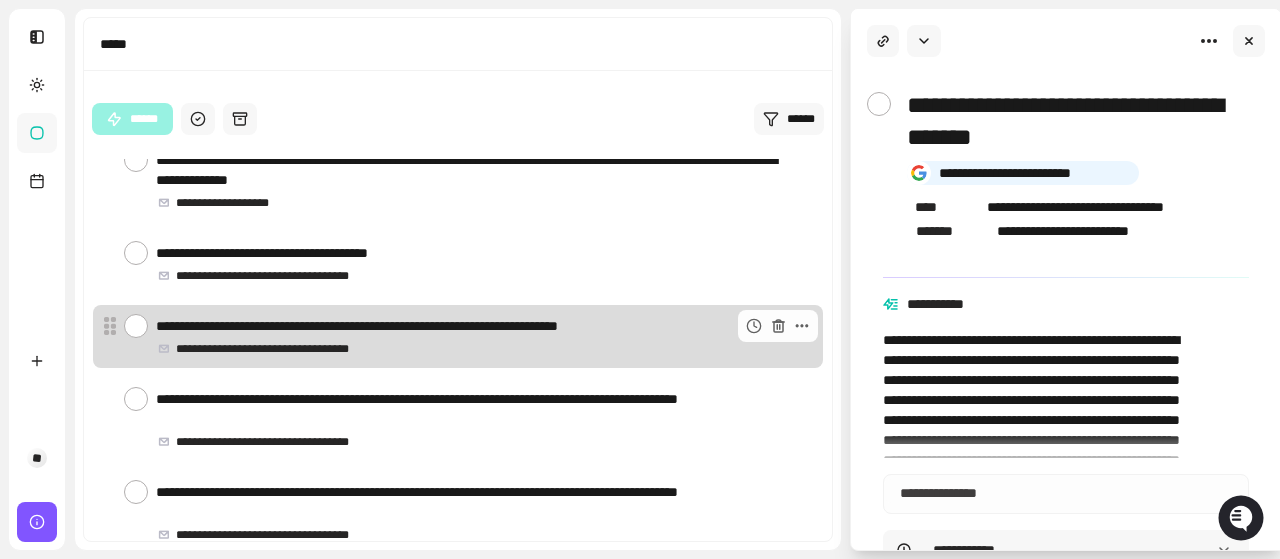 click at bounding box center (136, 326) 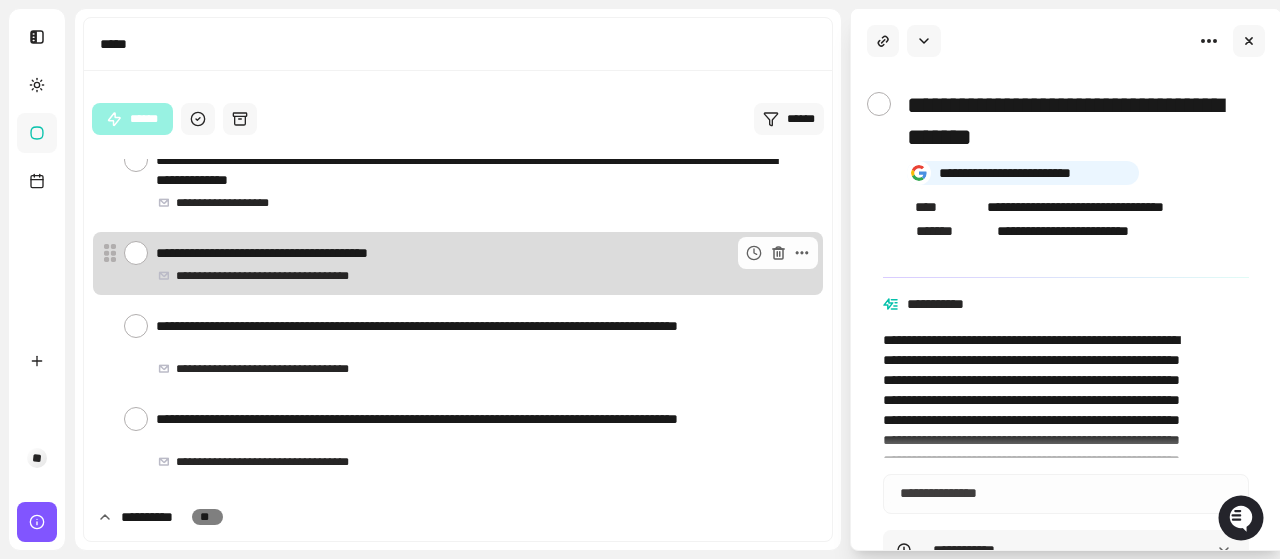 click at bounding box center [136, 253] 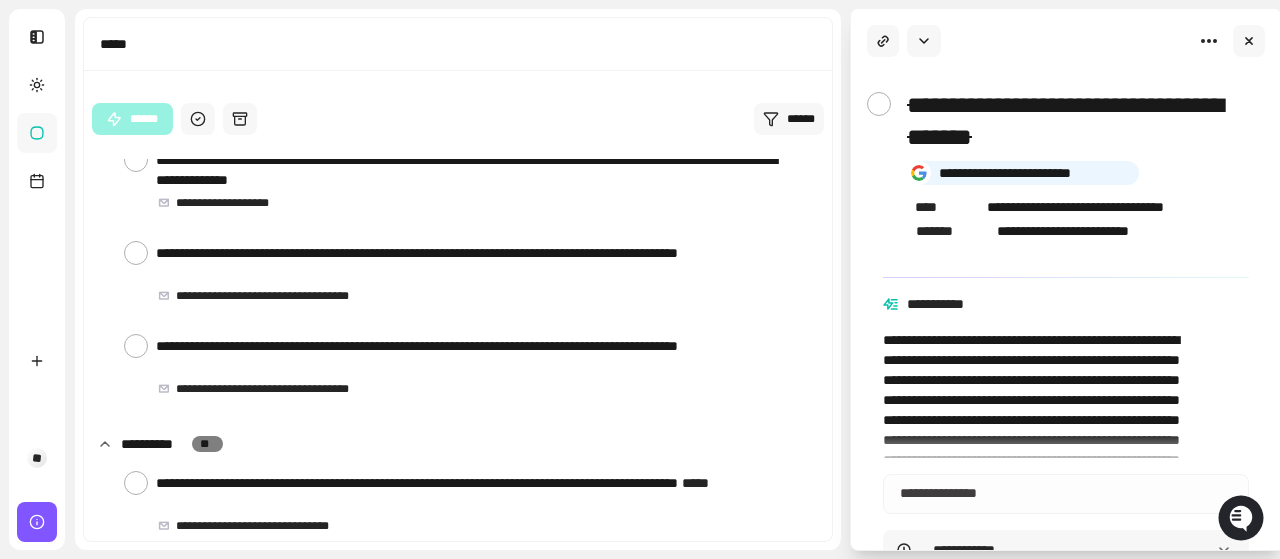click at bounding box center [136, 253] 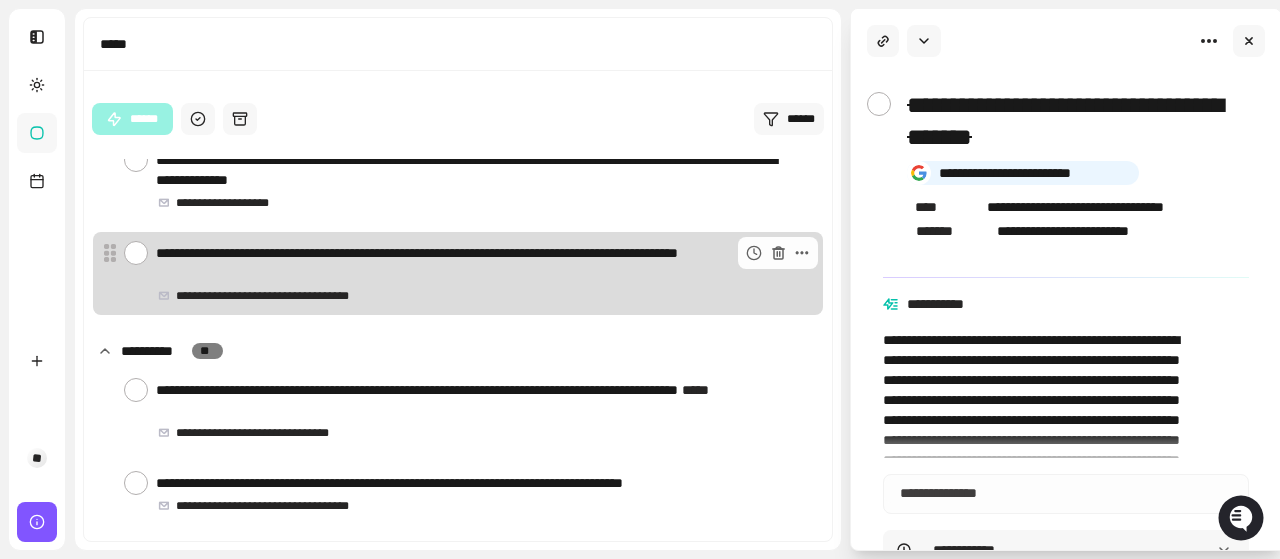 click at bounding box center [136, 253] 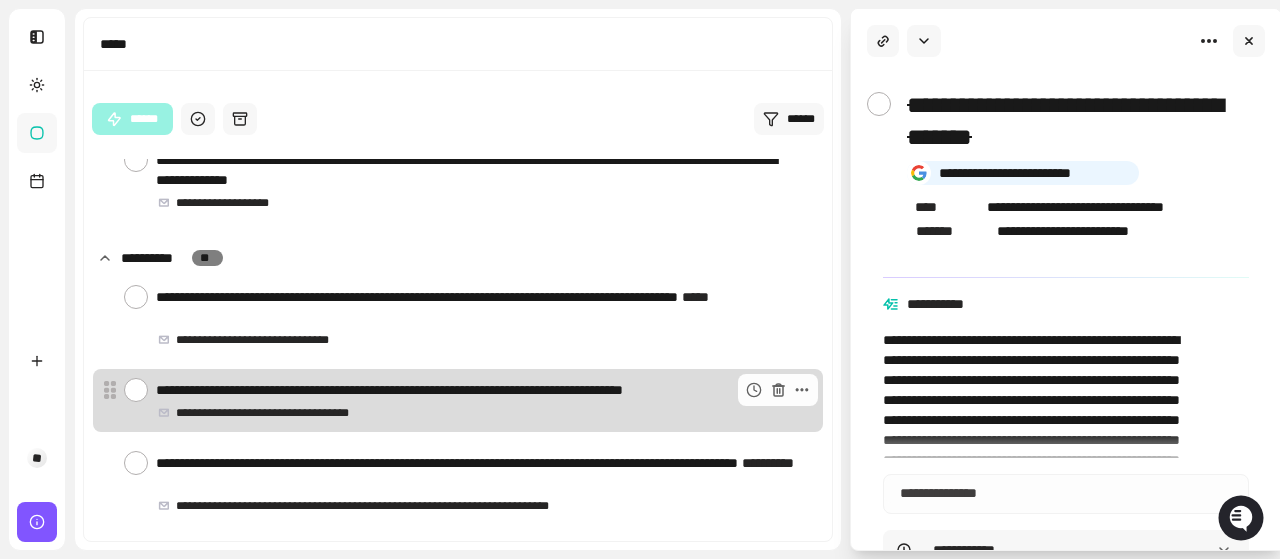 click at bounding box center [136, 390] 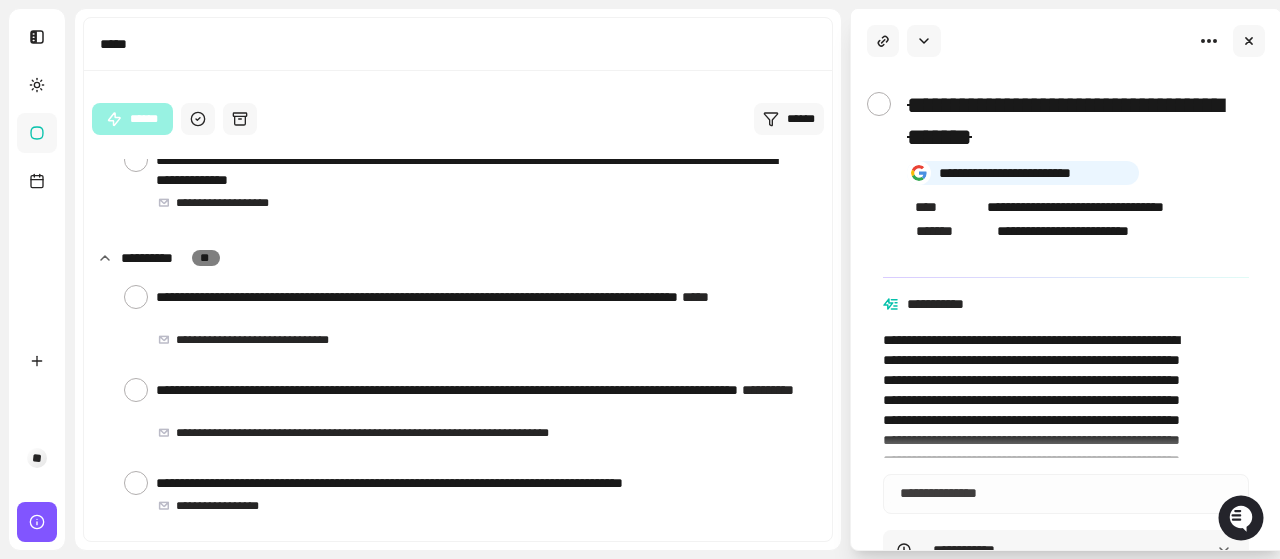 click at bounding box center (136, 390) 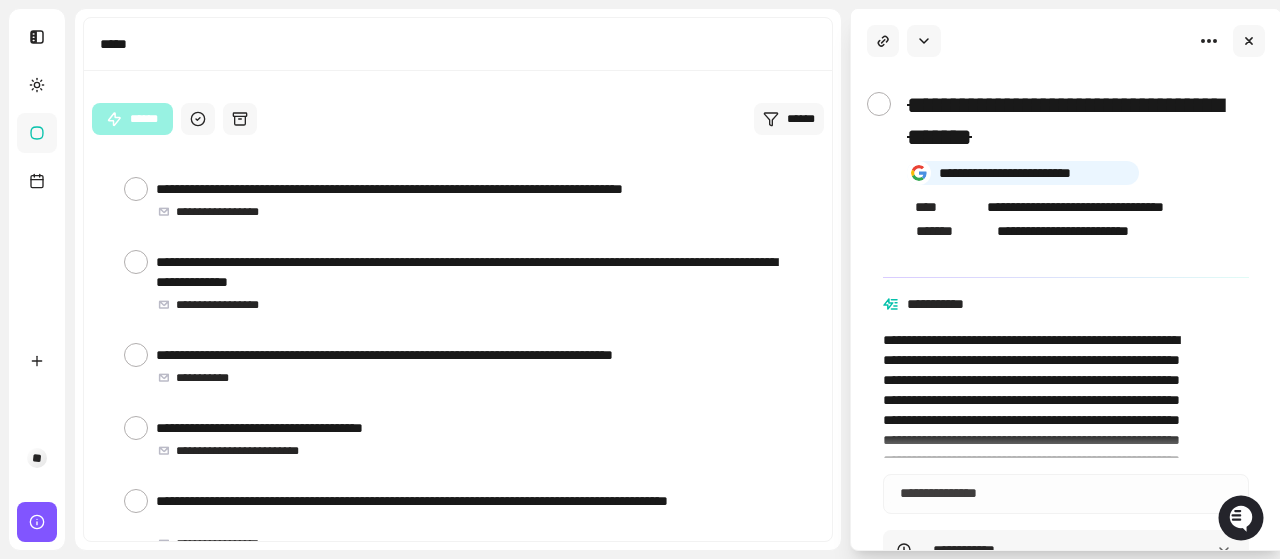 scroll, scrollTop: 1337, scrollLeft: 0, axis: vertical 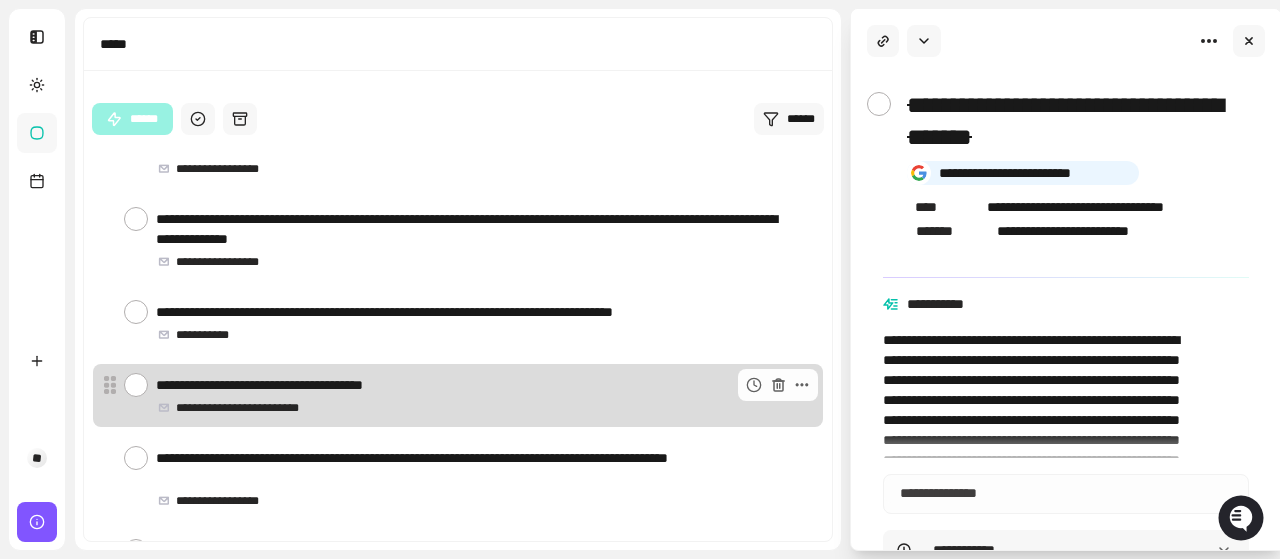 click at bounding box center (136, 385) 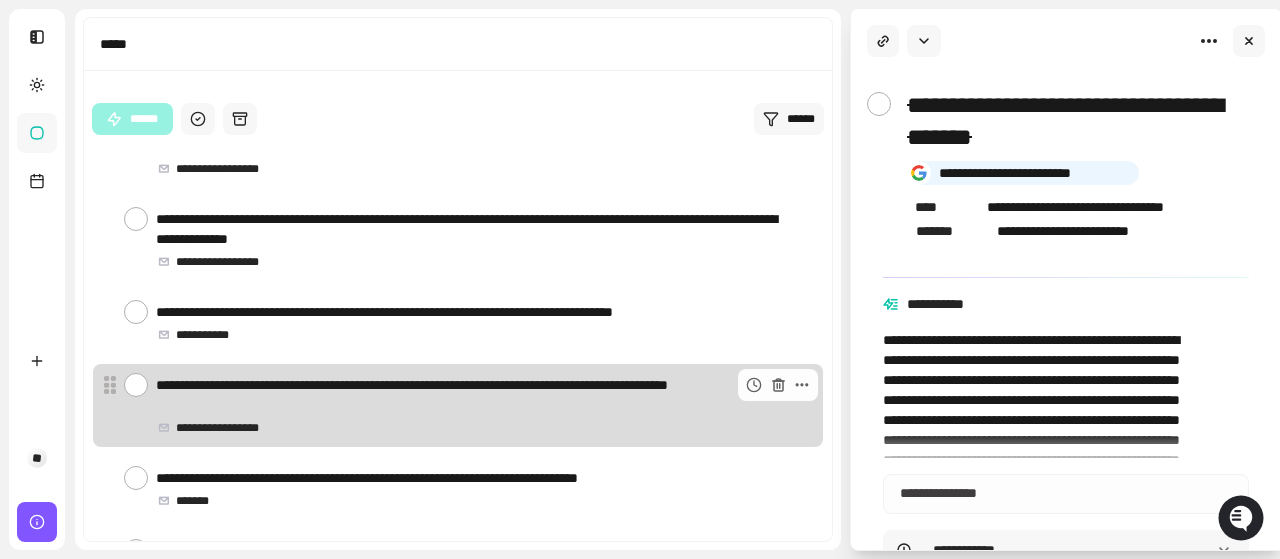 click on "**********" at bounding box center (477, 395) 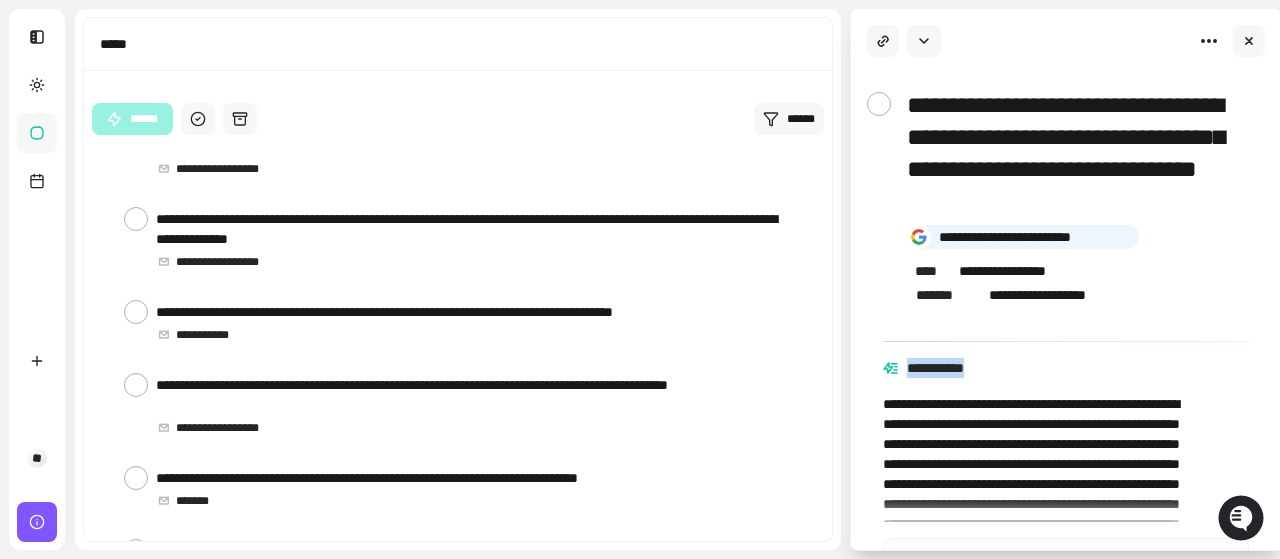 drag, startPoint x: 1279, startPoint y: 277, endPoint x: 1279, endPoint y: 326, distance: 49 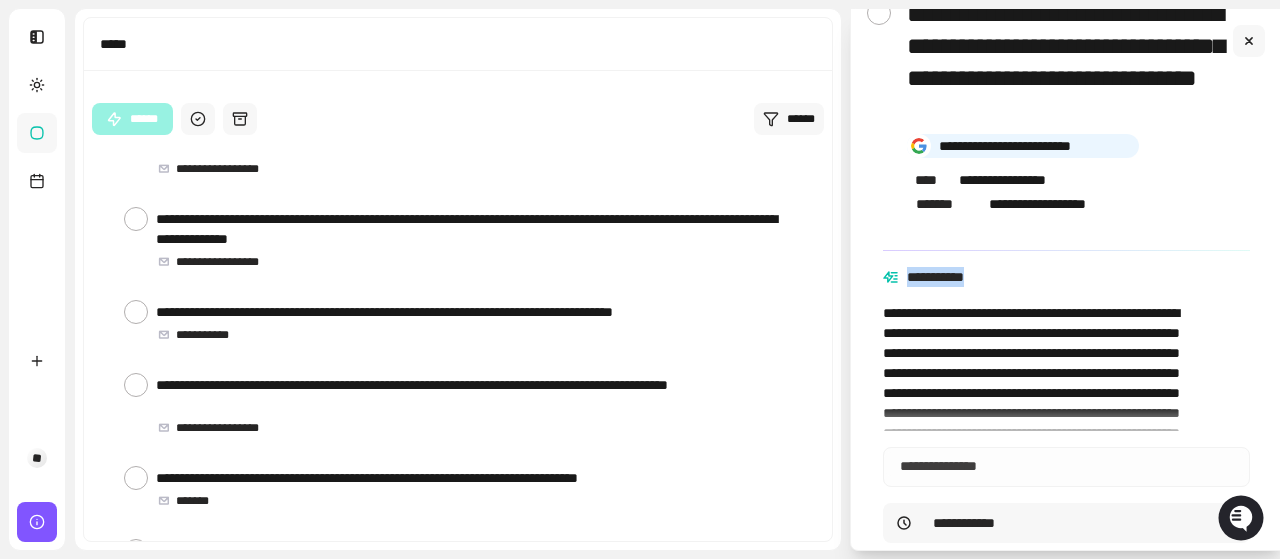 scroll, scrollTop: 94, scrollLeft: 0, axis: vertical 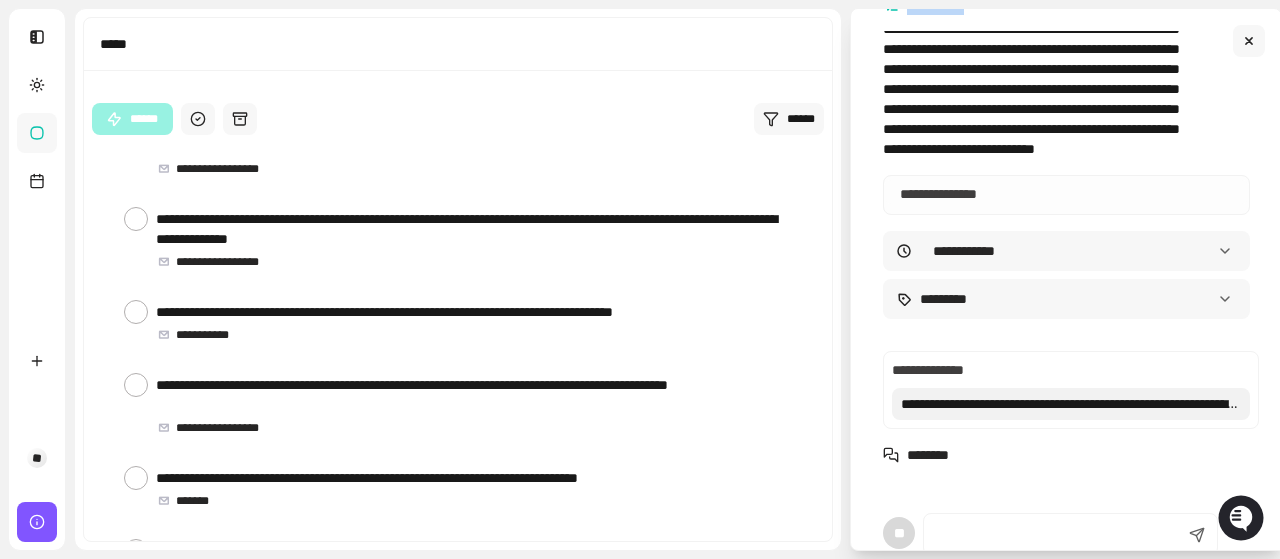 click on "**********" at bounding box center [1071, 404] 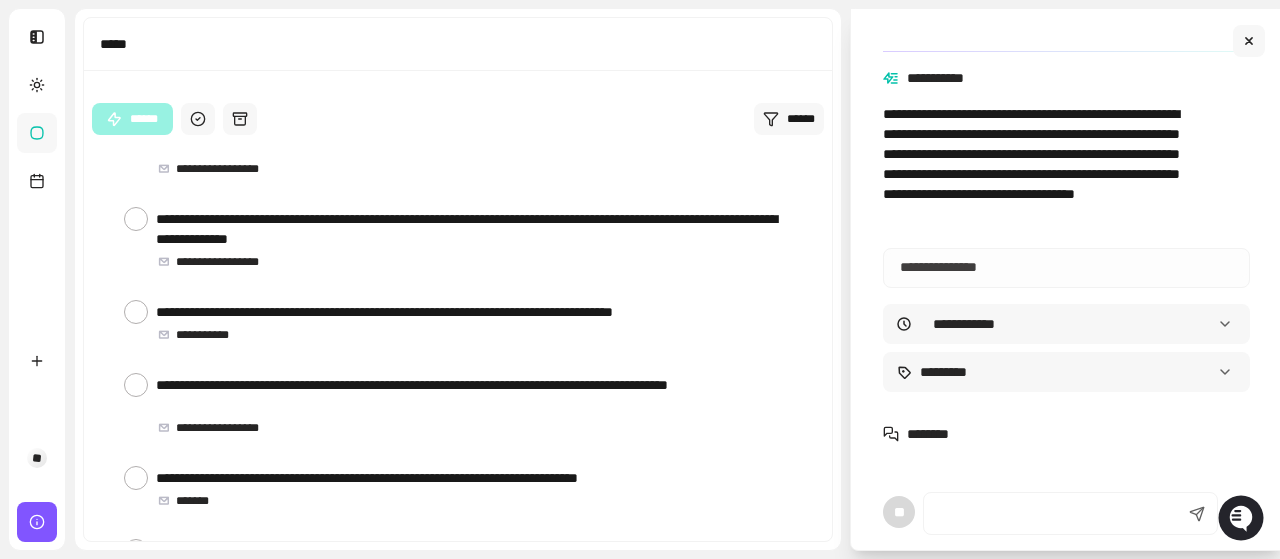 scroll, scrollTop: 355, scrollLeft: 0, axis: vertical 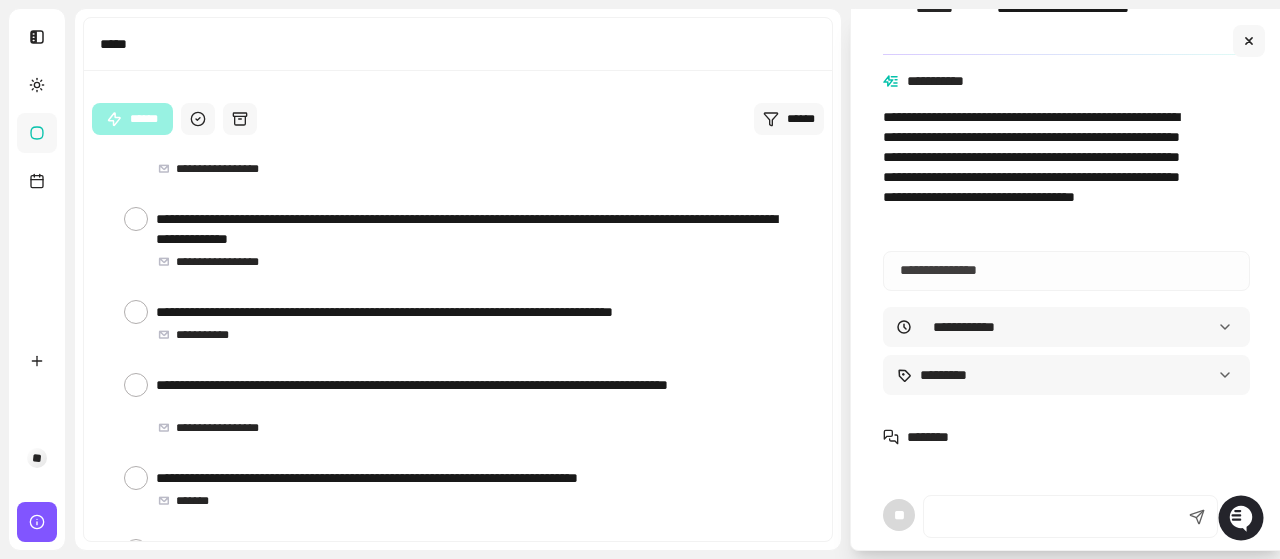 click on "**********" at bounding box center (1057, 171) 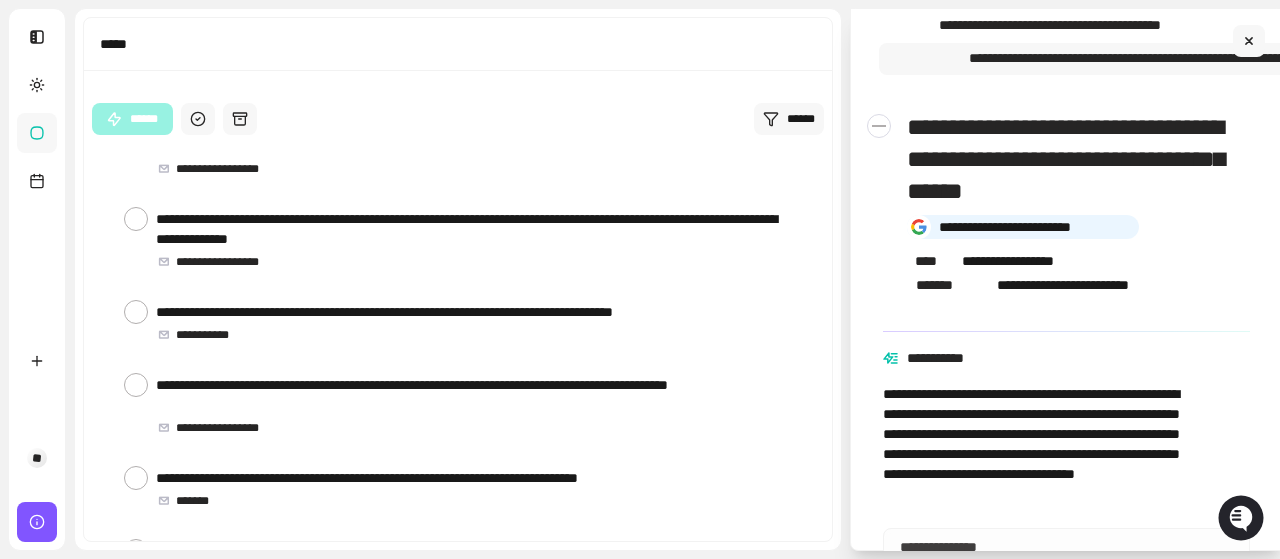 scroll, scrollTop: 64, scrollLeft: 0, axis: vertical 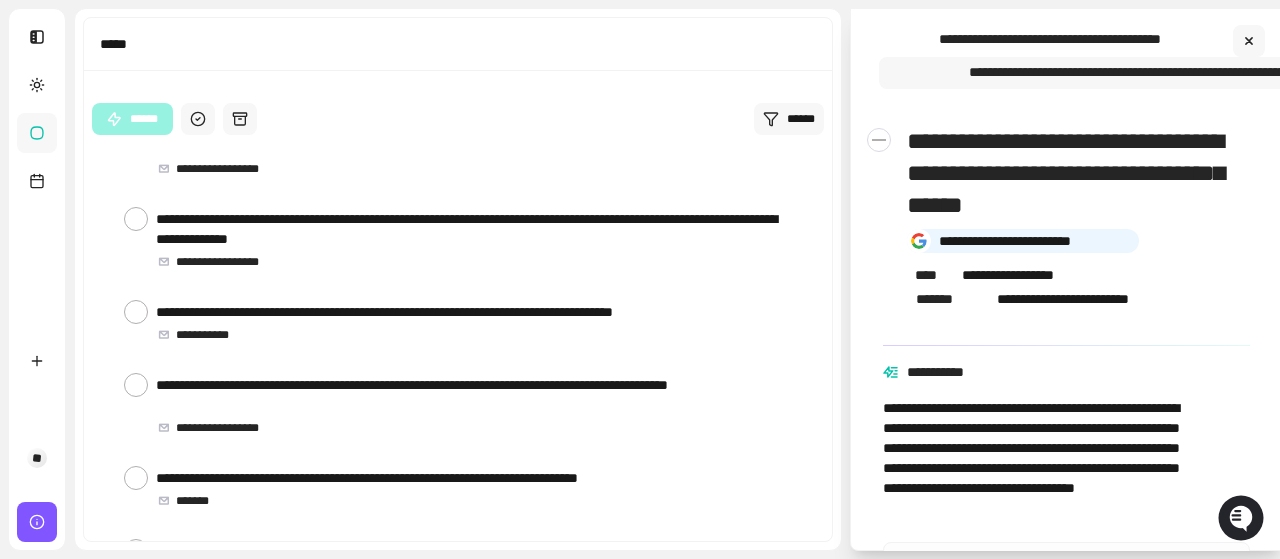 click at bounding box center (879, 140) 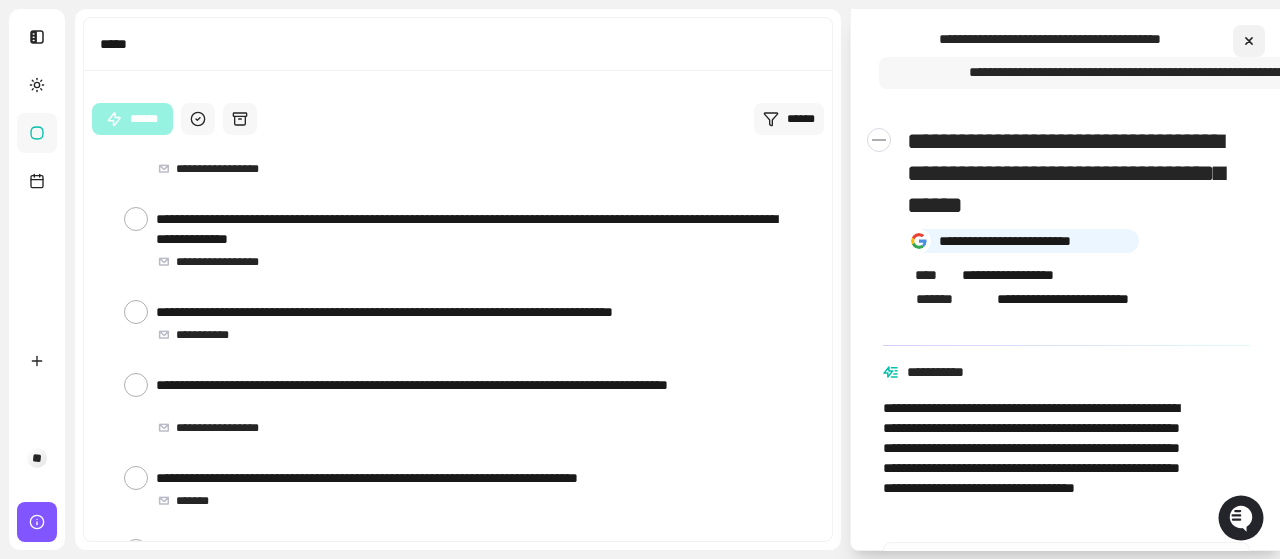 click at bounding box center (1249, 41) 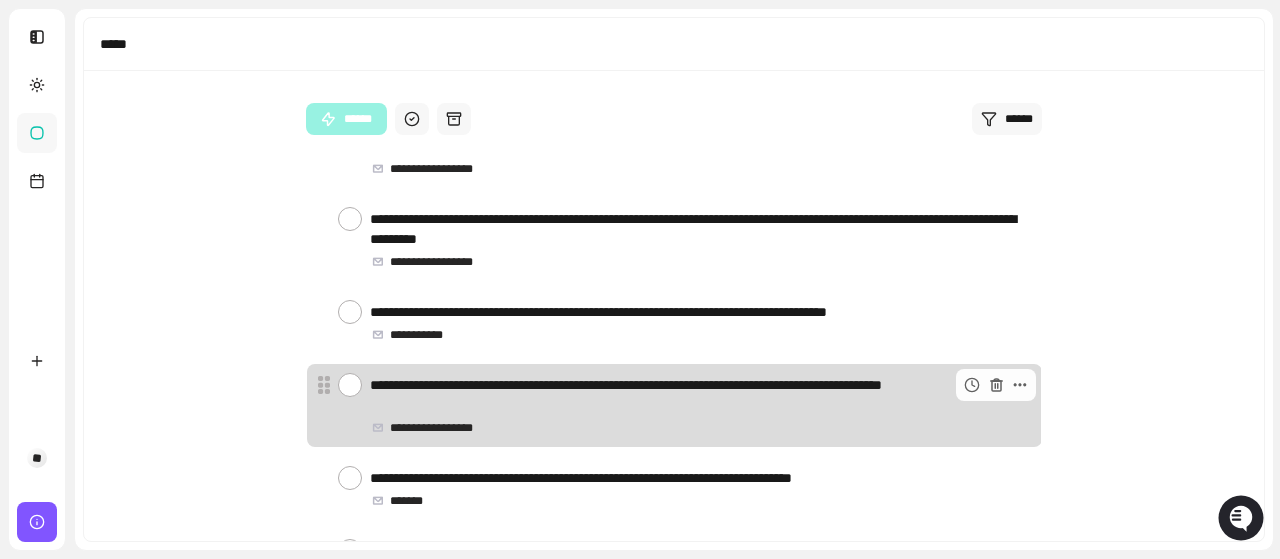 click at bounding box center [350, 385] 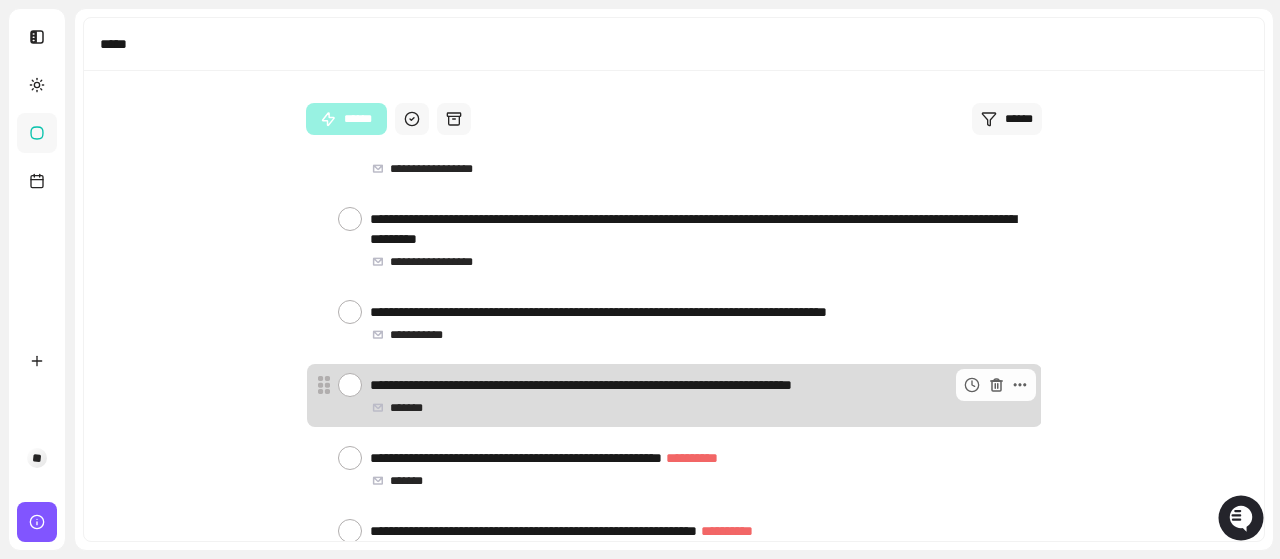 click at bounding box center (350, 385) 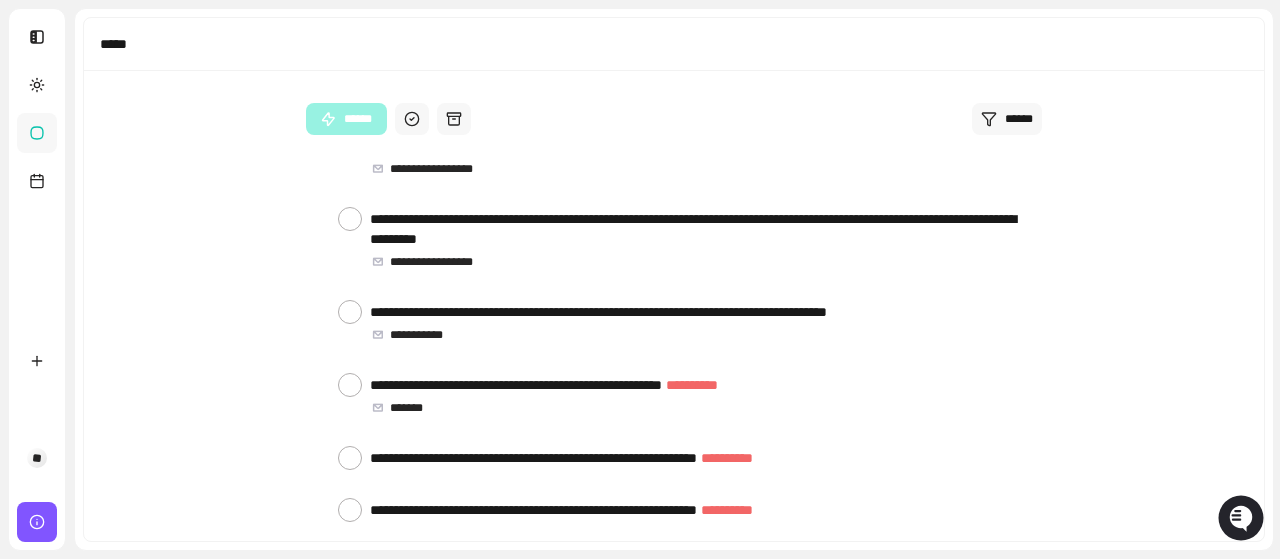 click at bounding box center [350, 385] 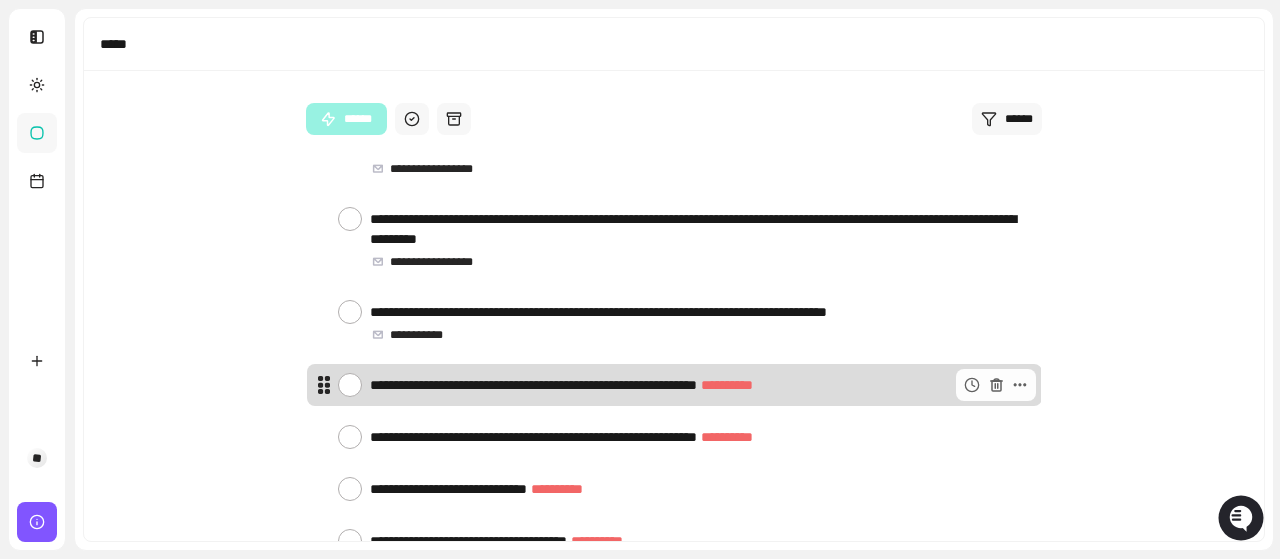 click 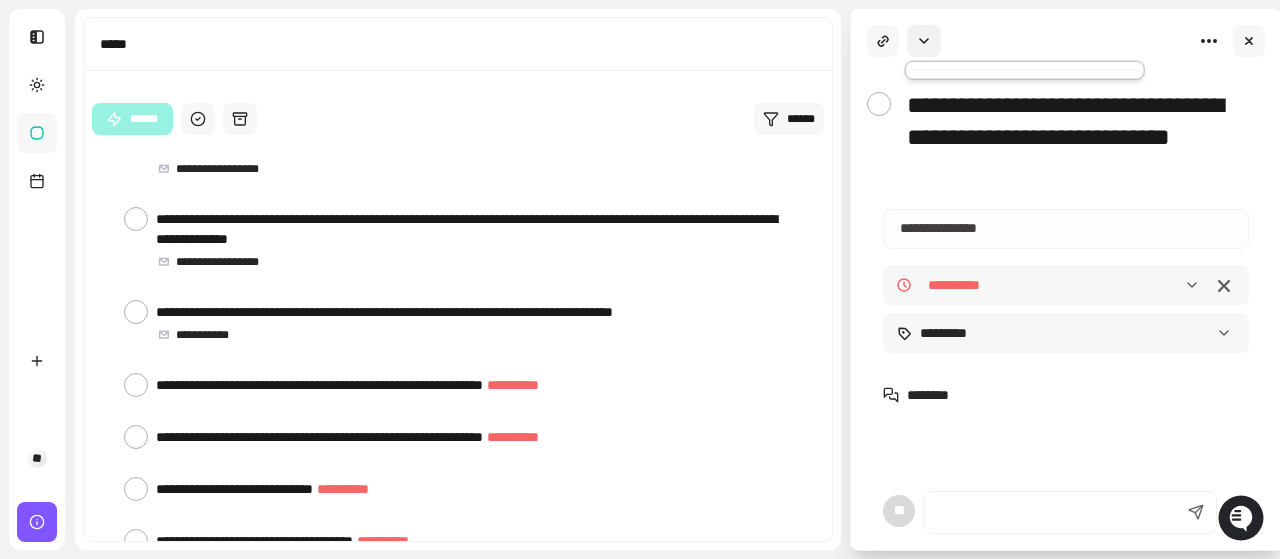 click on "**********" at bounding box center (640, 279) 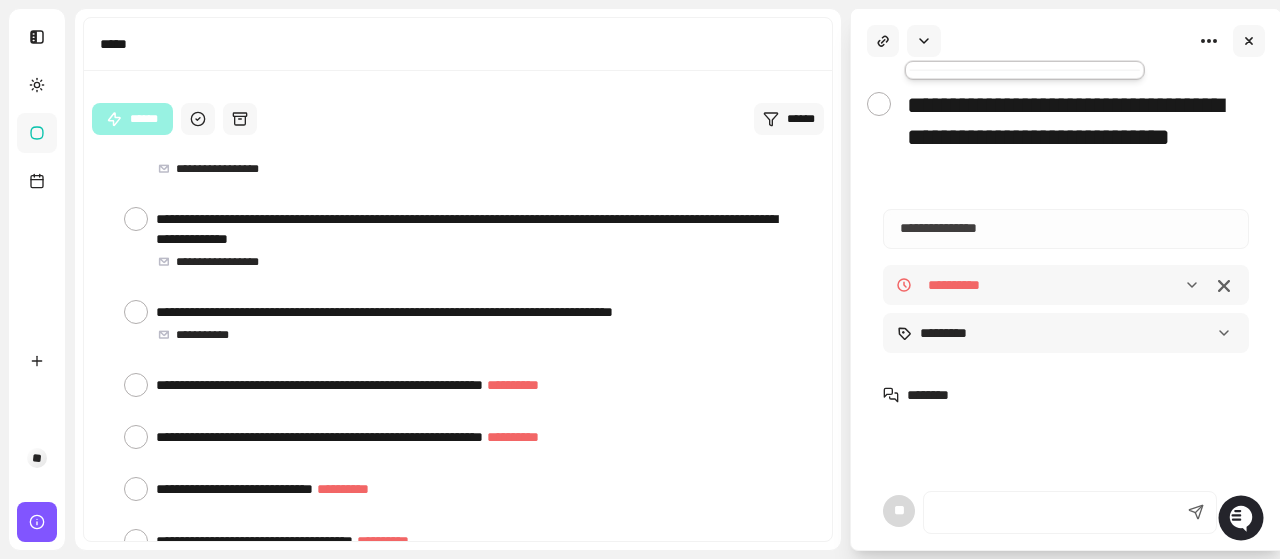scroll, scrollTop: 1337, scrollLeft: 0, axis: vertical 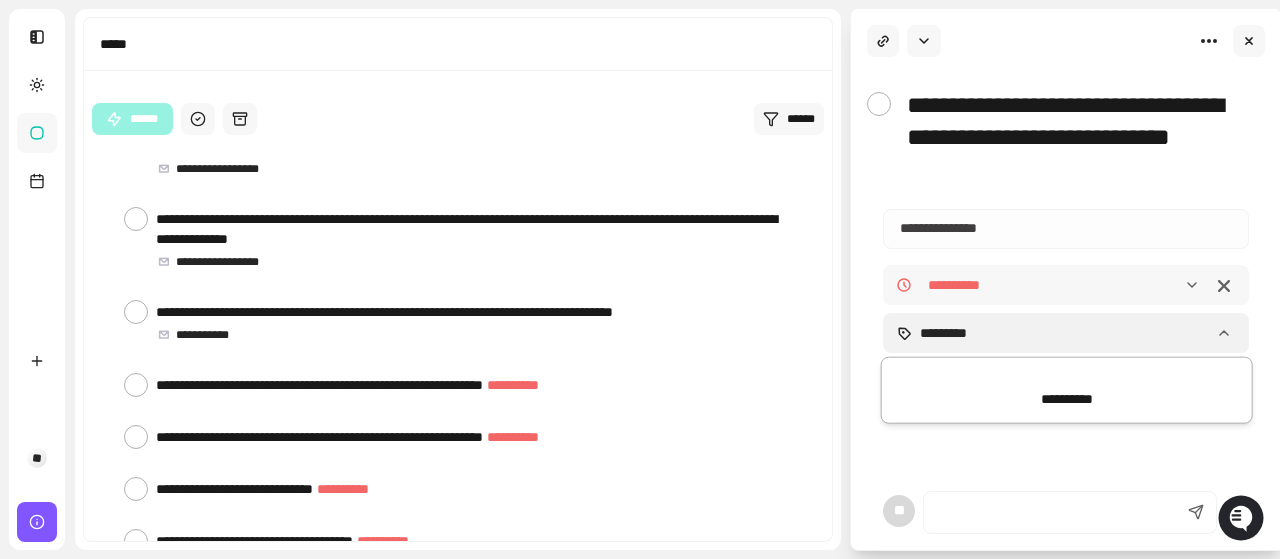 click on "**********" at bounding box center [640, 279] 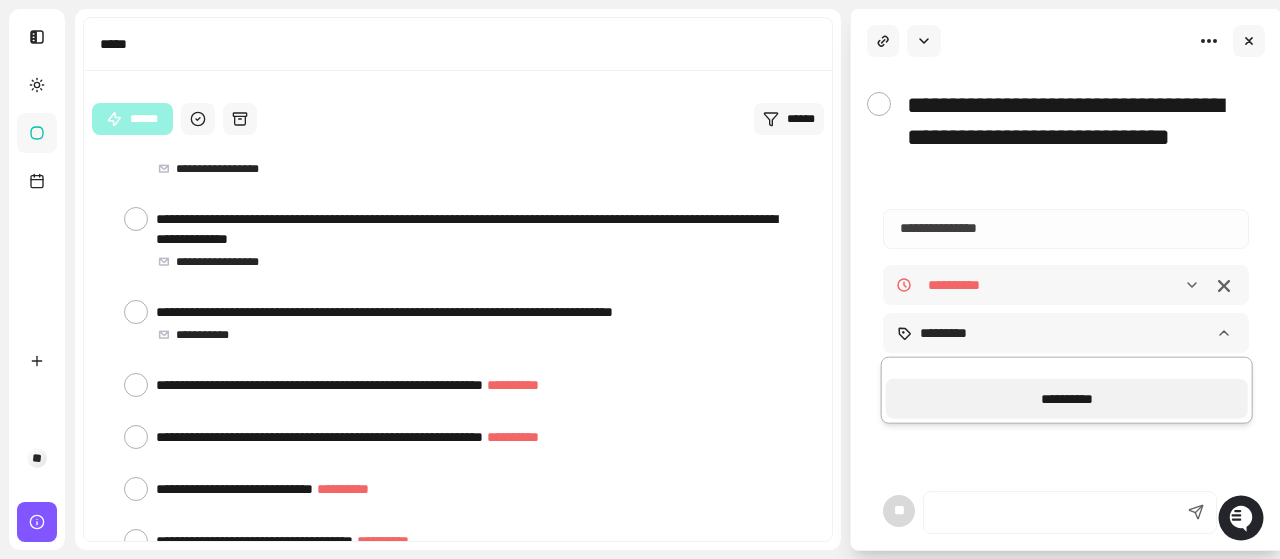 click on "**********" at bounding box center (1066, 399) 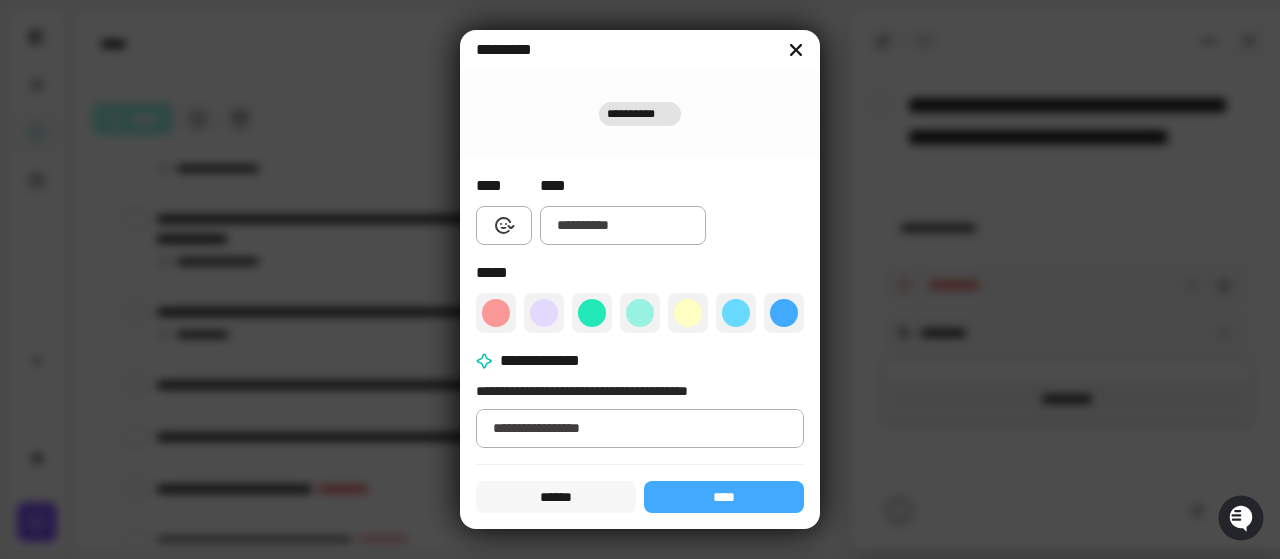 scroll, scrollTop: 1337, scrollLeft: 0, axis: vertical 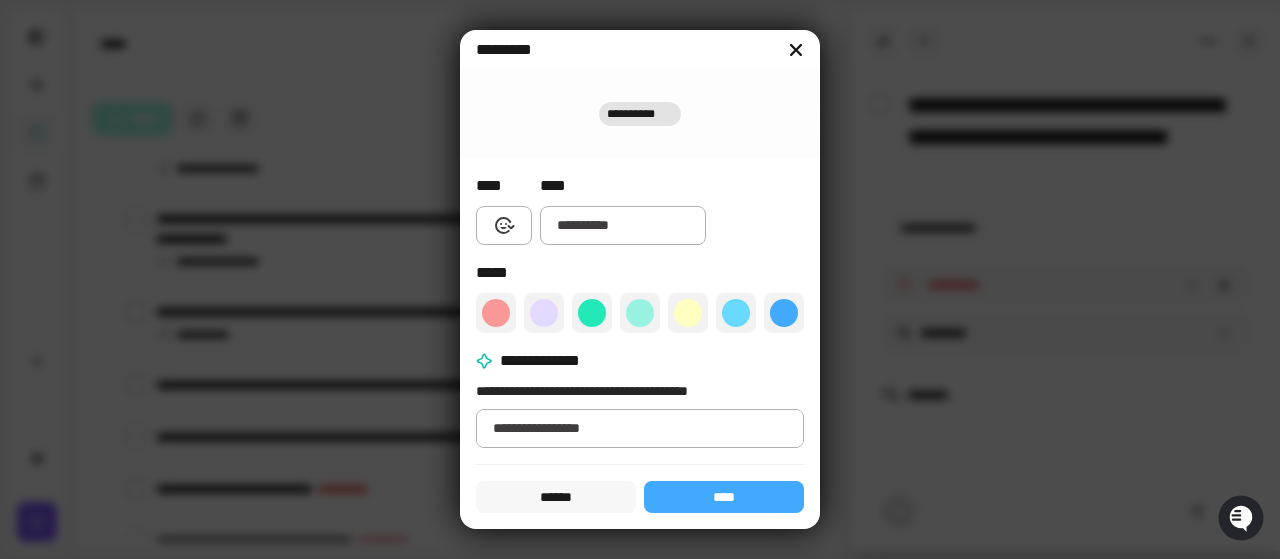 click at bounding box center [623, 225] 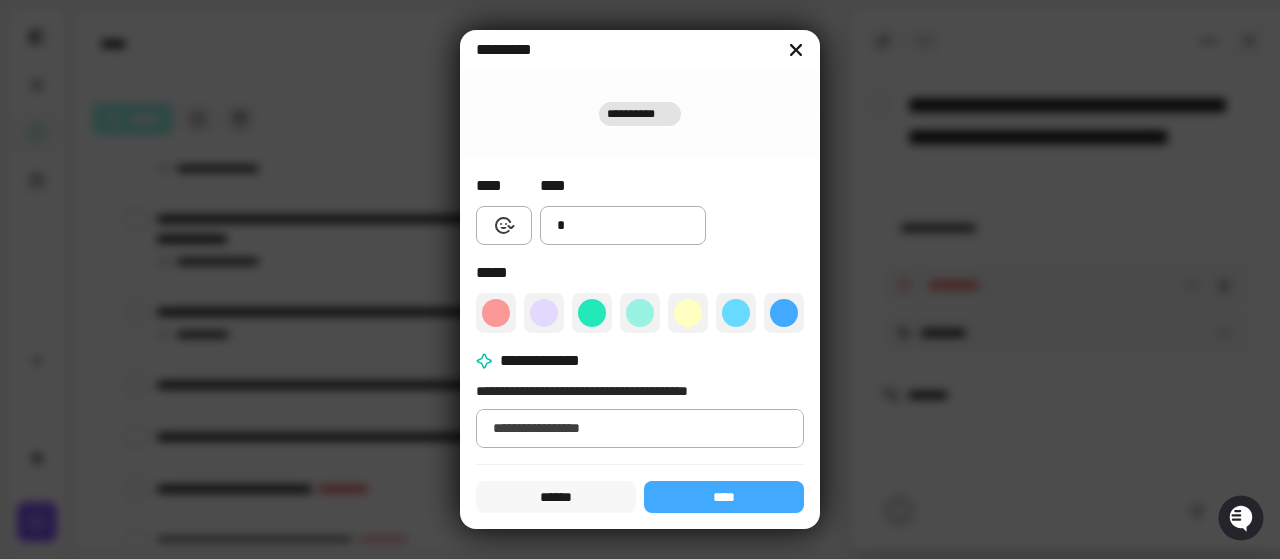 type on "*" 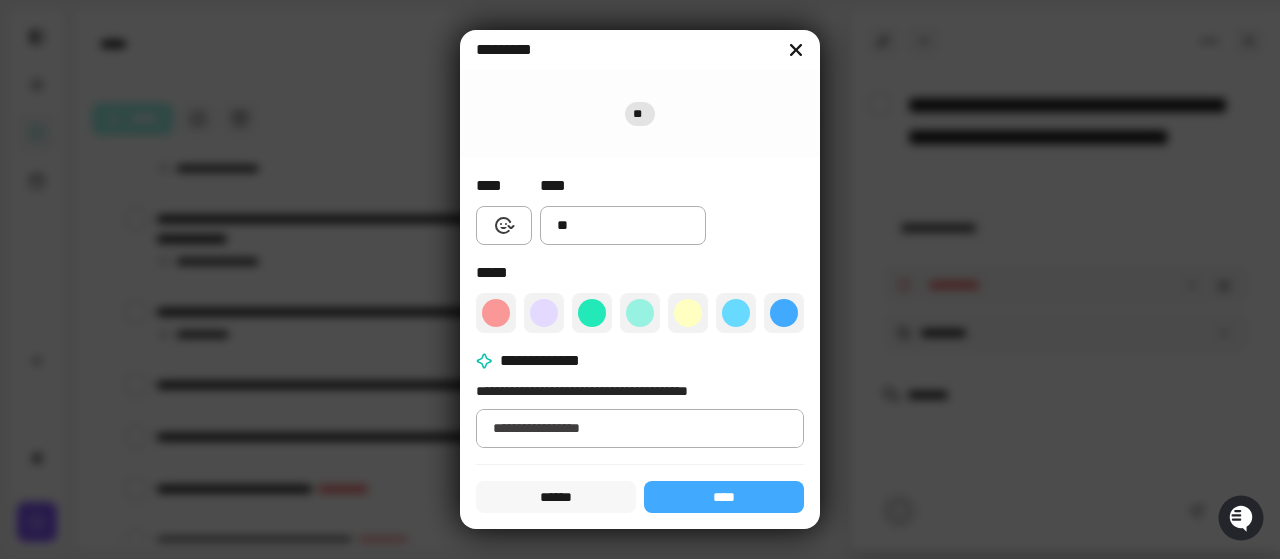 type on "*" 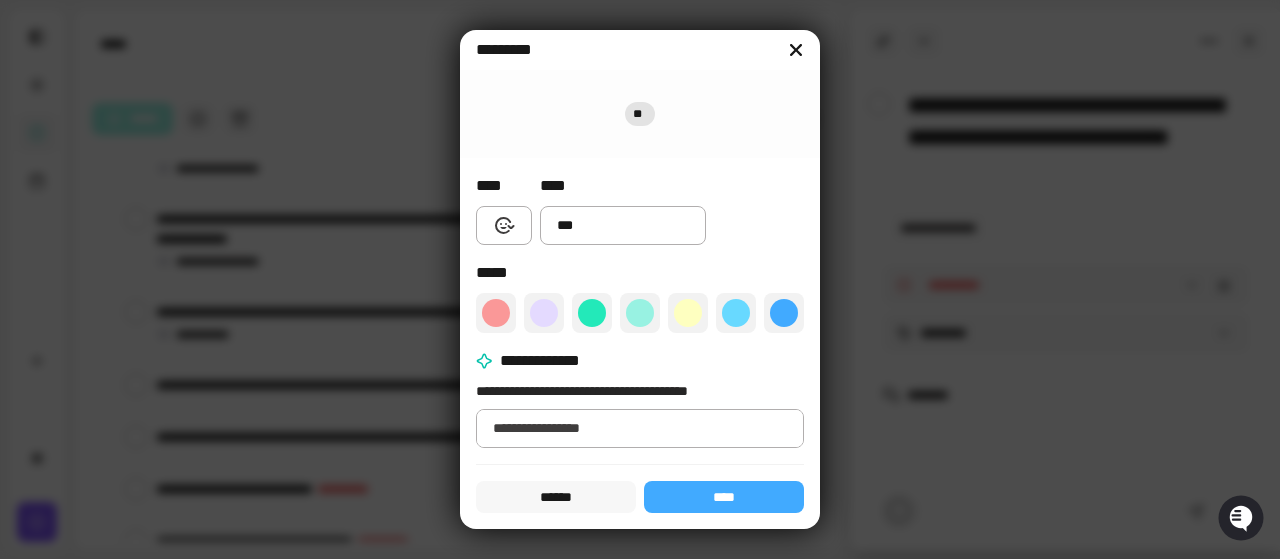 type on "*" 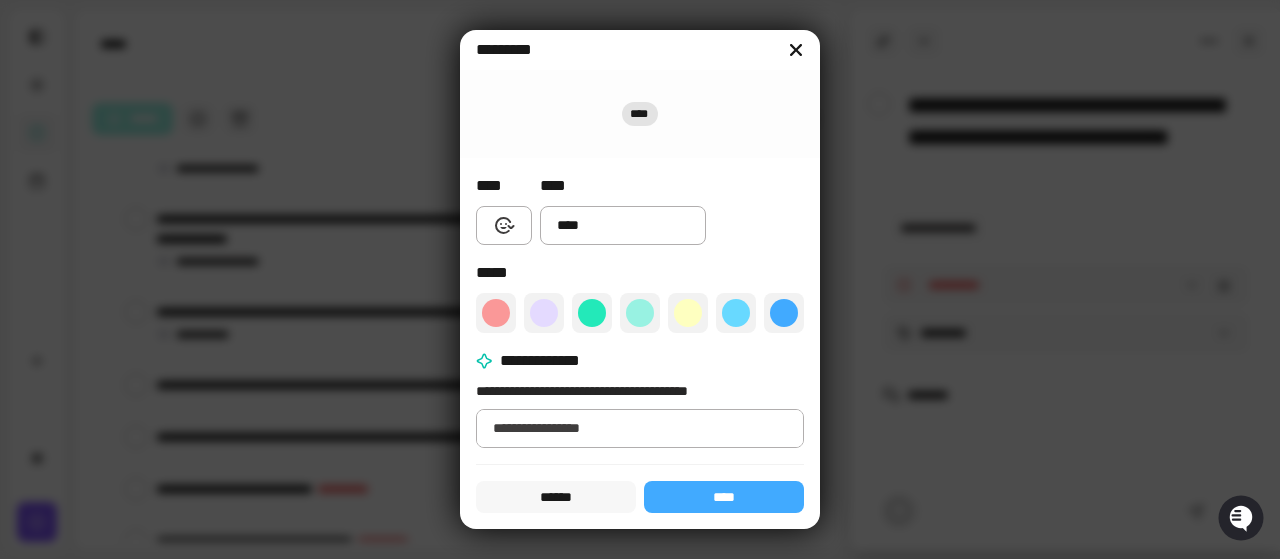 type on "*" 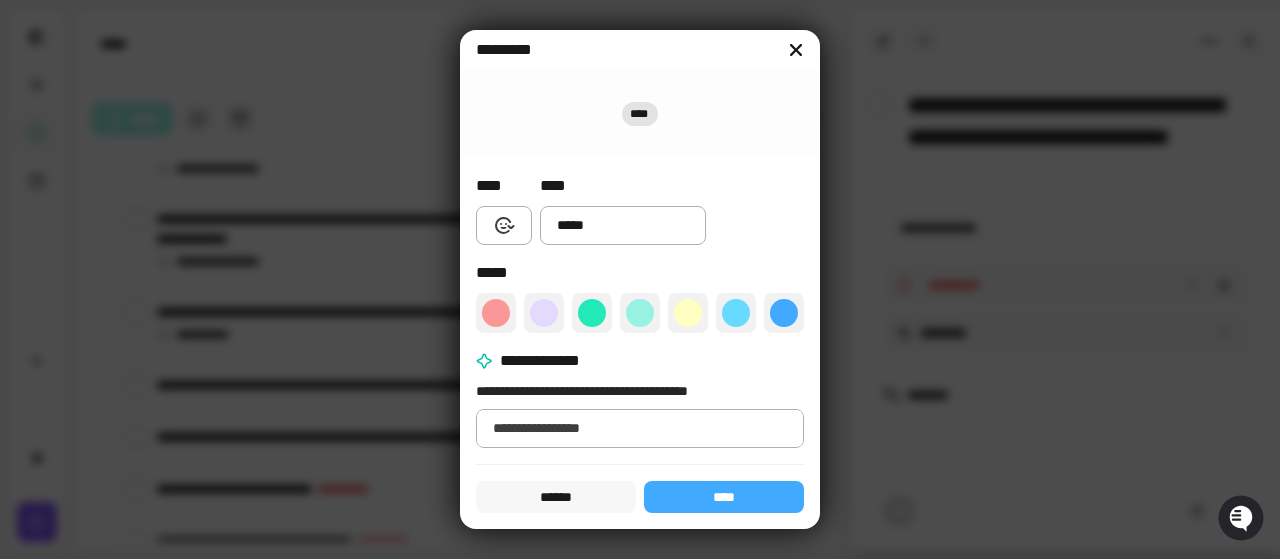type on "*" 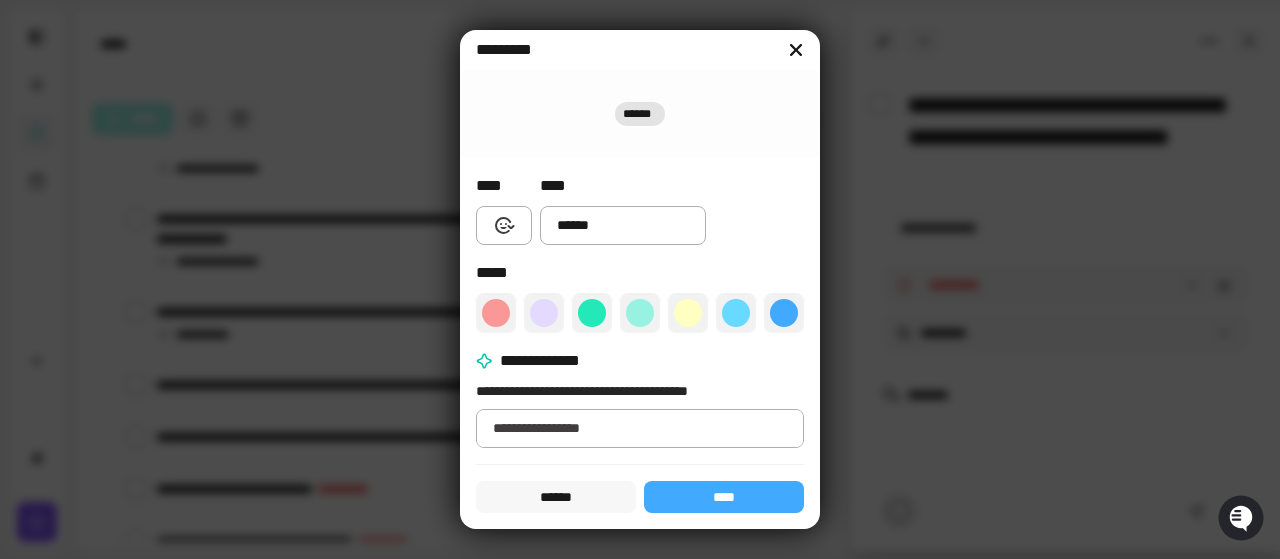 type on "*" 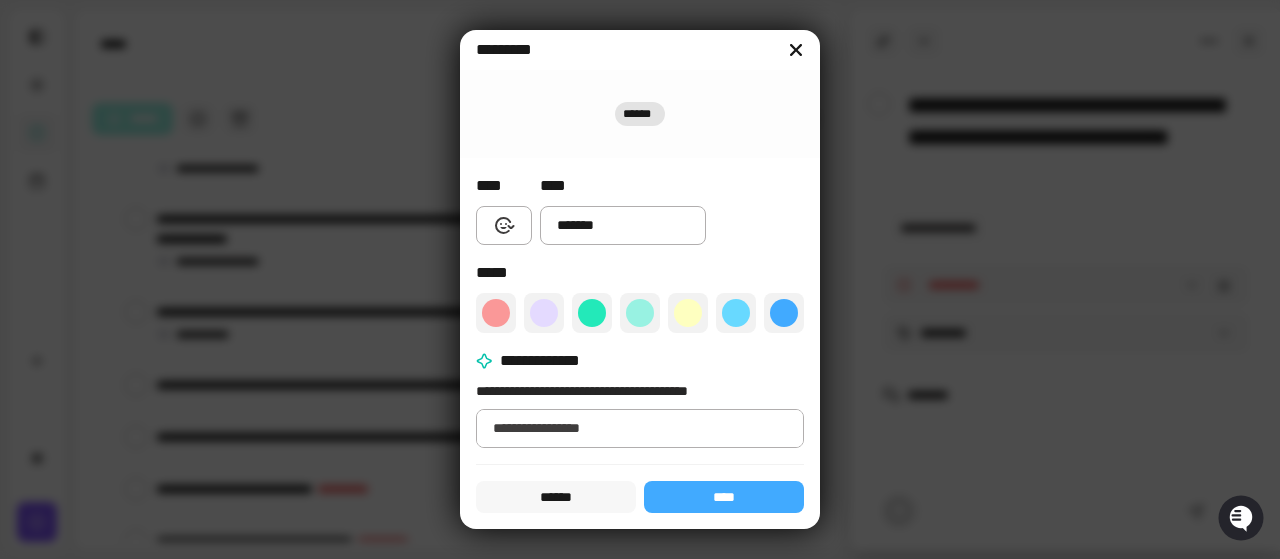 type on "*" 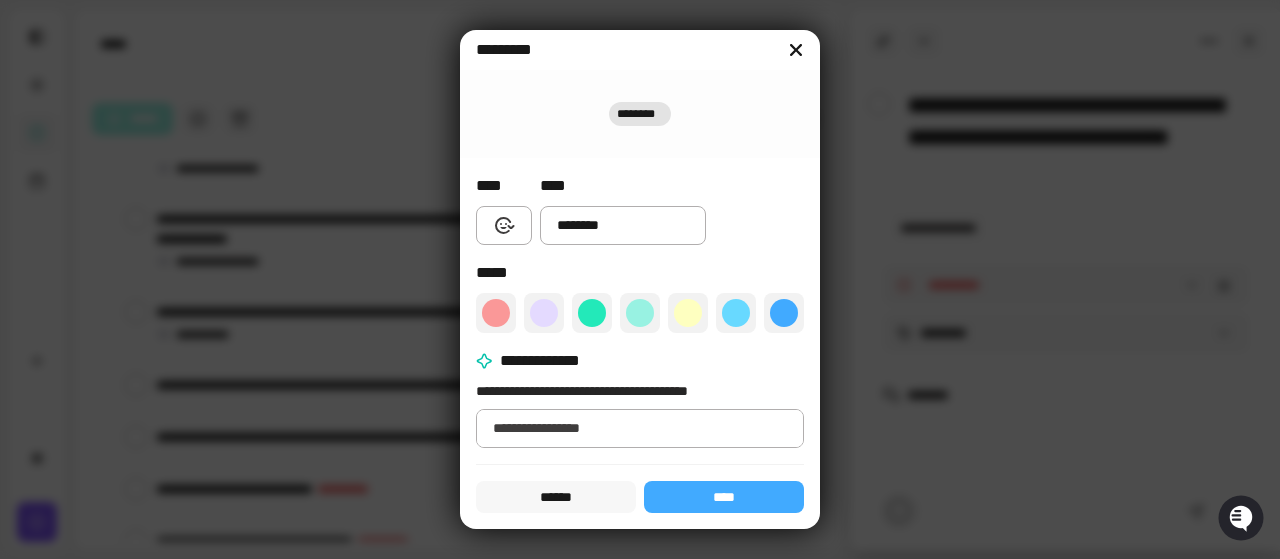 type on "*" 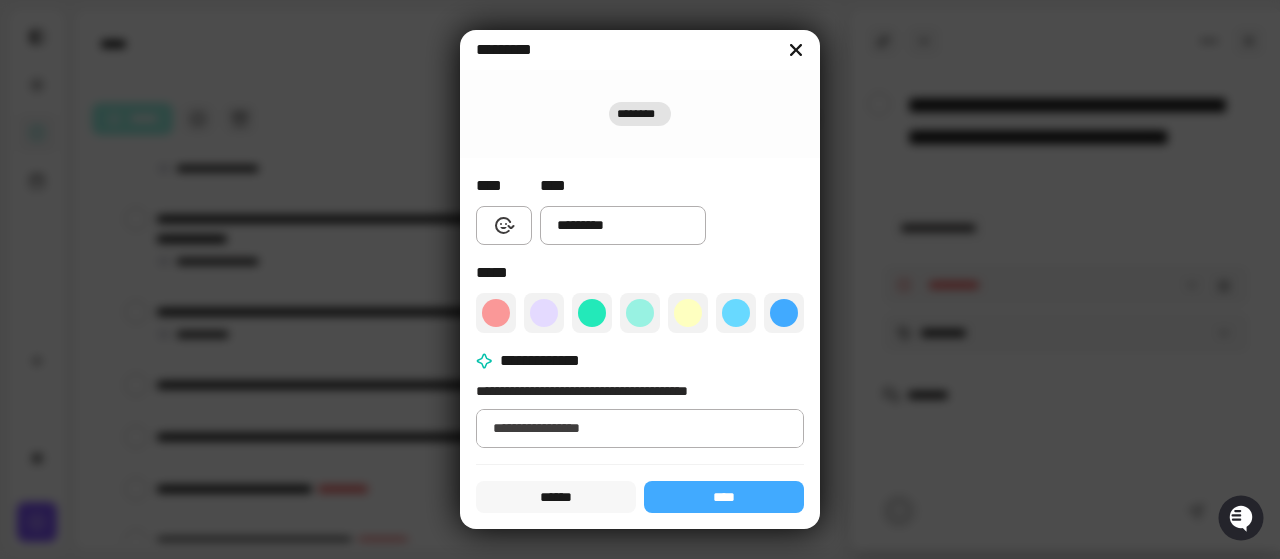 type on "*" 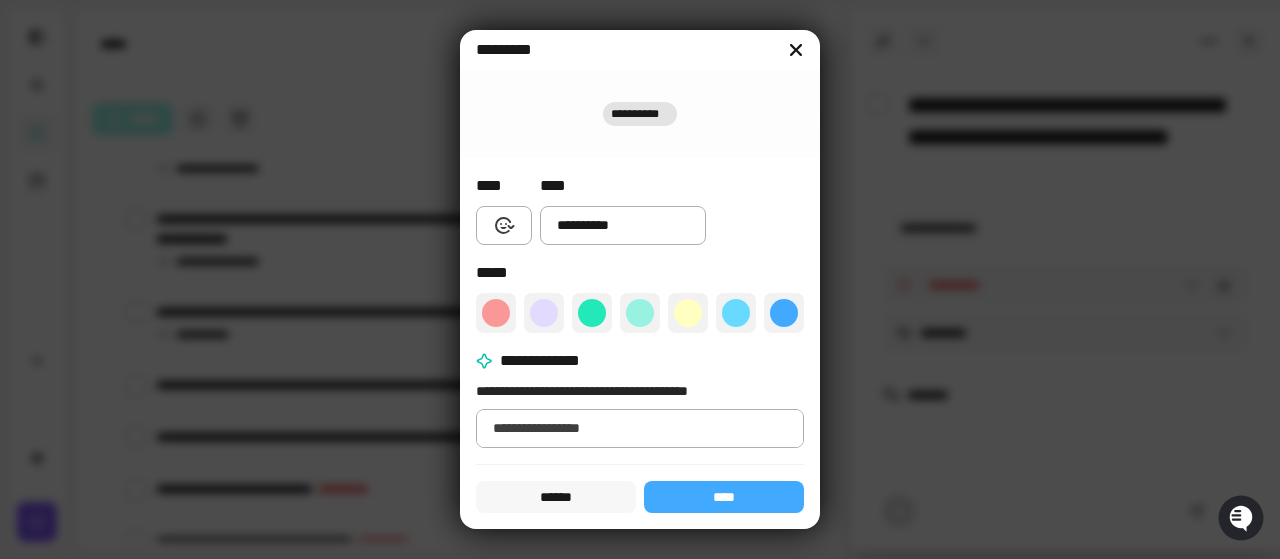 type on "*" 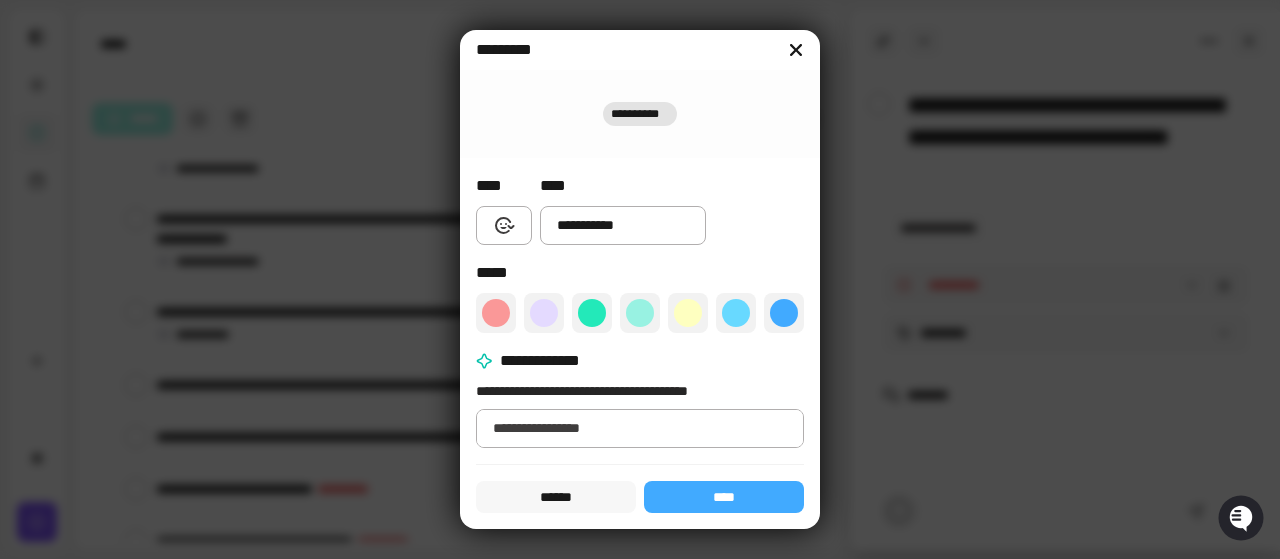 type on "*" 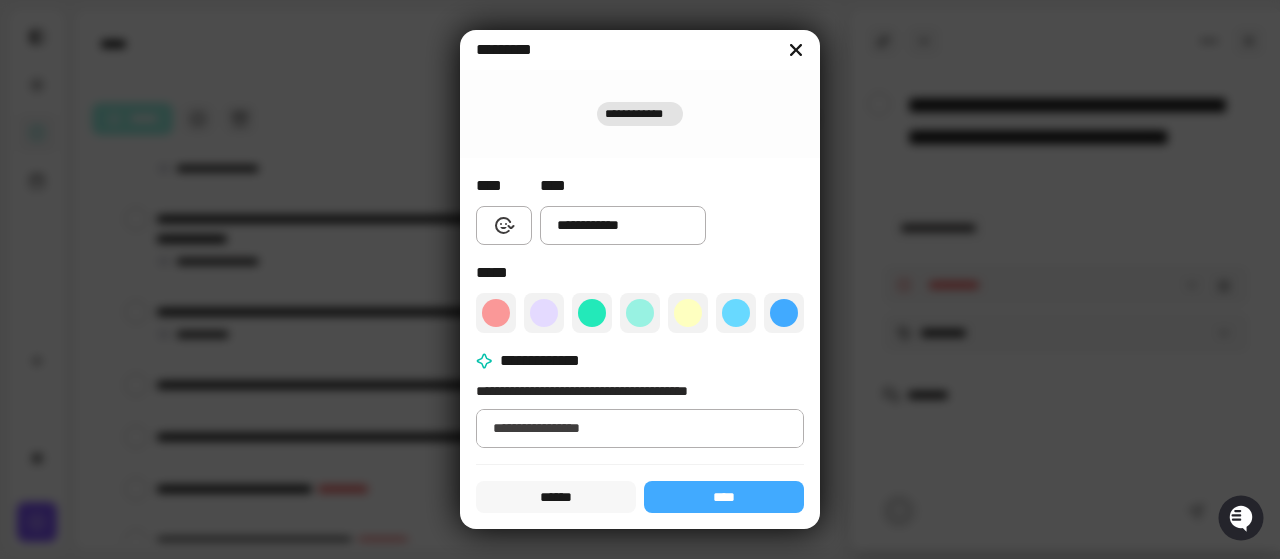 type on "**********" 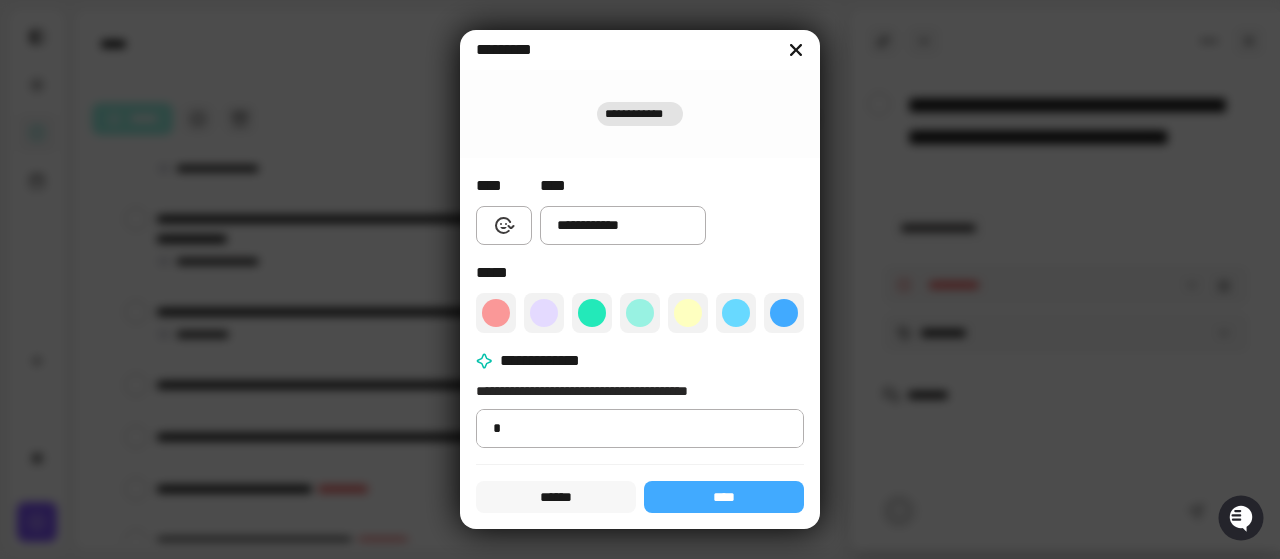 type on "*" 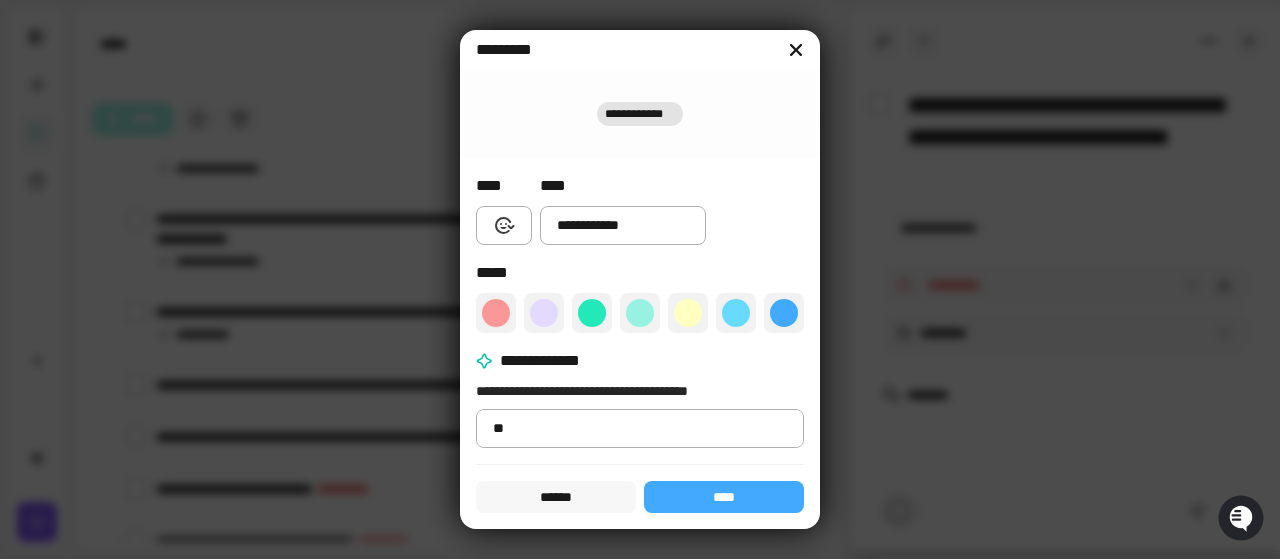 type on "*" 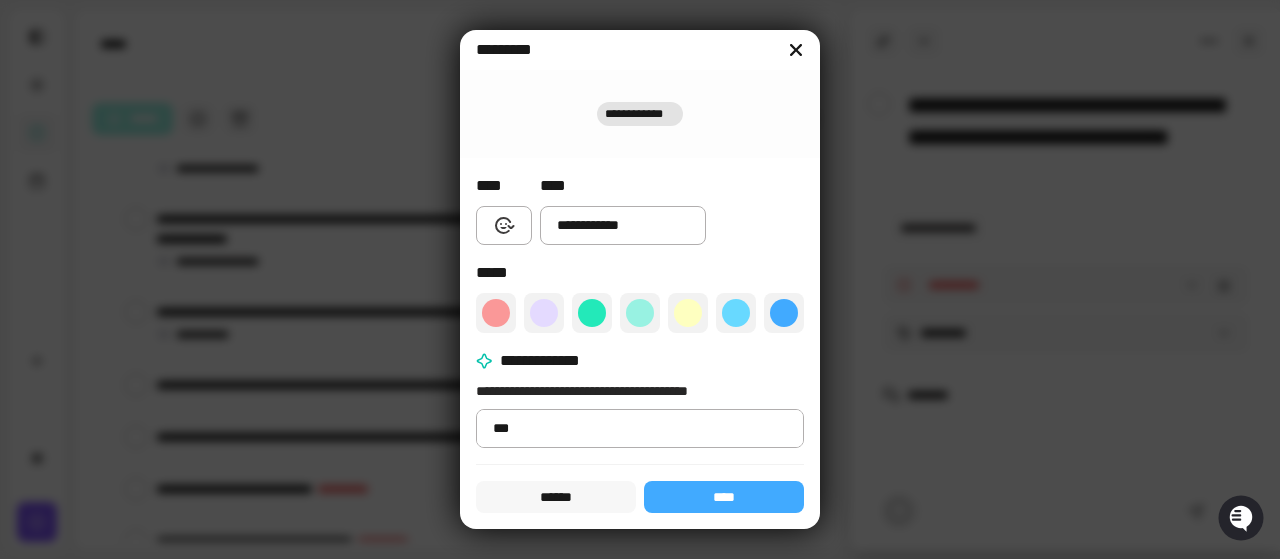 type on "*" 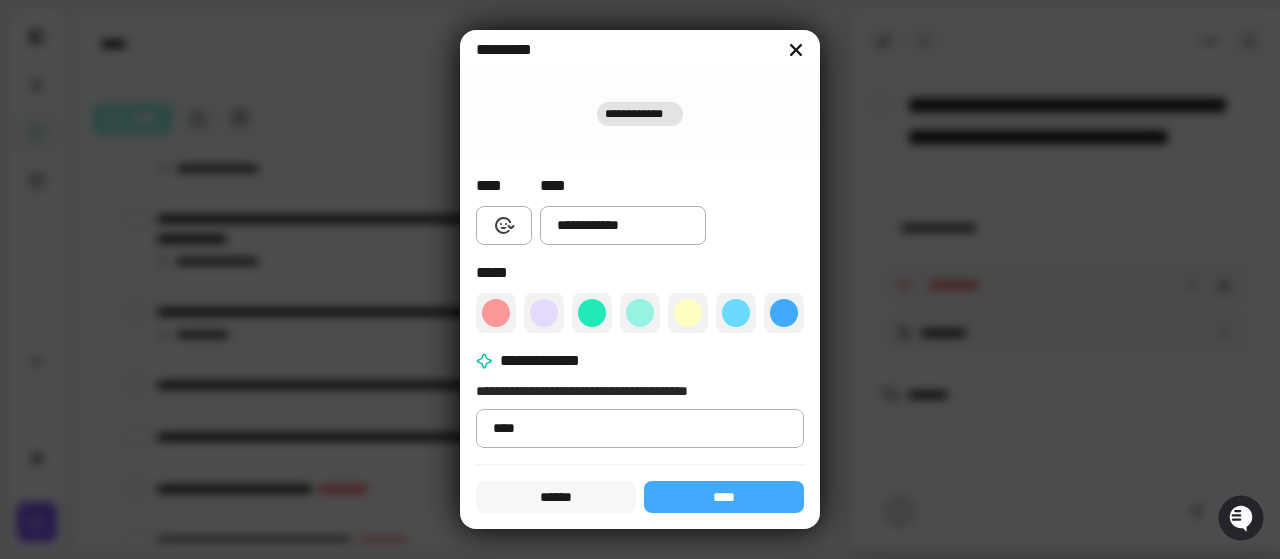 type on "*" 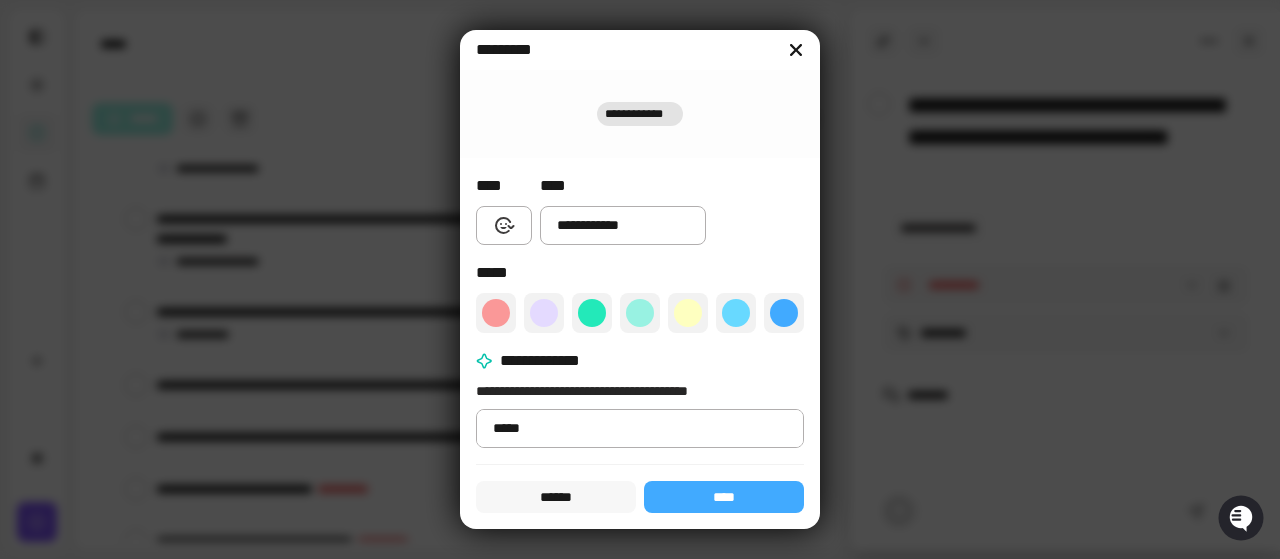 type on "*" 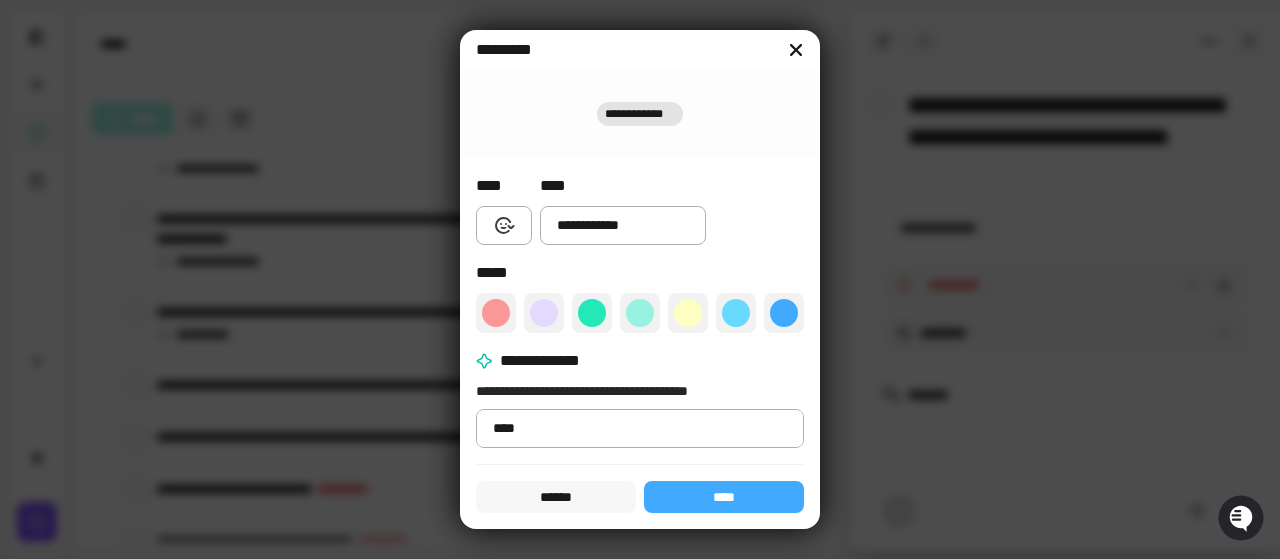 type on "*" 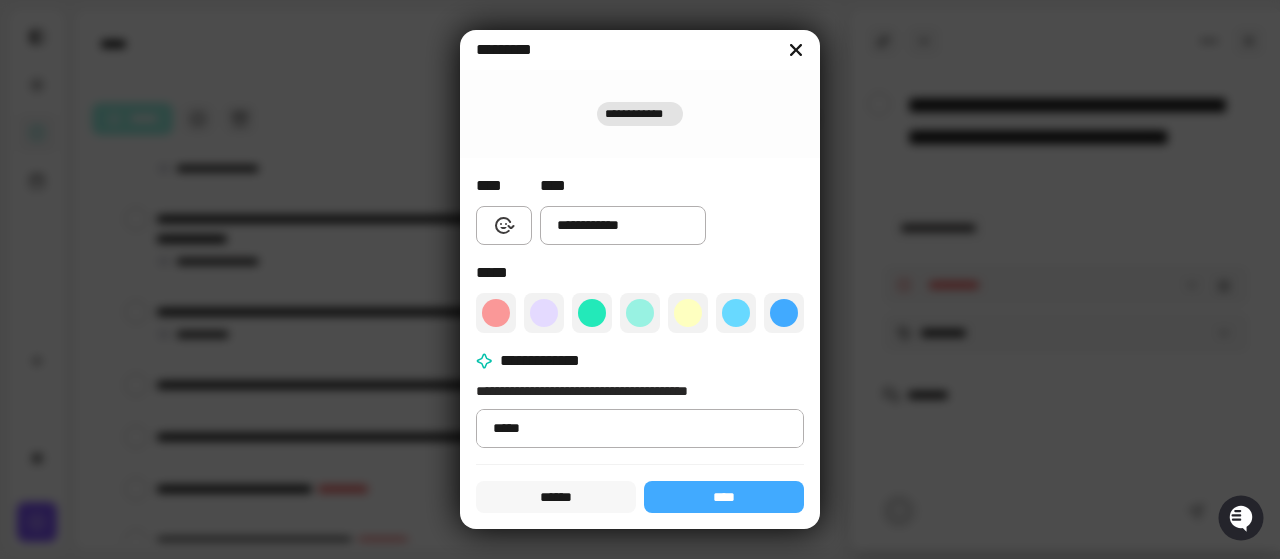 type on "*" 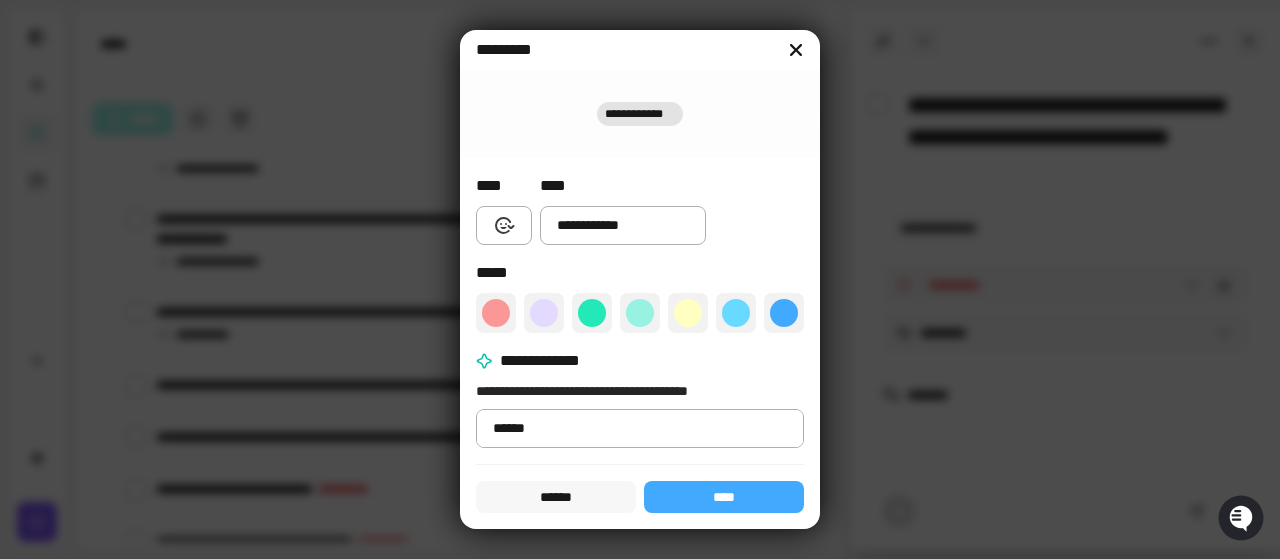 type on "*" 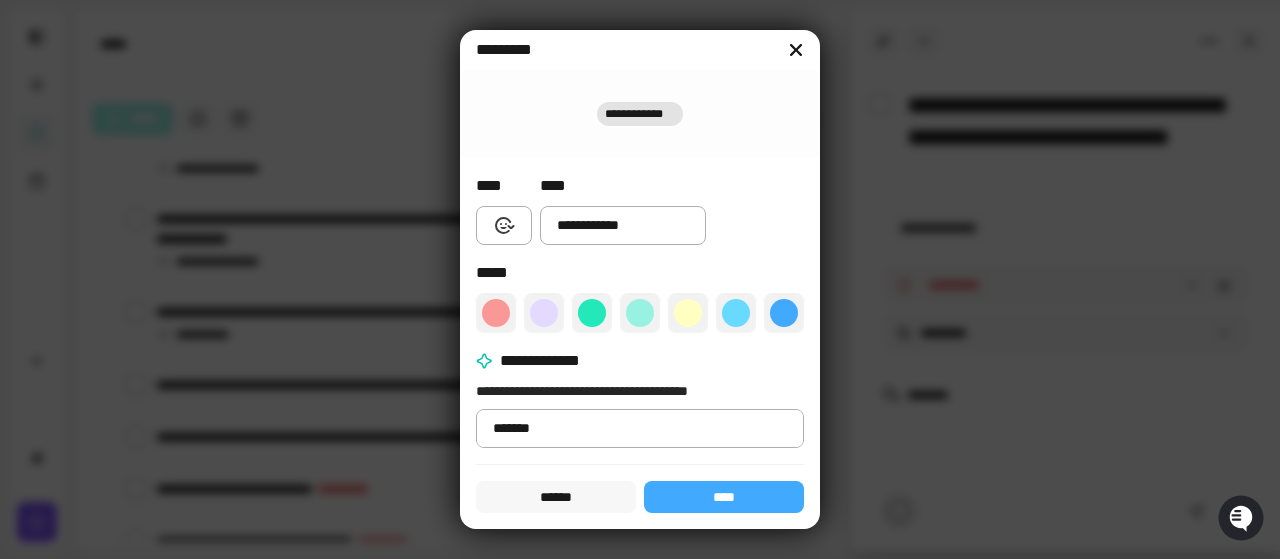 type on "*" 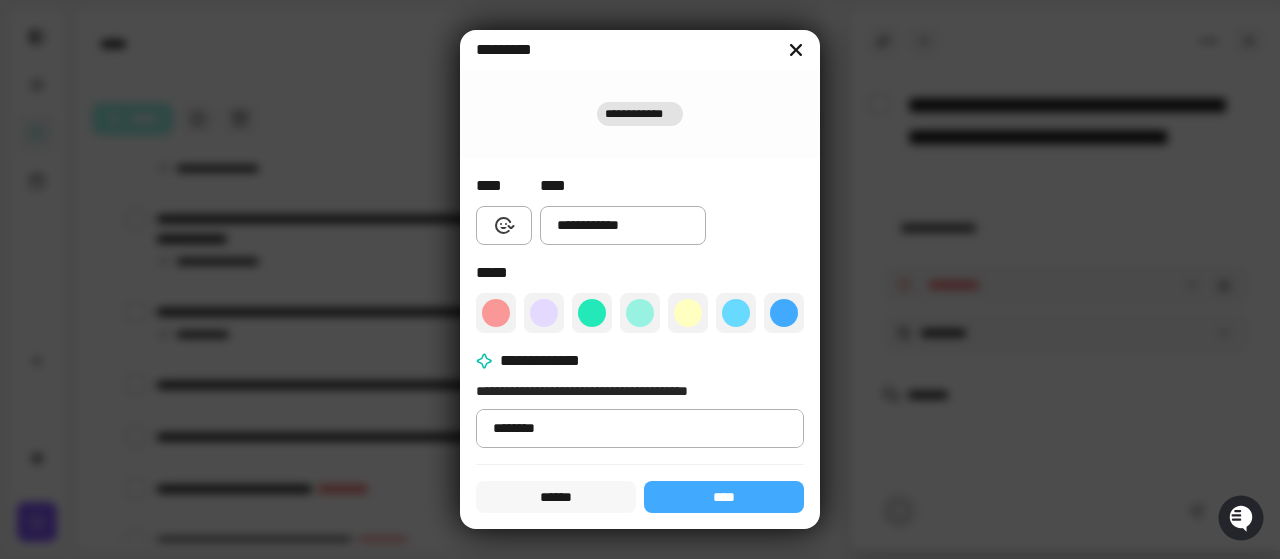 type on "*" 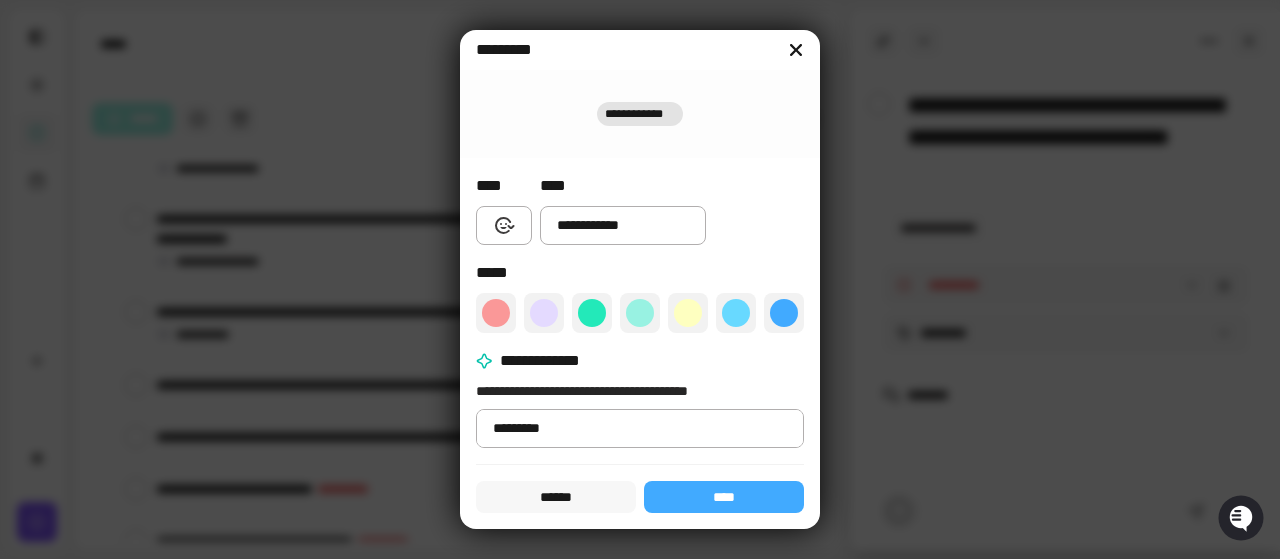 type on "*" 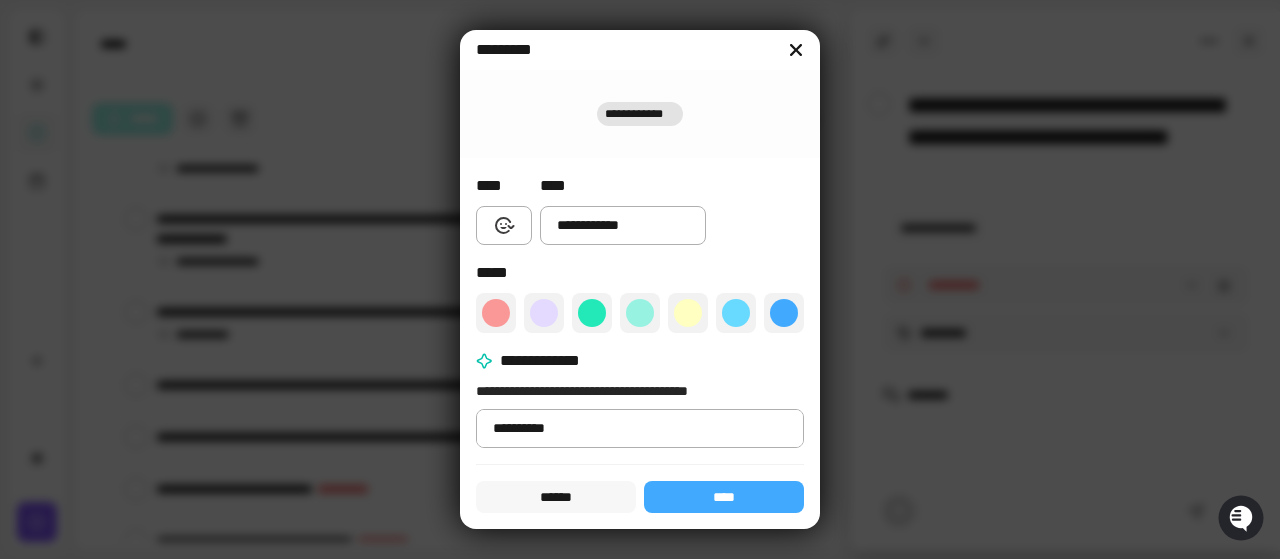 type on "*" 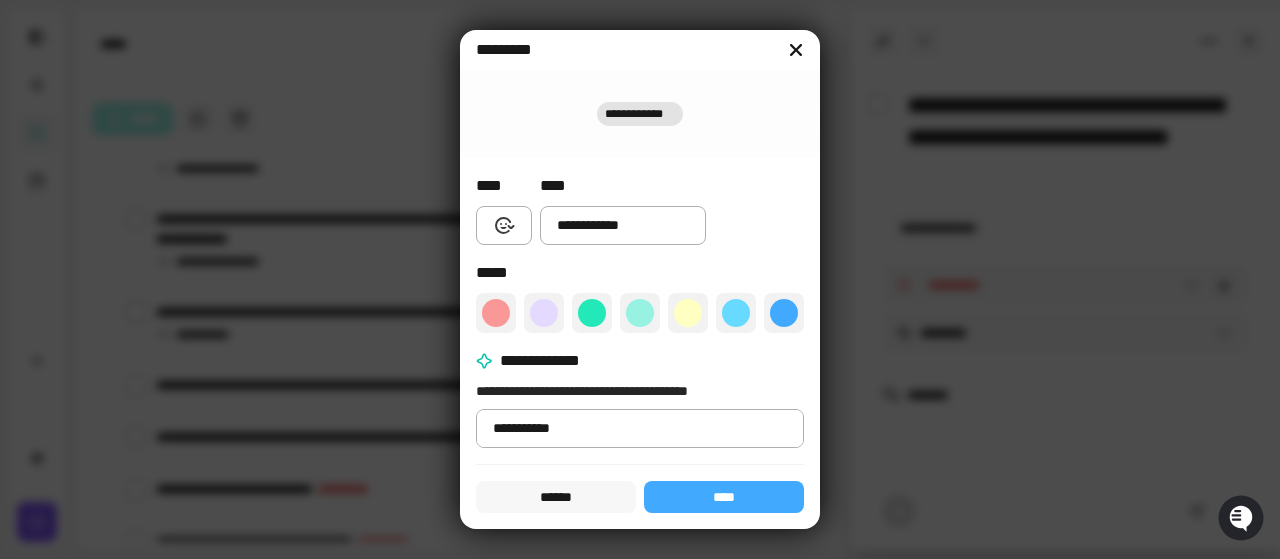 type on "*" 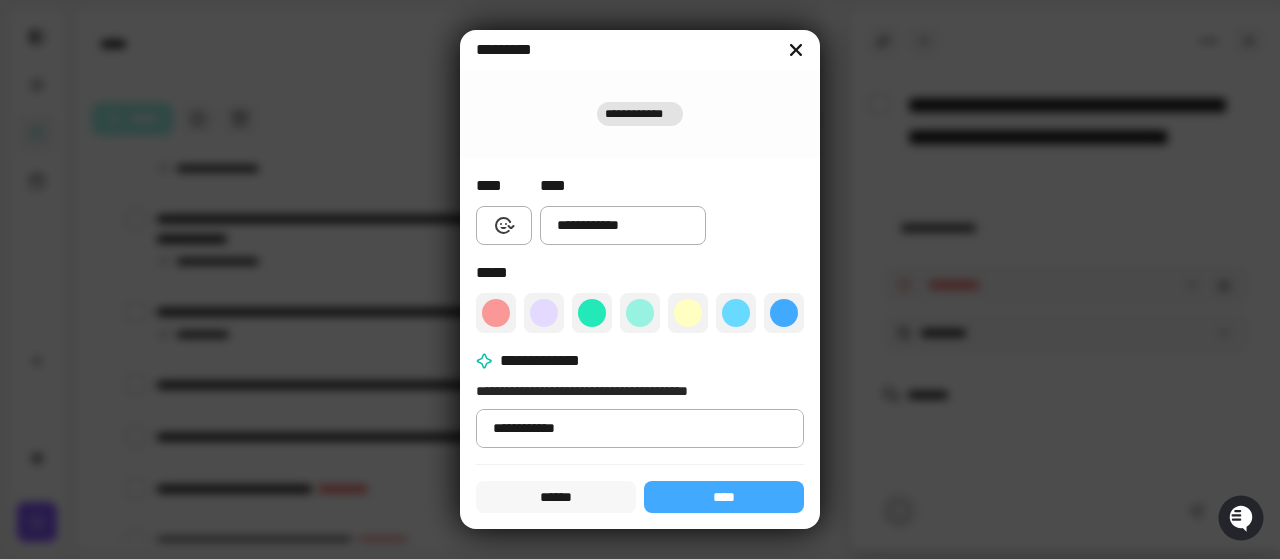type on "*" 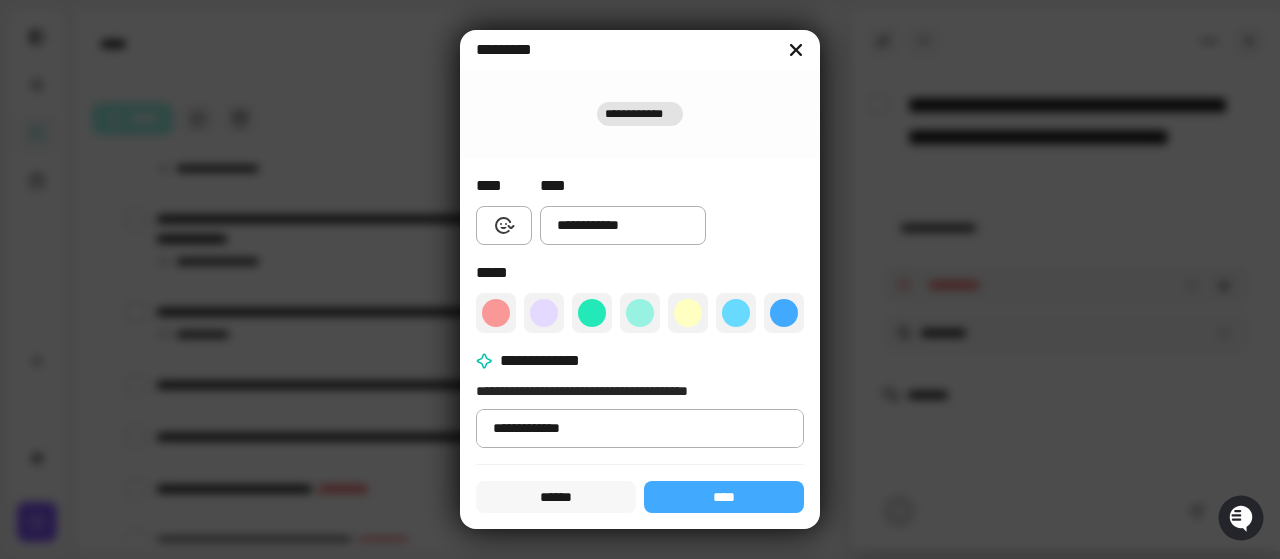 type on "*" 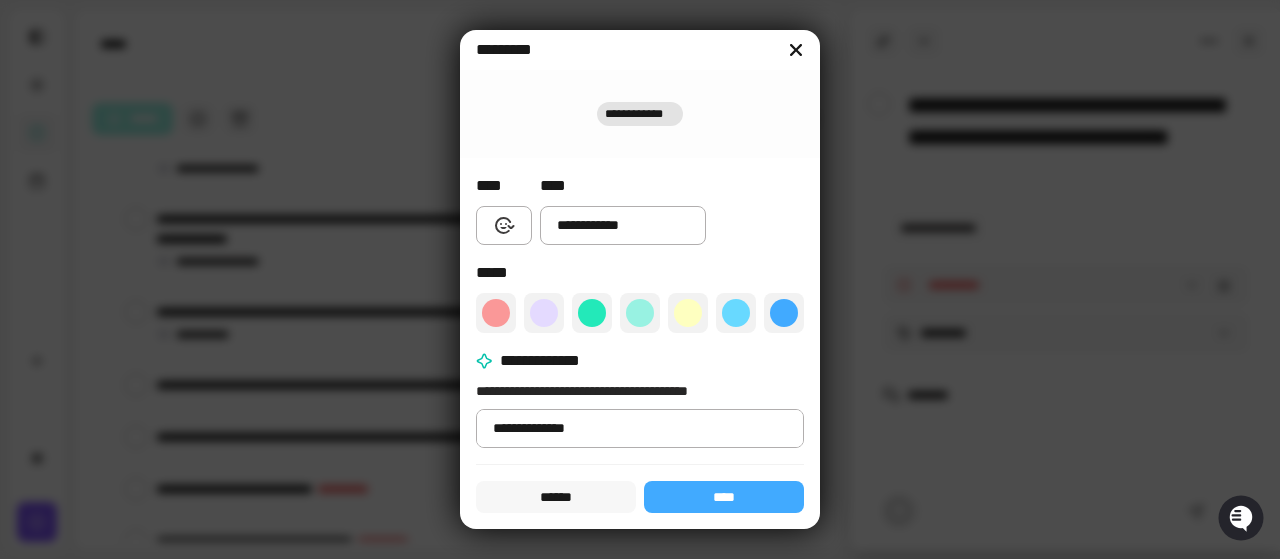 type on "*" 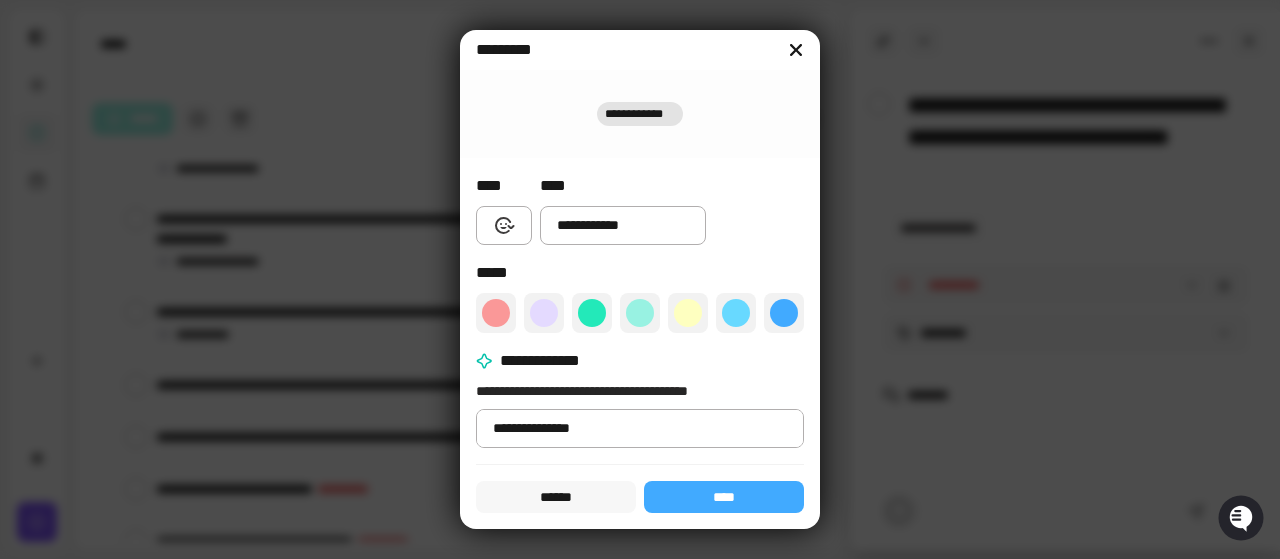 type on "*" 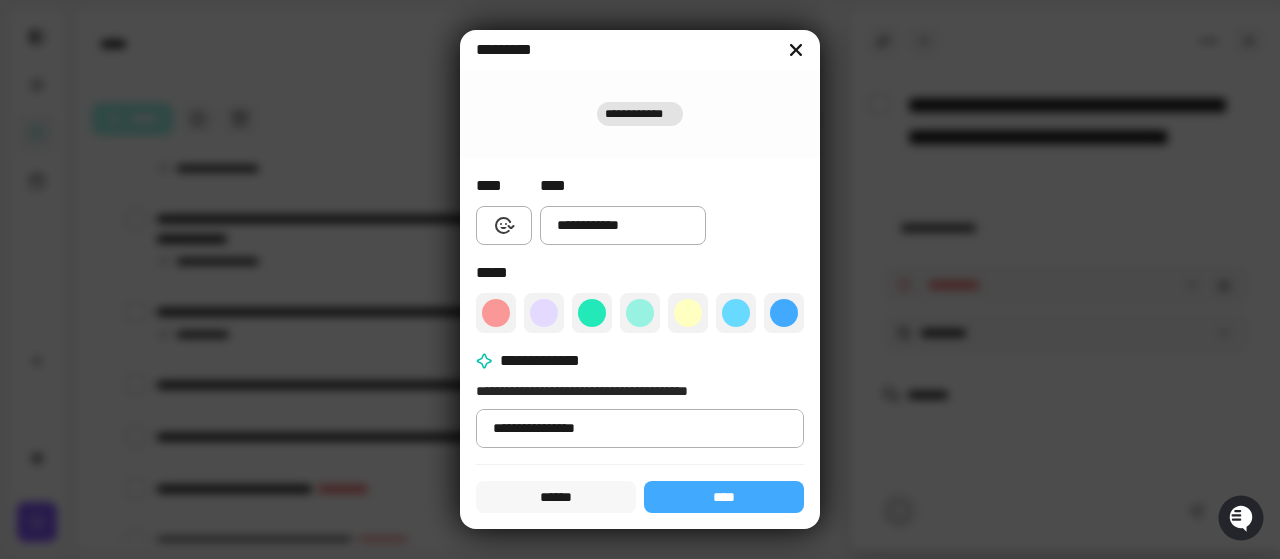 type on "*" 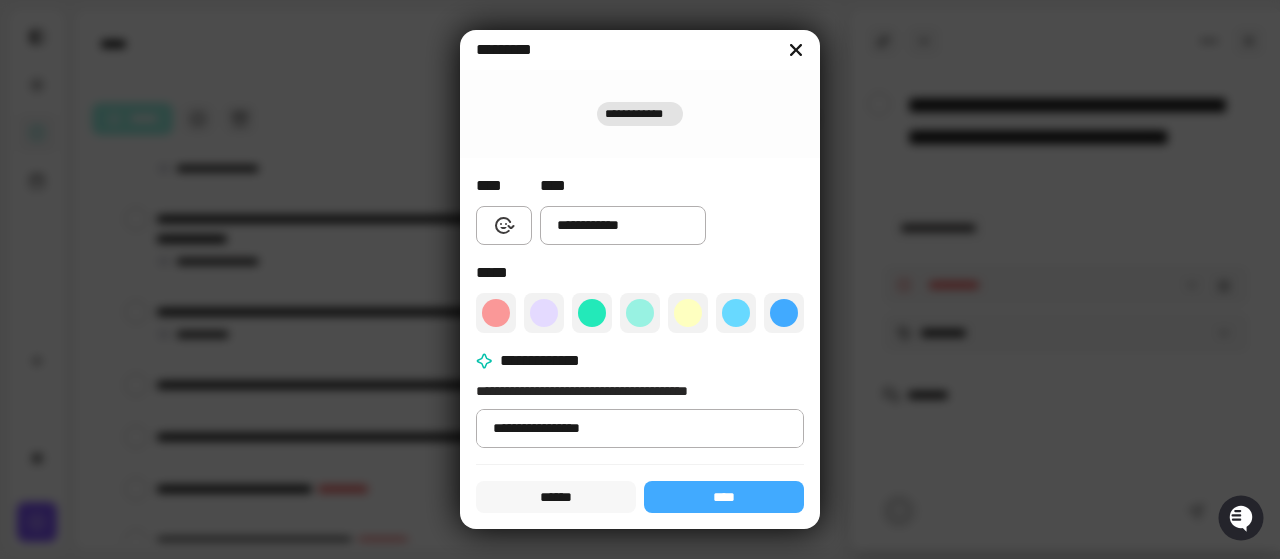 type on "*" 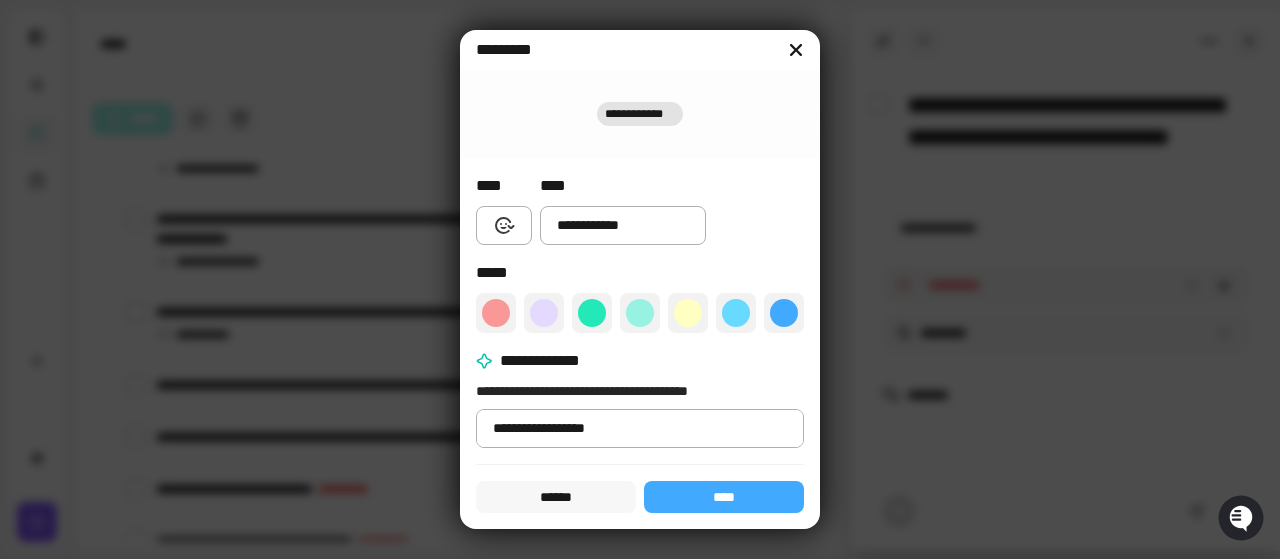 type on "*" 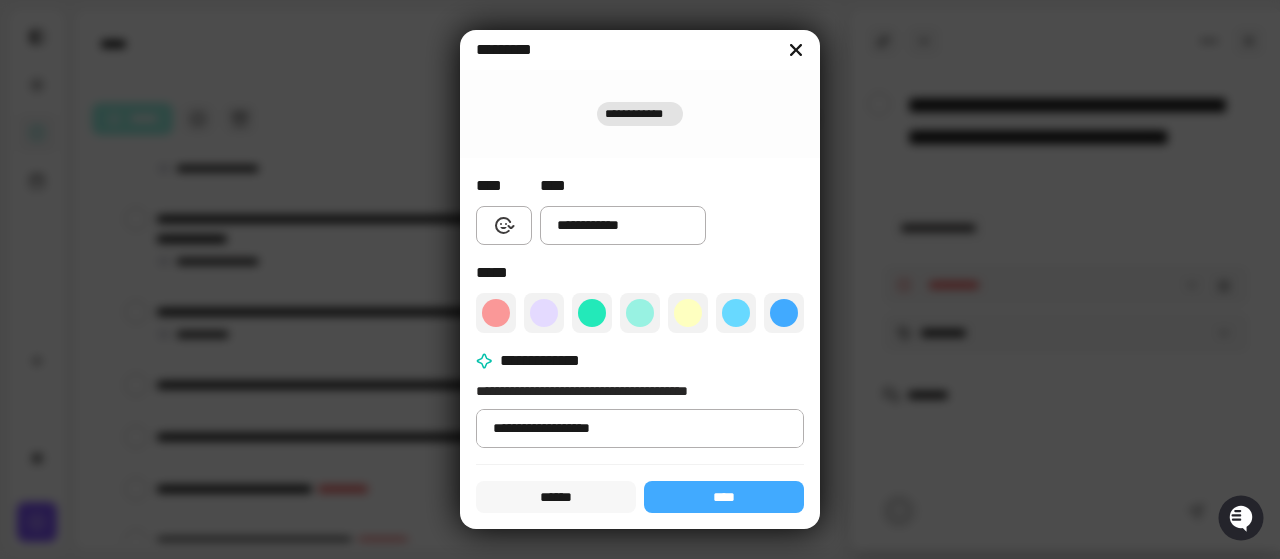 type on "*" 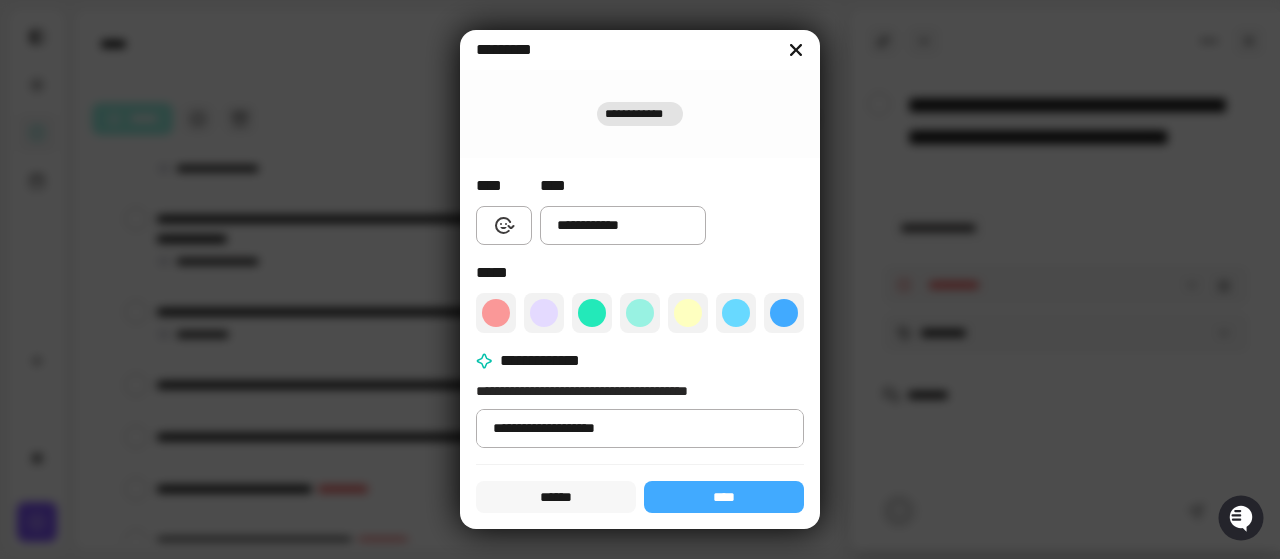 type on "*" 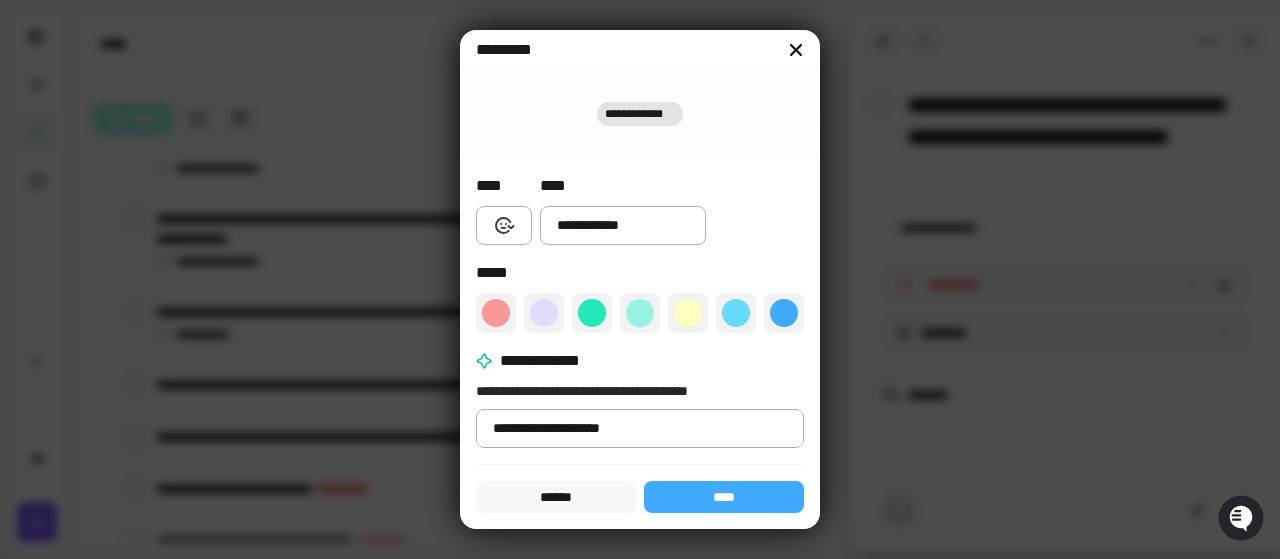 type on "*" 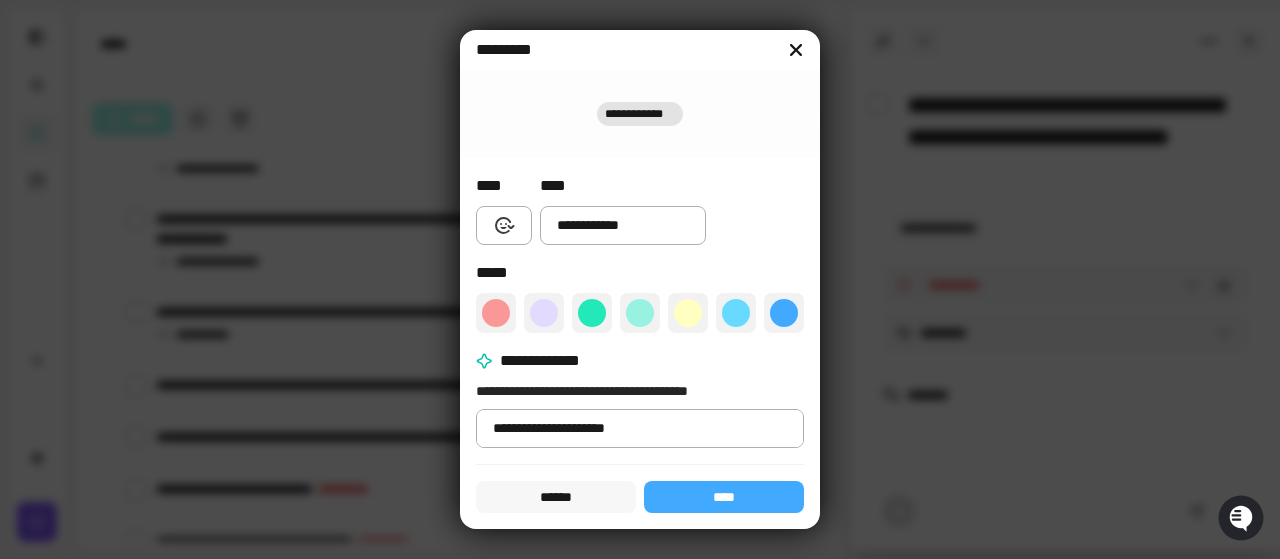 type on "*" 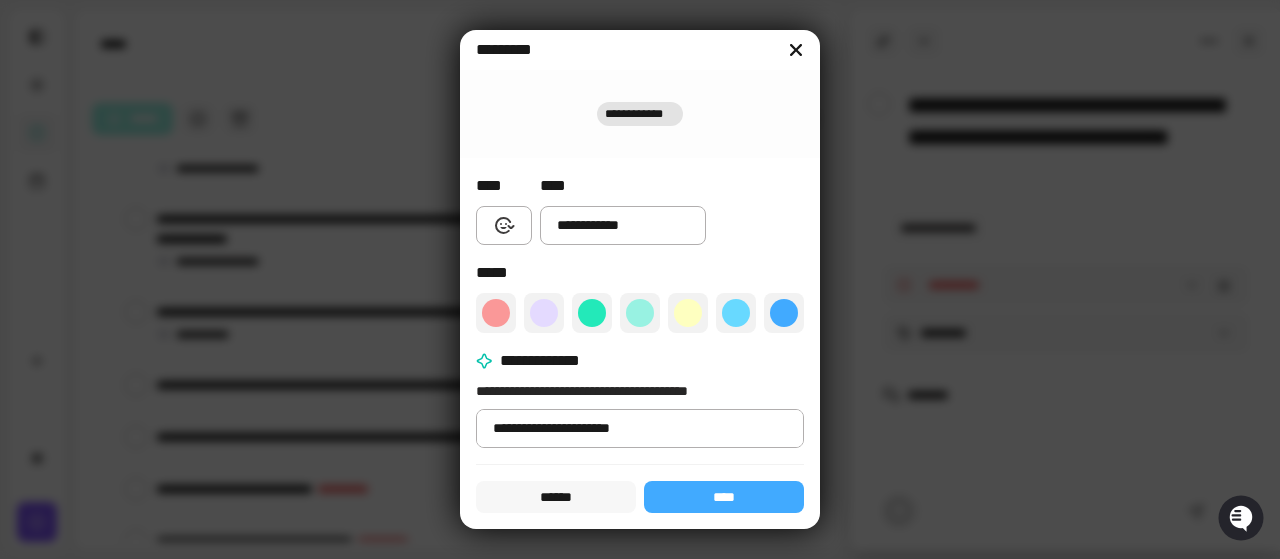 type 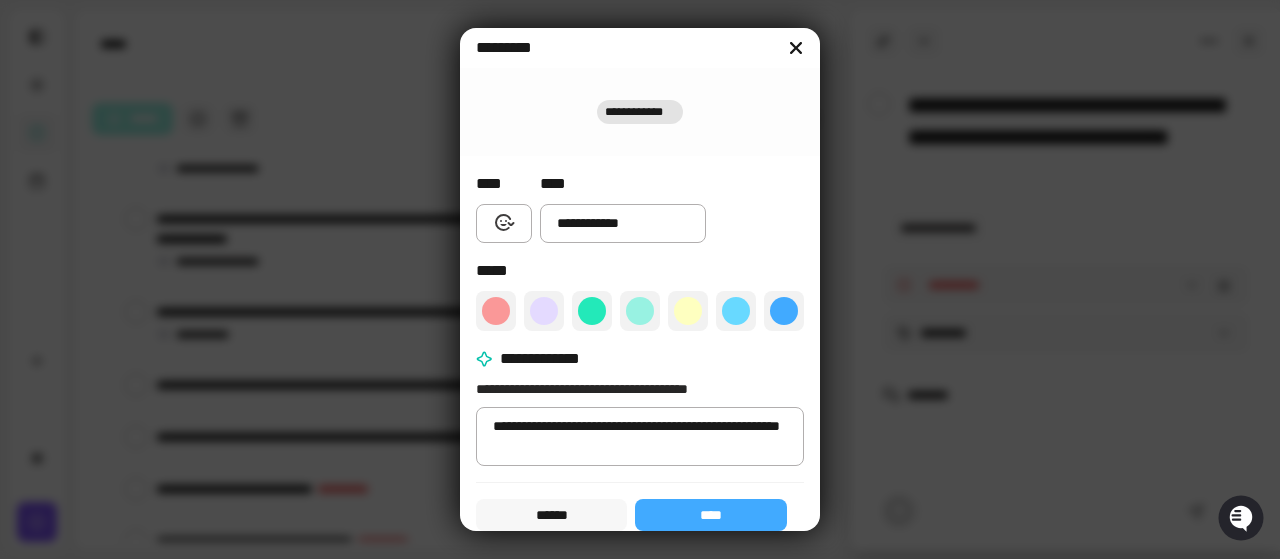click at bounding box center [688, 311] 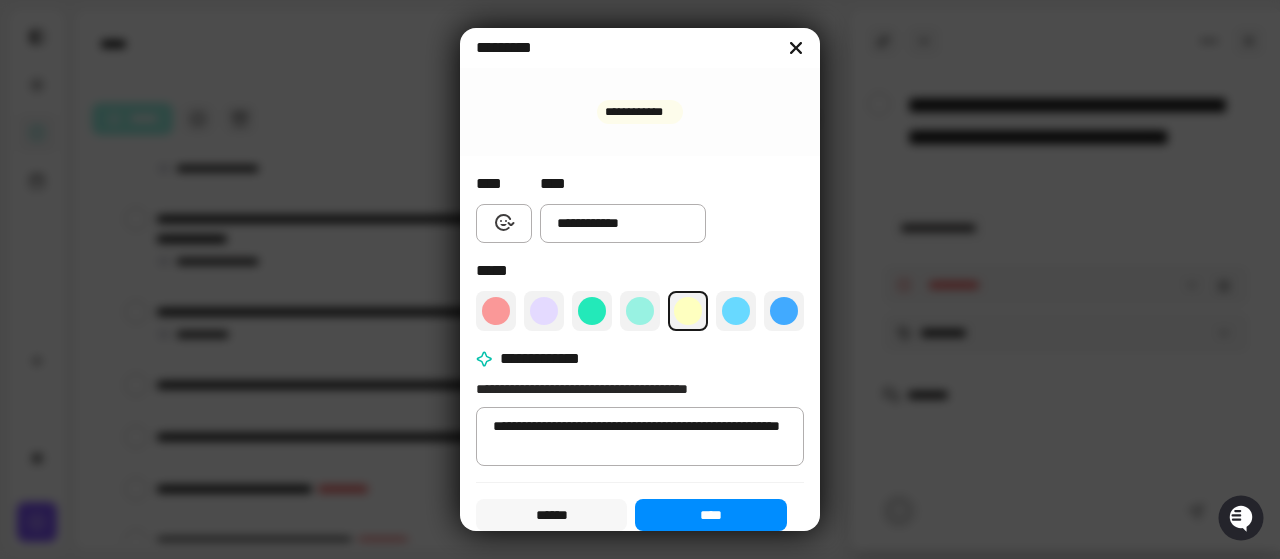 click on "****" at bounding box center (710, 515) 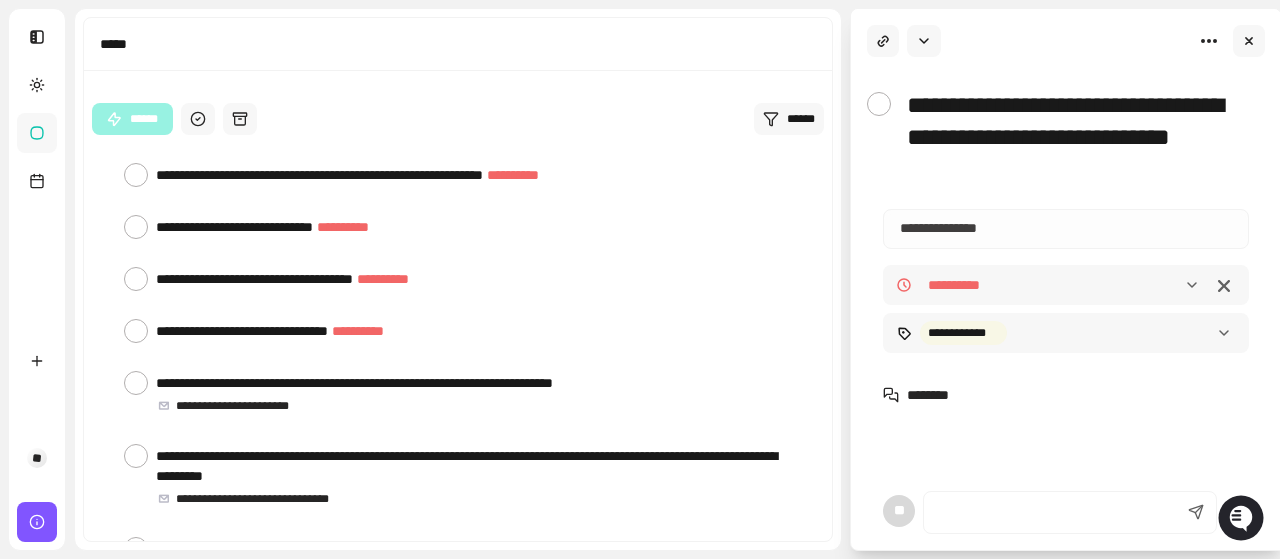 scroll, scrollTop: 1619, scrollLeft: 0, axis: vertical 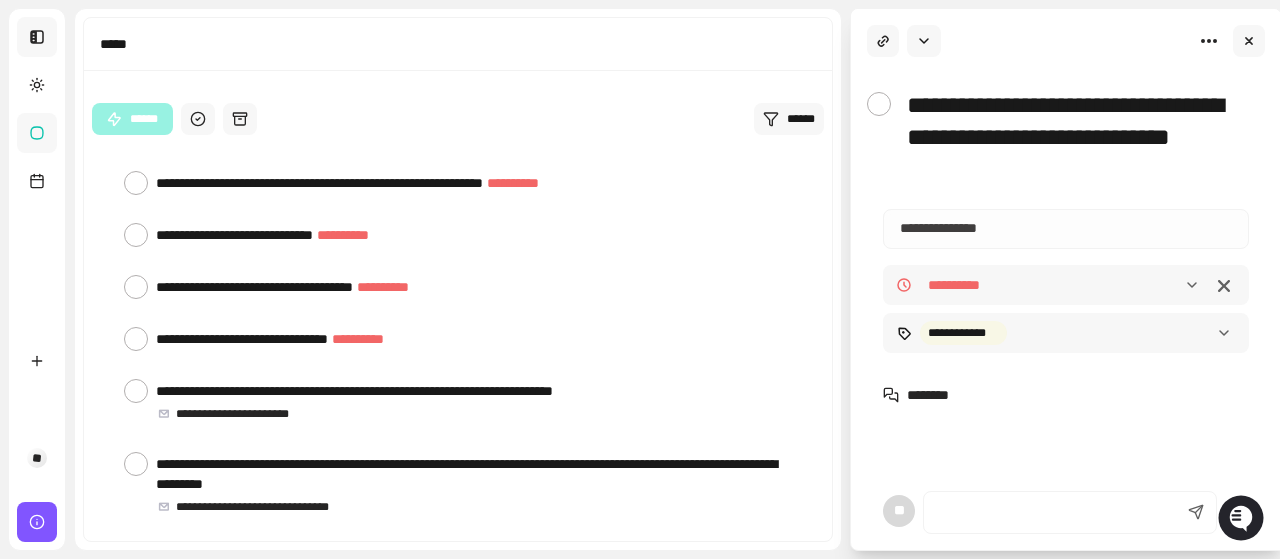 click at bounding box center [37, 37] 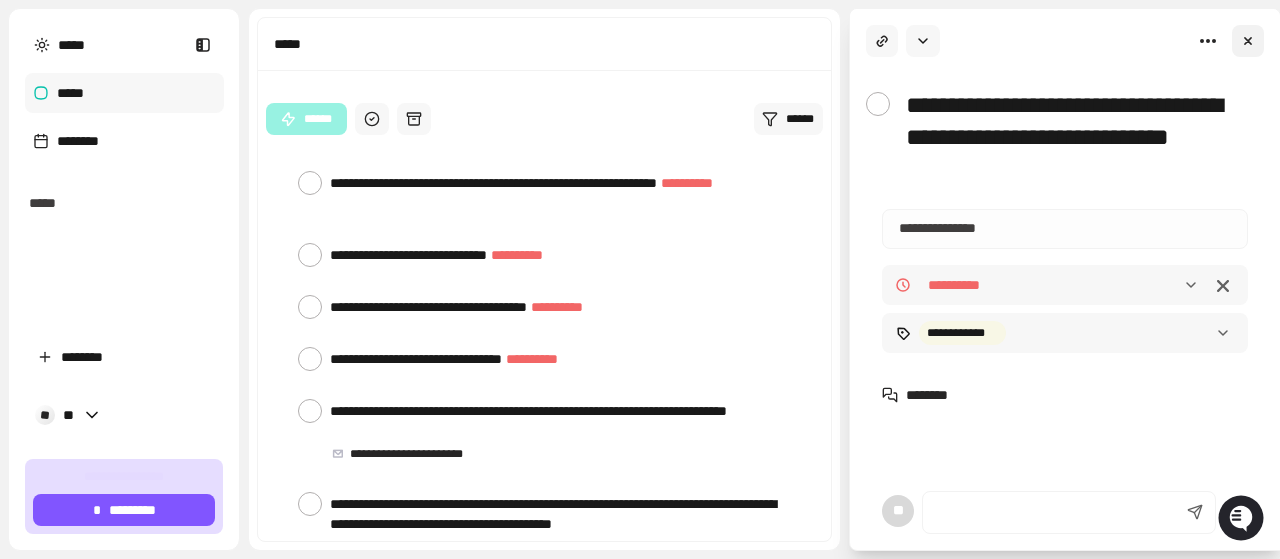 click at bounding box center [1248, 41] 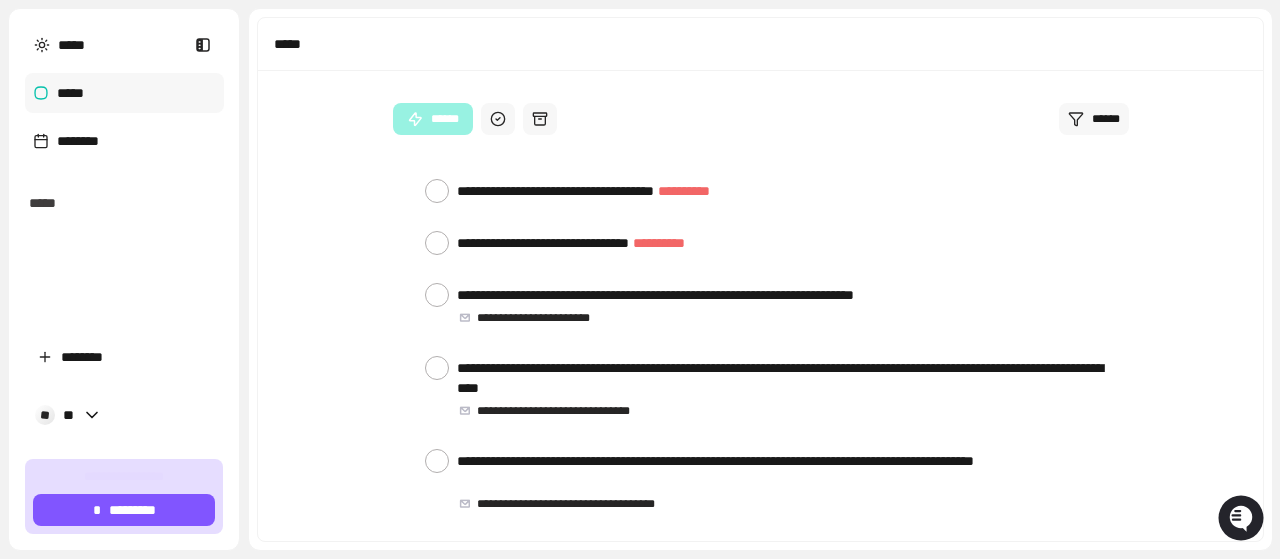 scroll, scrollTop: 1869, scrollLeft: 0, axis: vertical 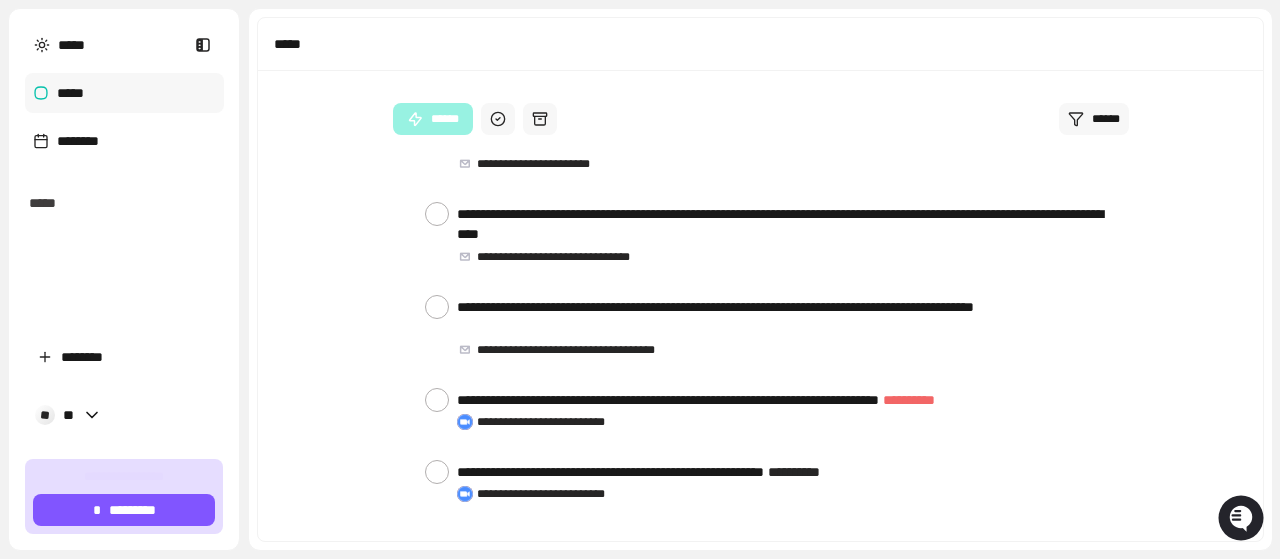 click on "*****" at bounding box center [293, 44] 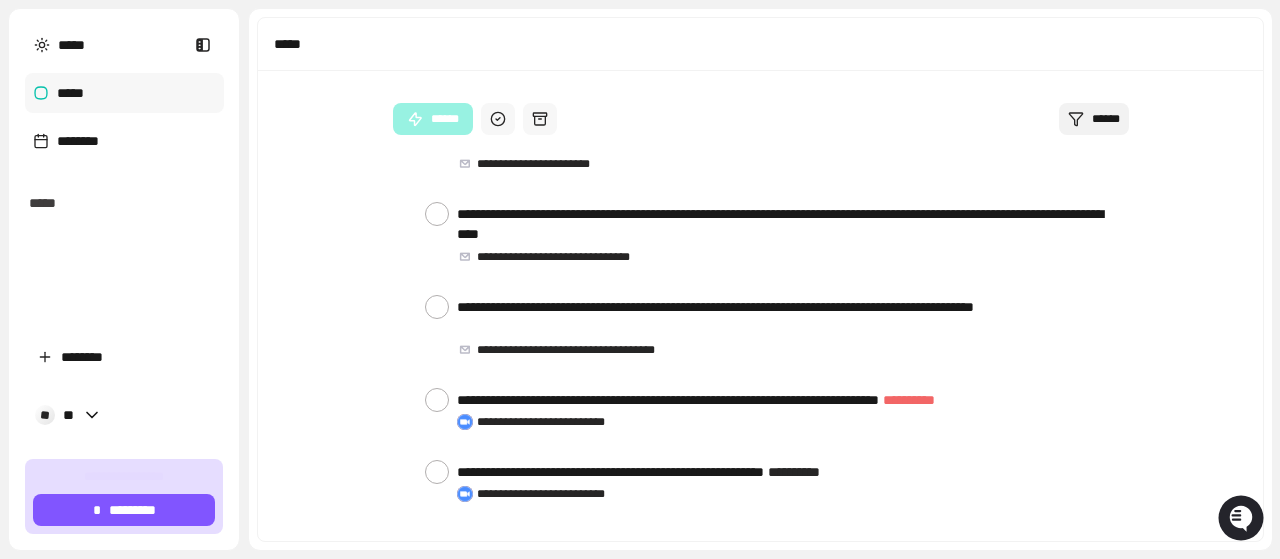 click on "******" at bounding box center [1094, 119] 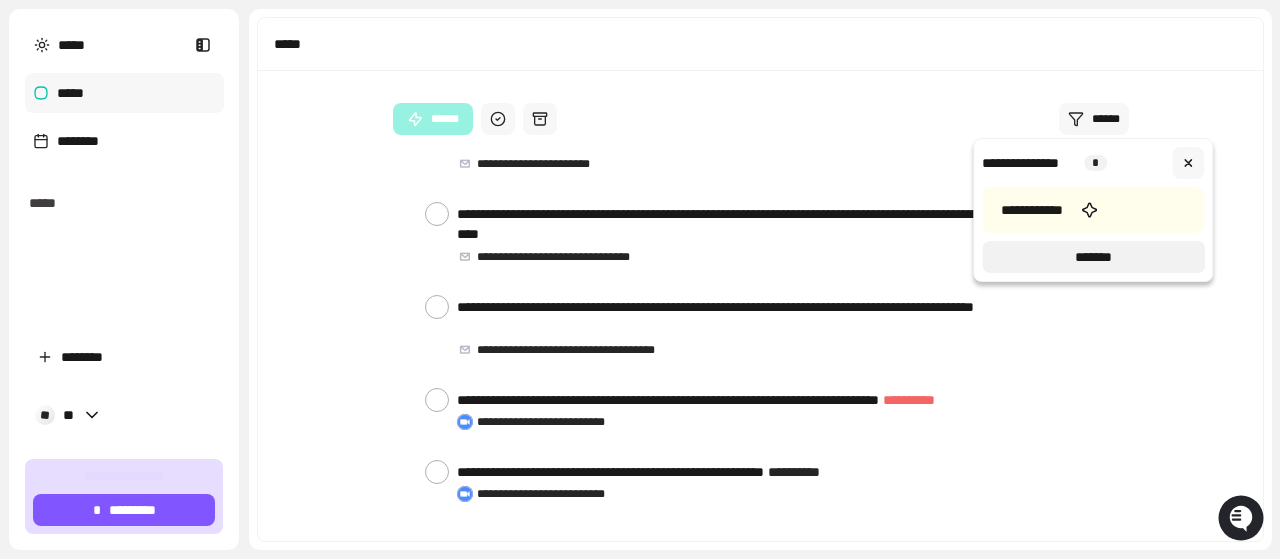 click on "*******" at bounding box center [1093, 257] 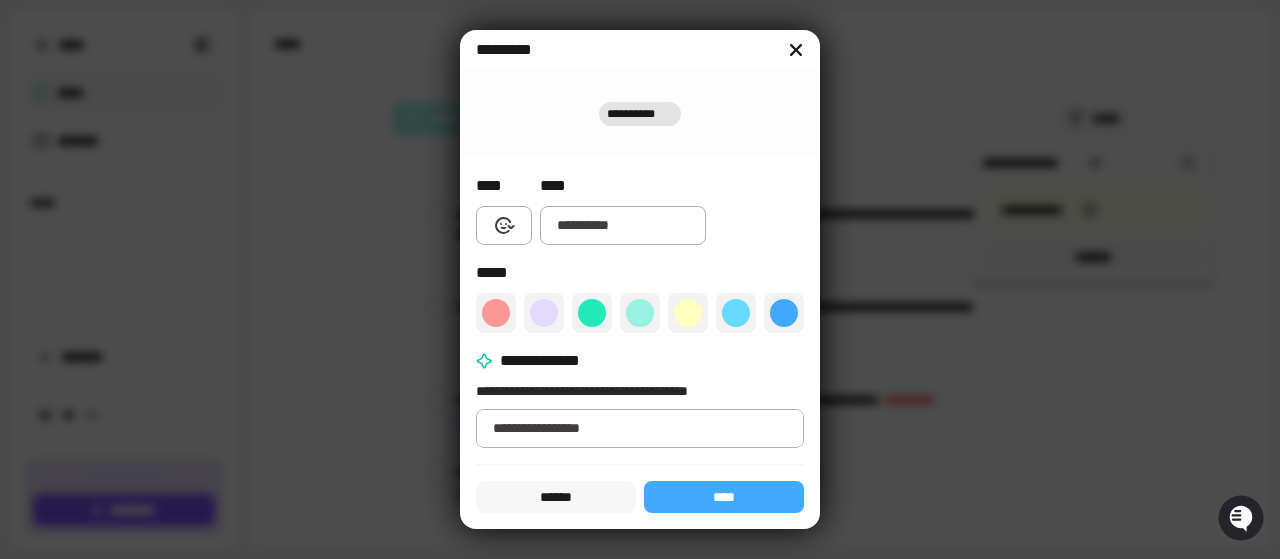 click at bounding box center (623, 225) 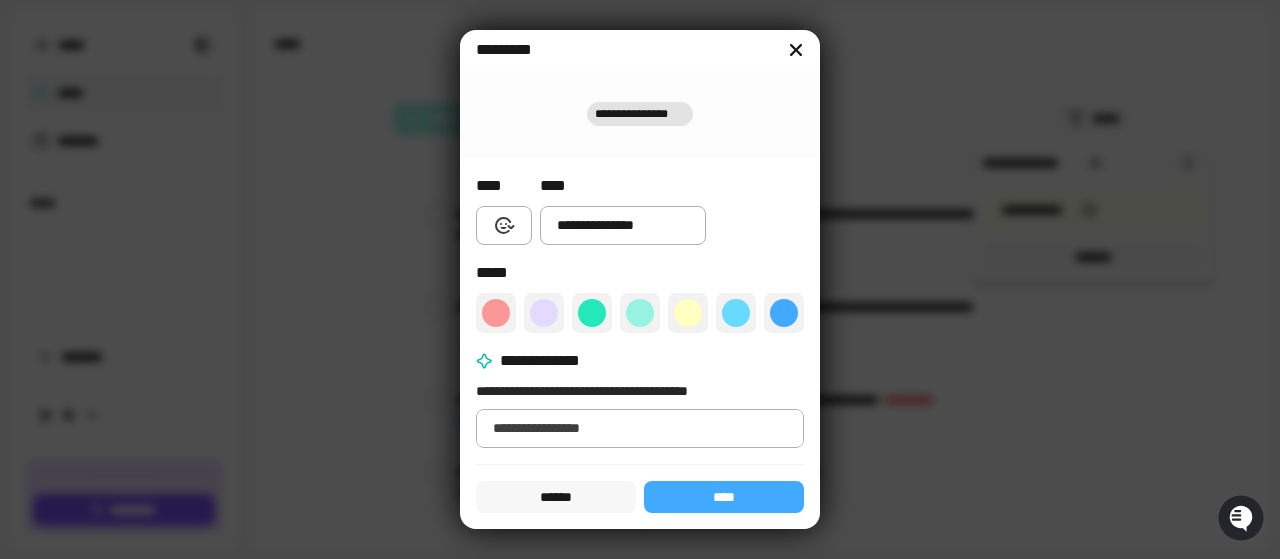 click at bounding box center [592, 313] 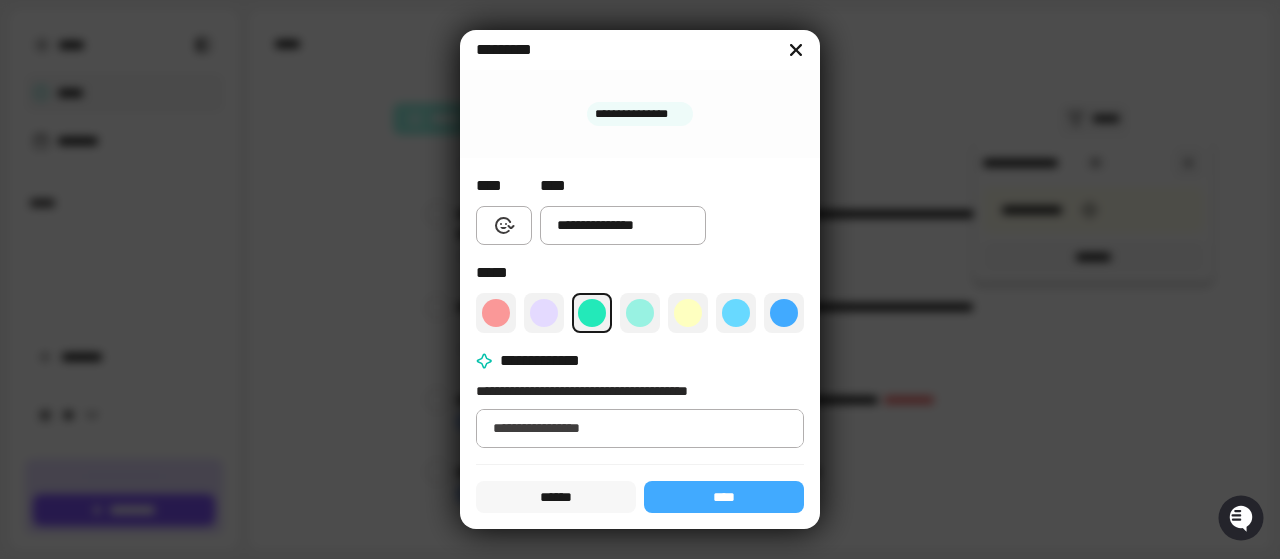 click at bounding box center [640, 428] 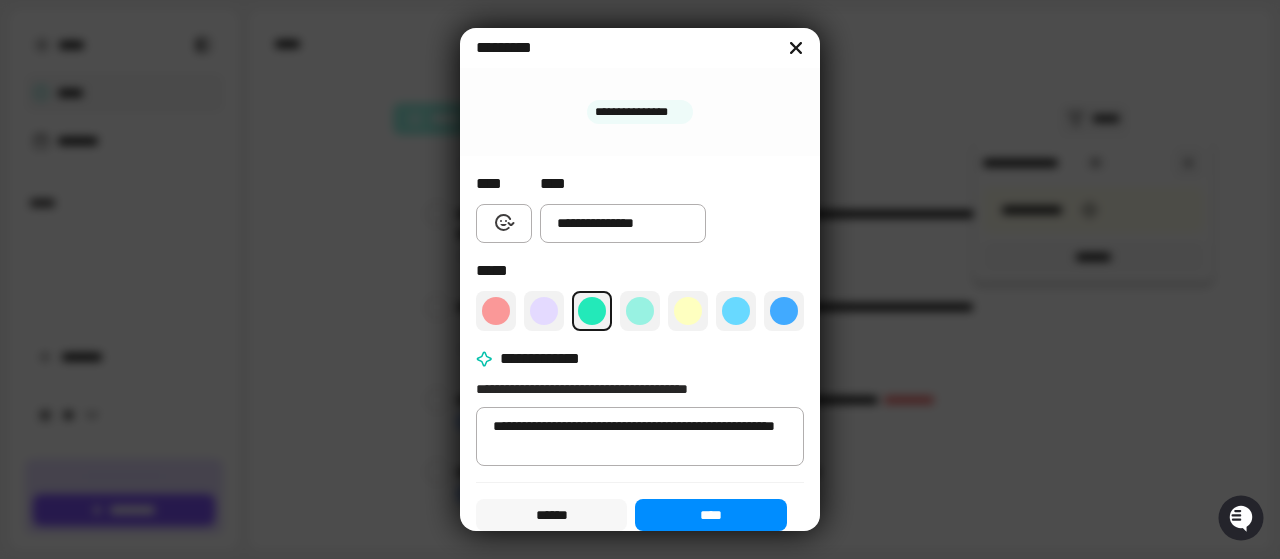 click on "****" at bounding box center [710, 515] 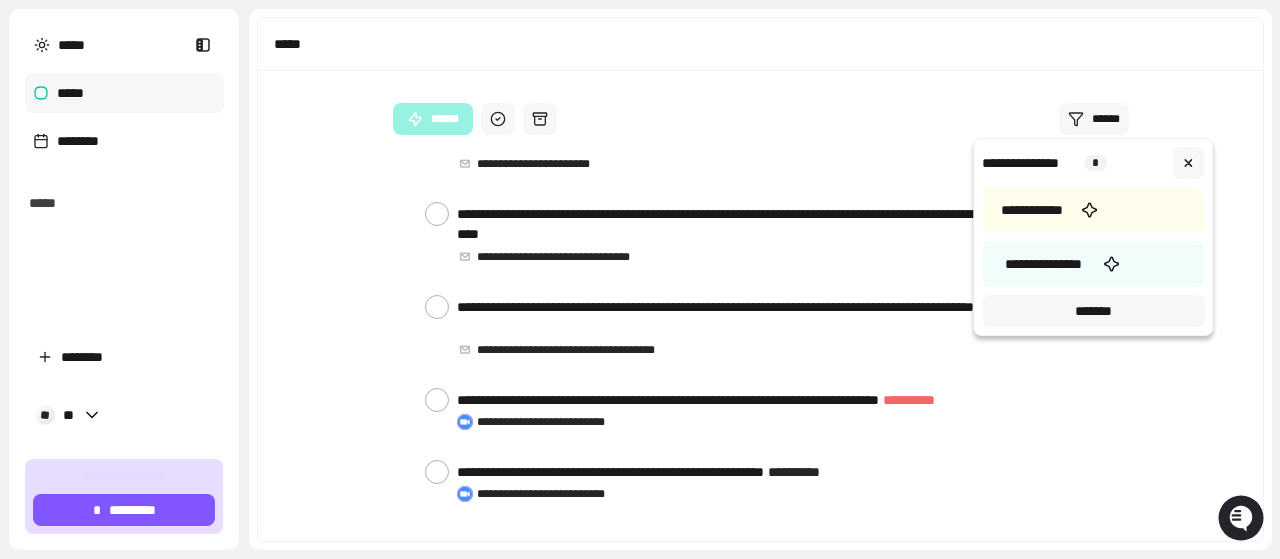 click at bounding box center (640, 279) 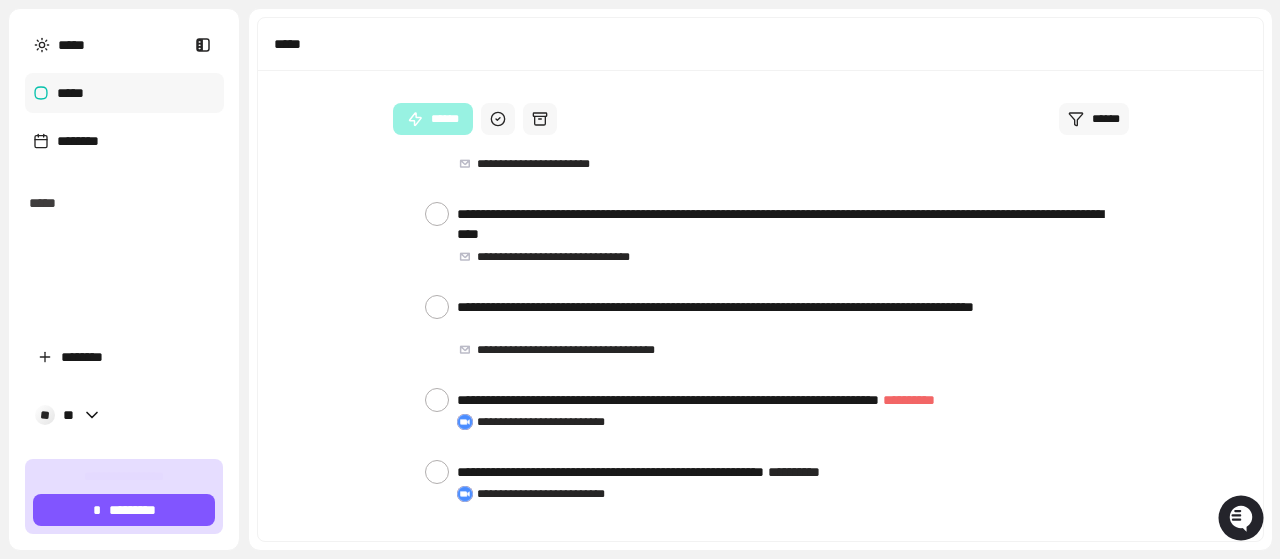 click on "** **" at bounding box center (124, 415) 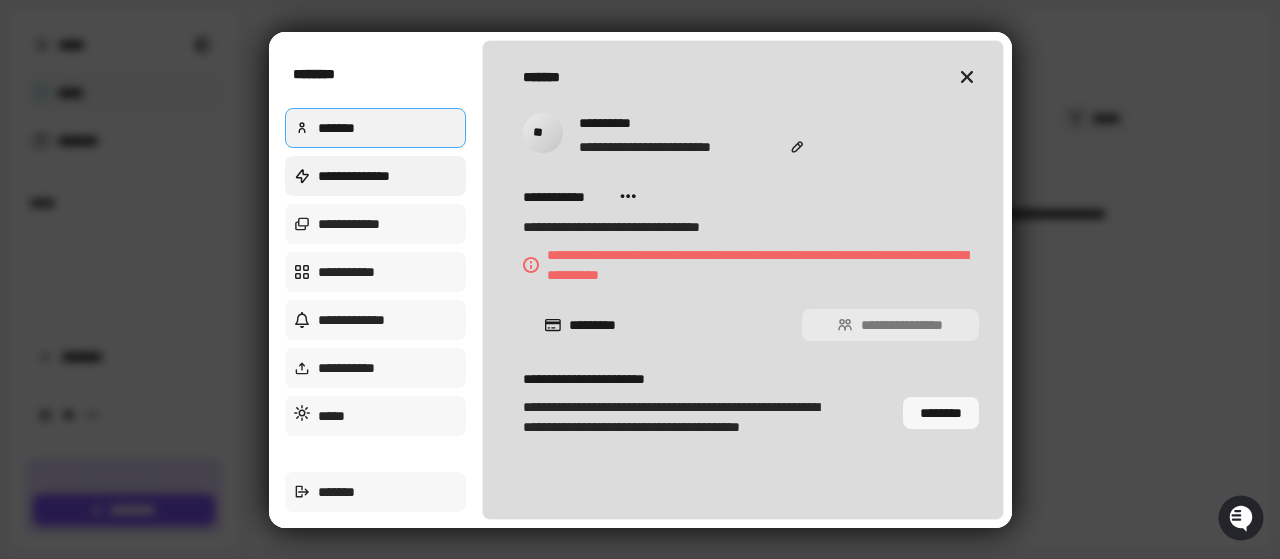 click on "**********" at bounding box center (376, 176) 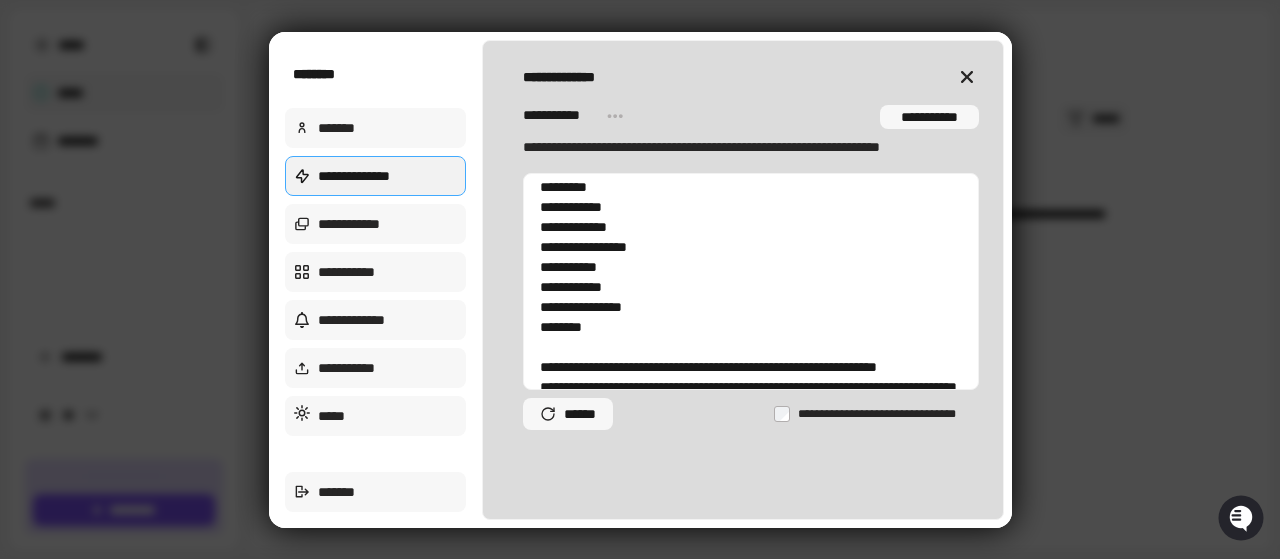 scroll, scrollTop: 179, scrollLeft: 0, axis: vertical 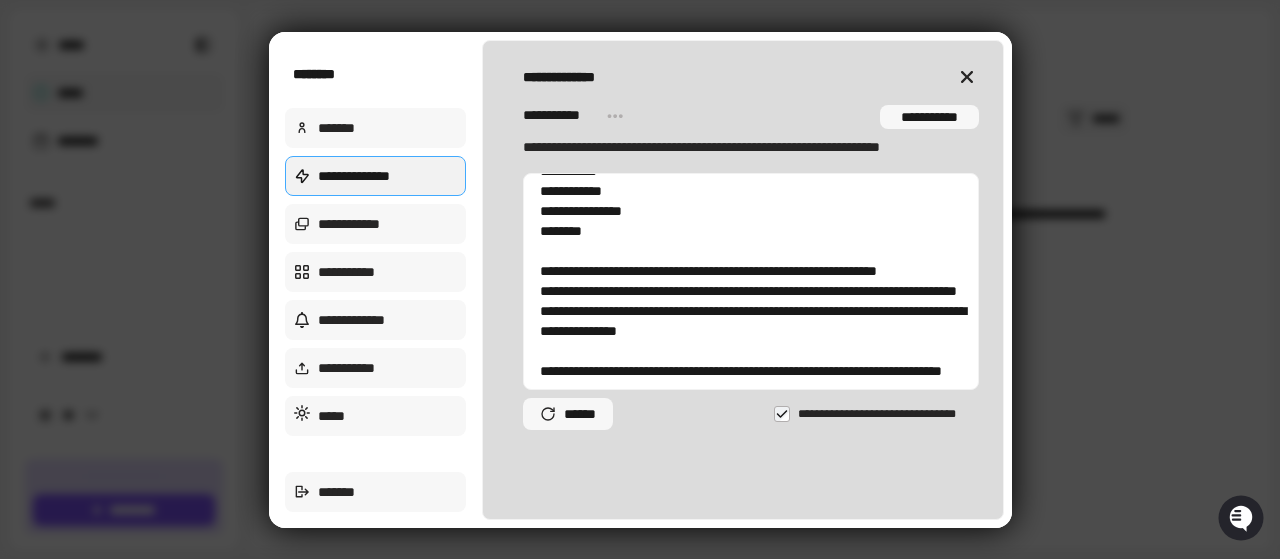 click on "**********" at bounding box center [751, 281] 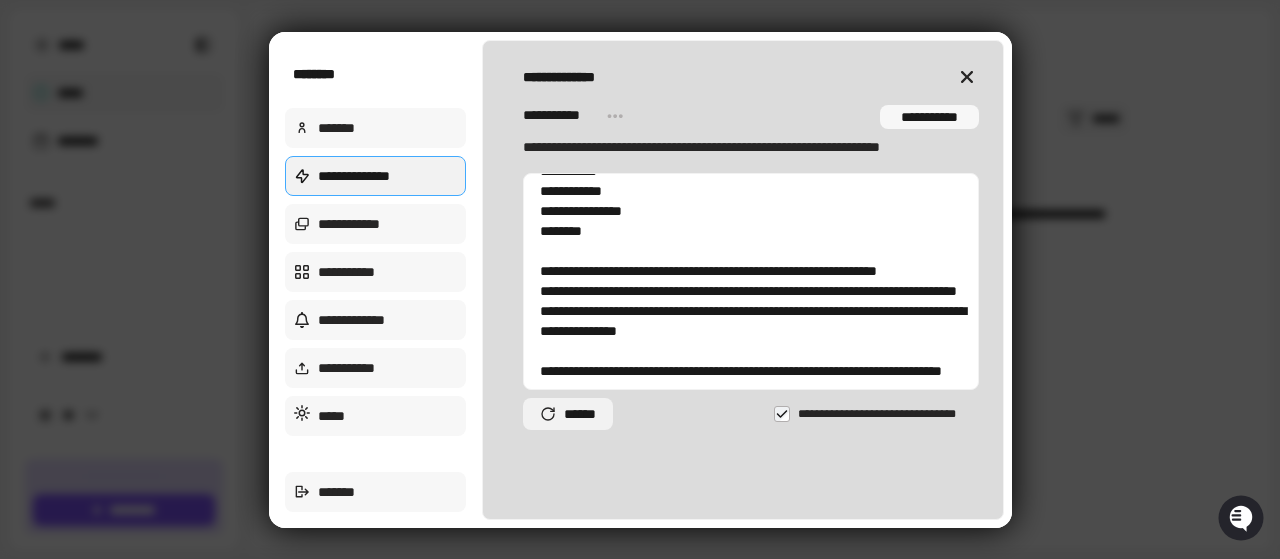 click on "******" at bounding box center [567, 414] 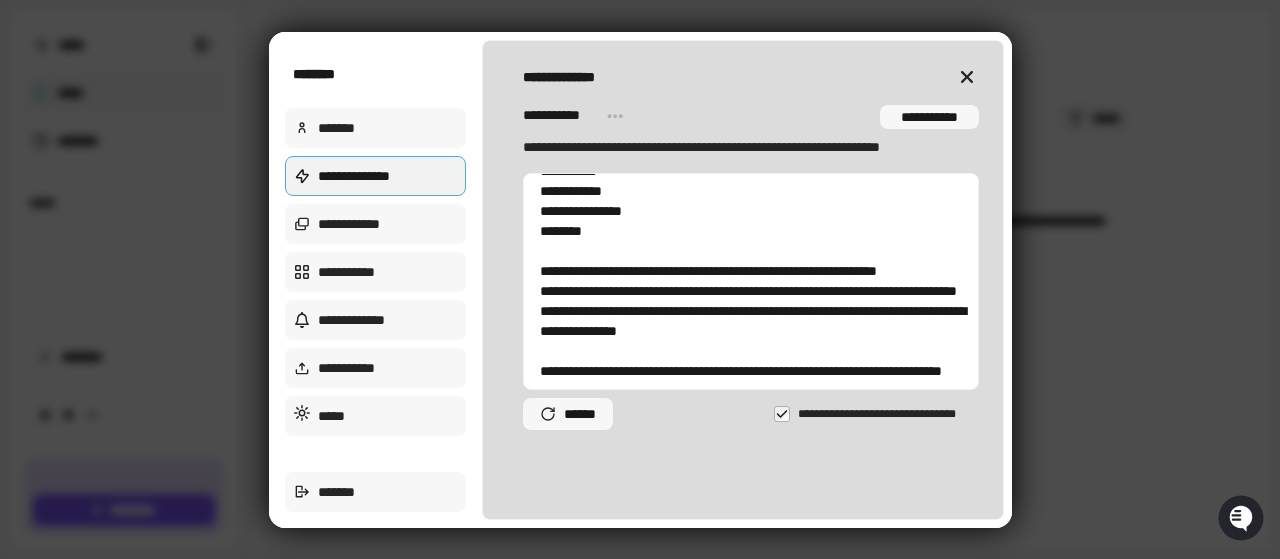 scroll, scrollTop: 1876, scrollLeft: 0, axis: vertical 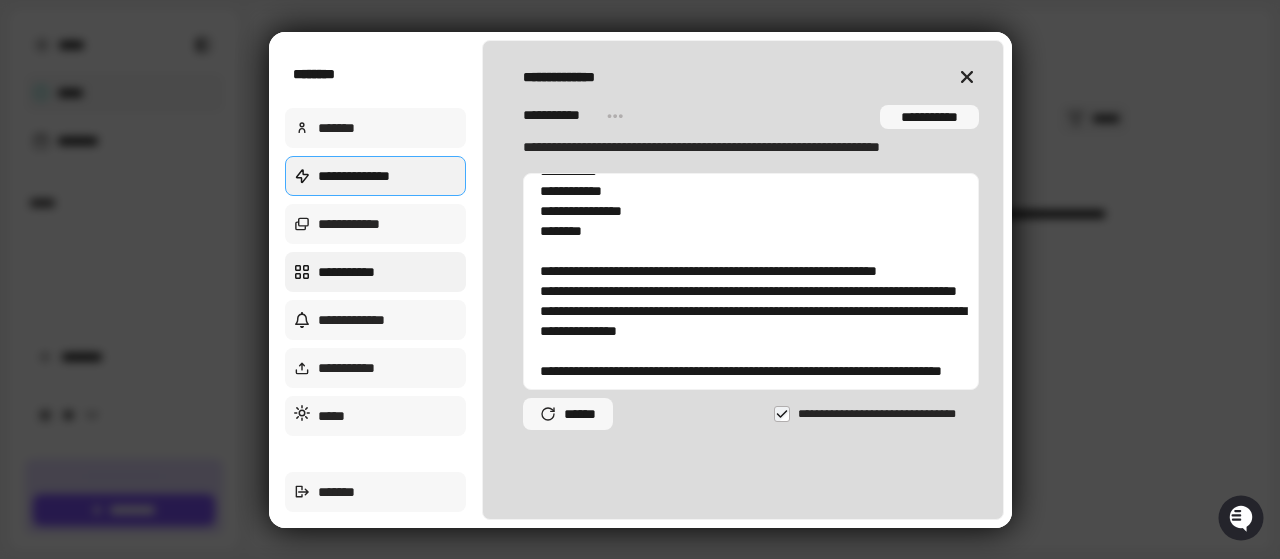 click on "**********" at bounding box center (376, 272) 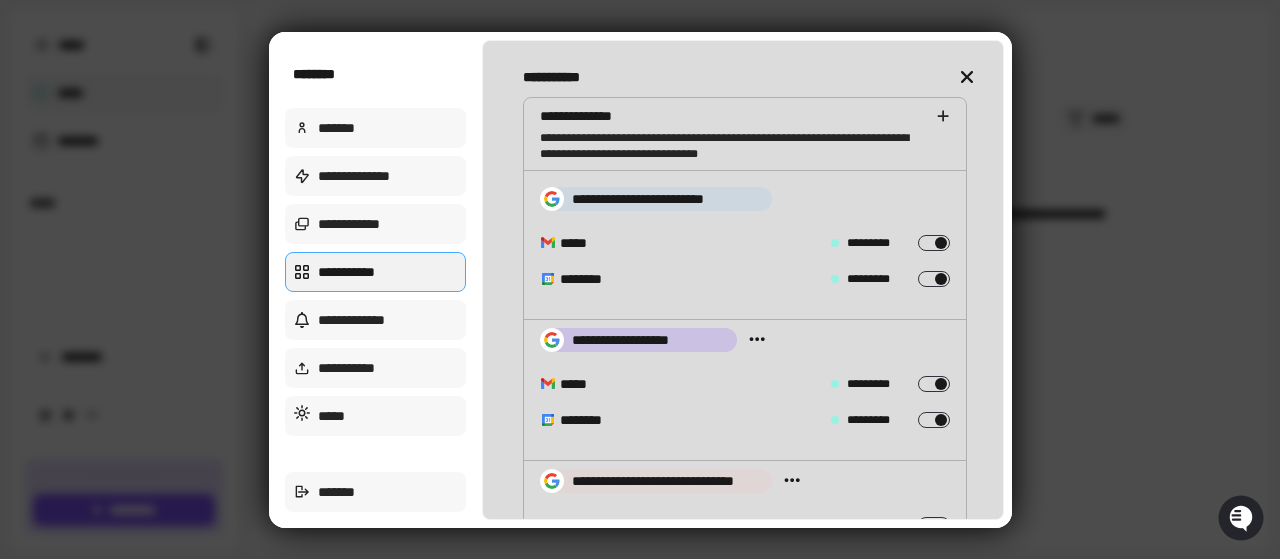 click 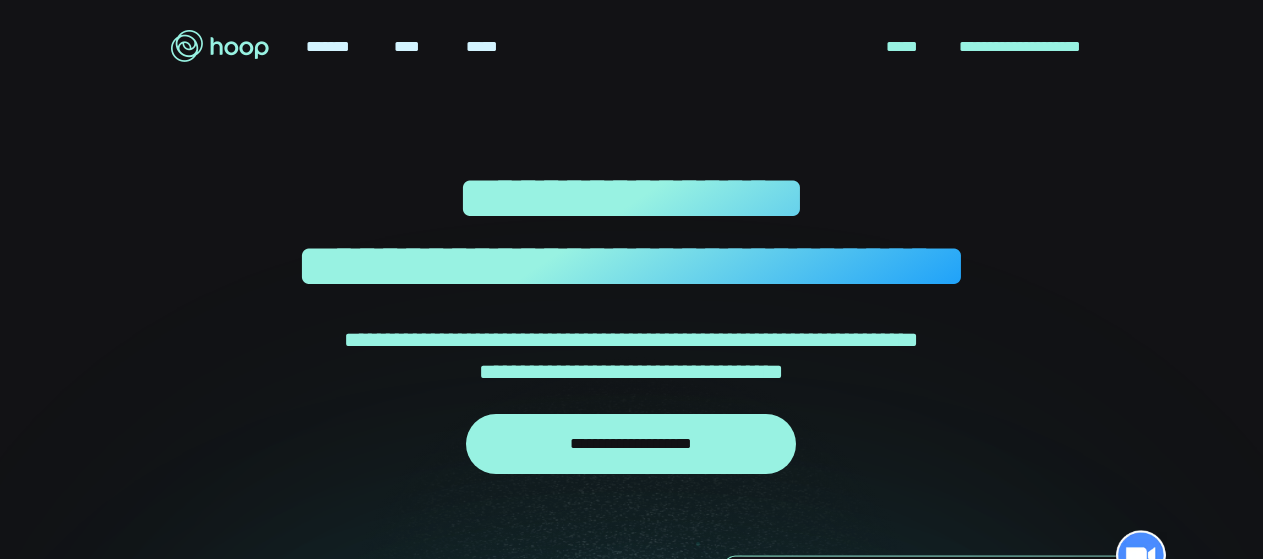 scroll, scrollTop: 0, scrollLeft: 0, axis: both 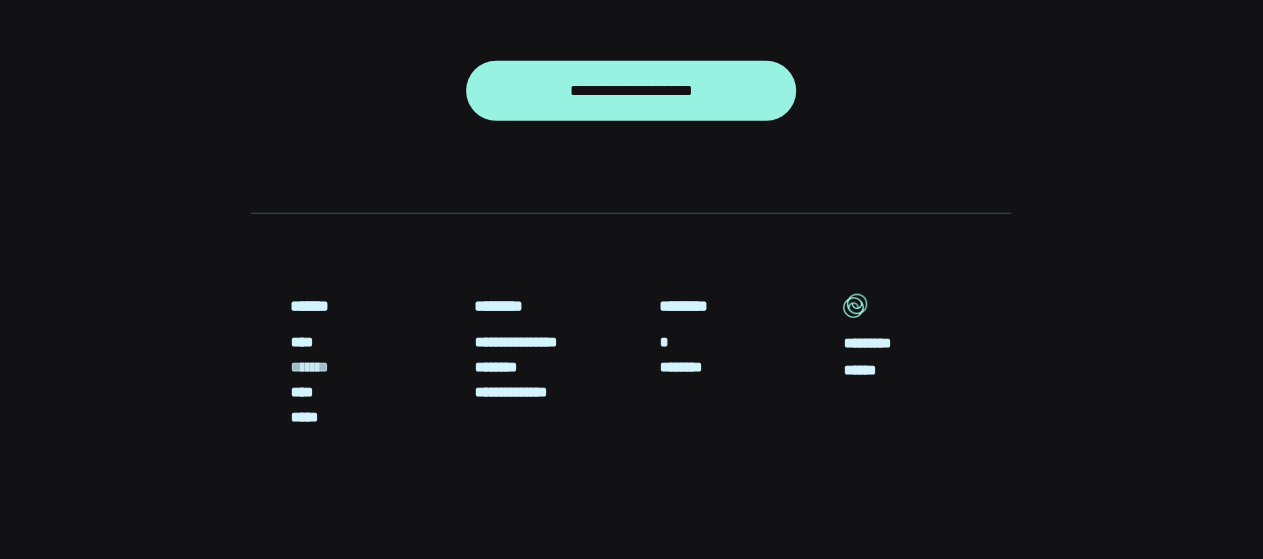 click on "*******" at bounding box center (313, 367) 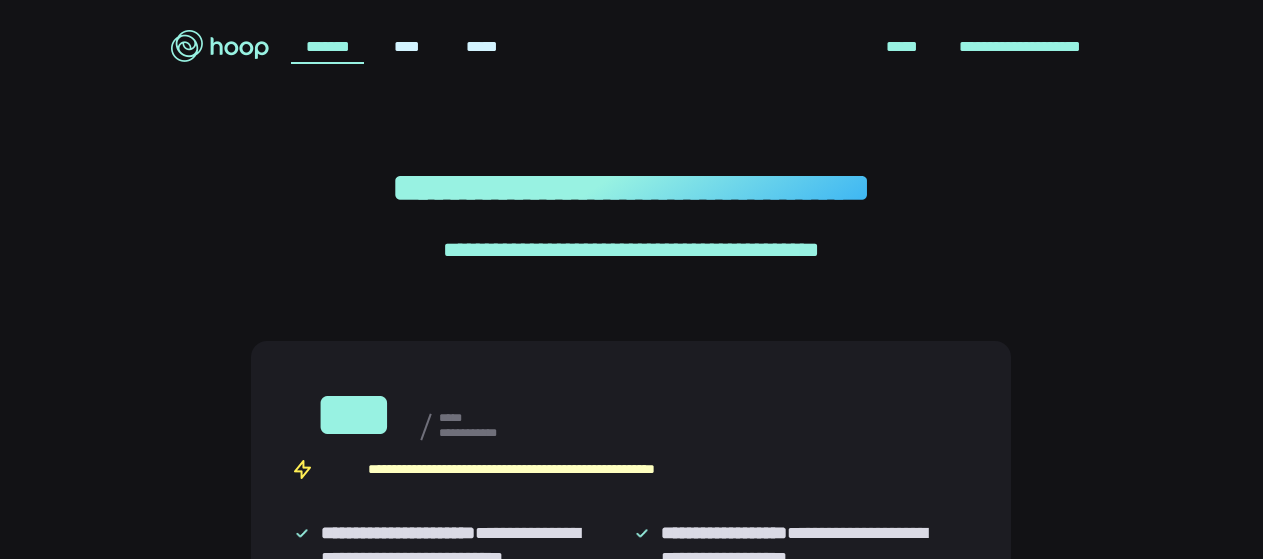 scroll, scrollTop: 0, scrollLeft: 0, axis: both 